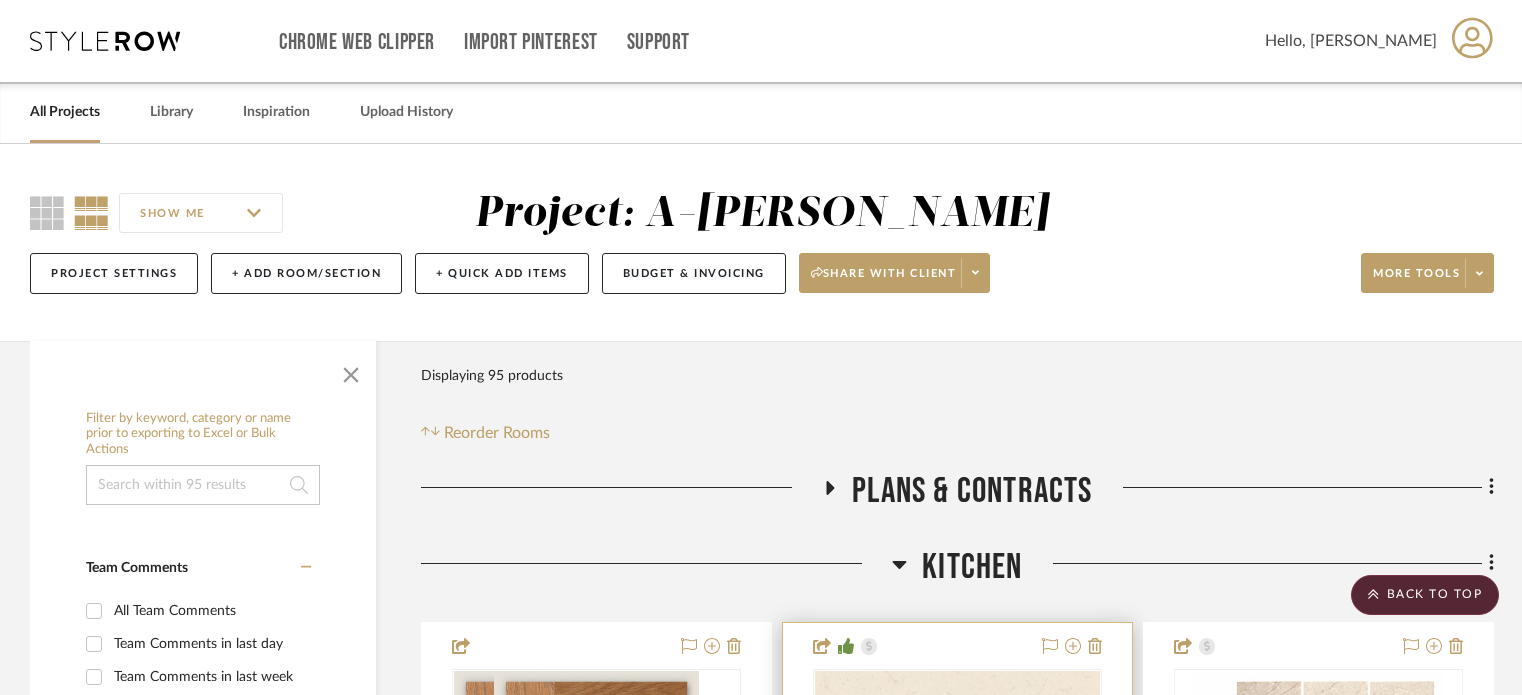 scroll, scrollTop: 568, scrollLeft: 0, axis: vertical 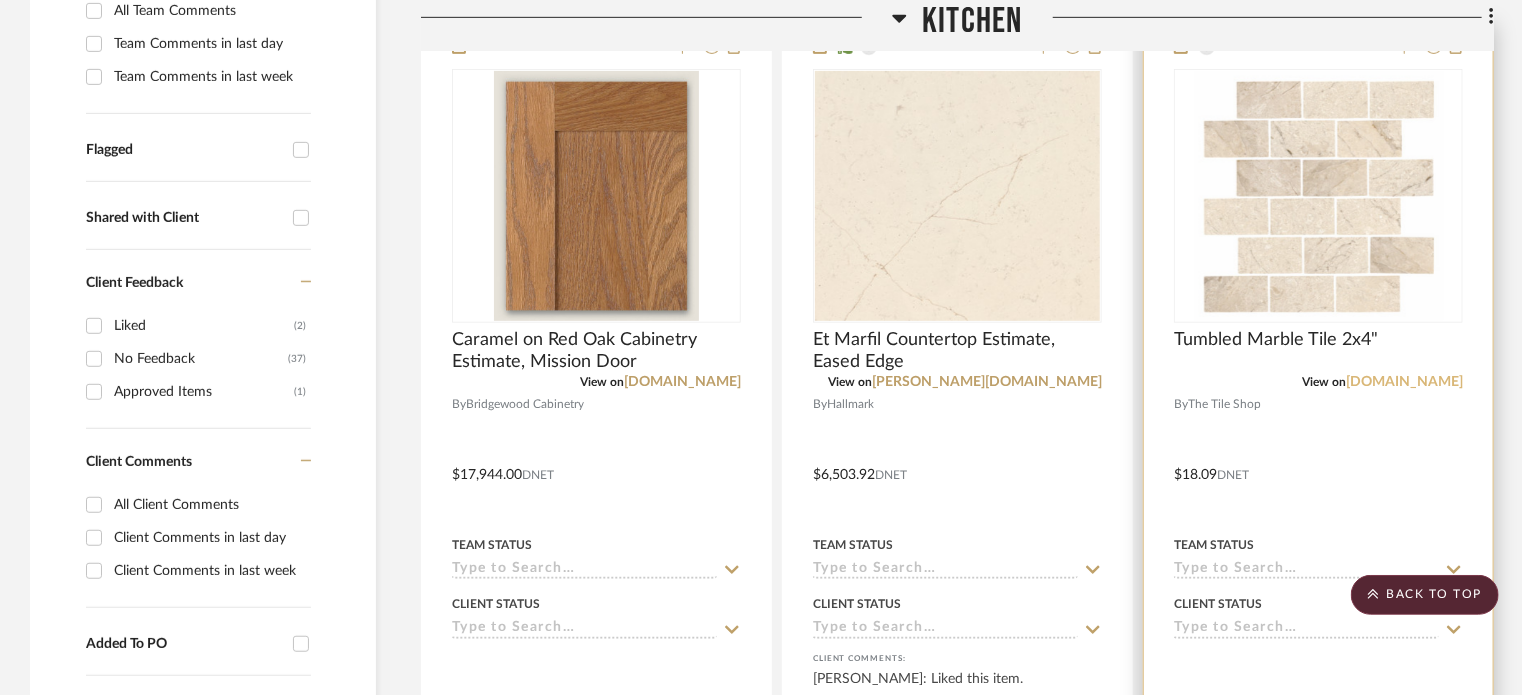 click on "[DOMAIN_NAME]" at bounding box center (1404, 382) 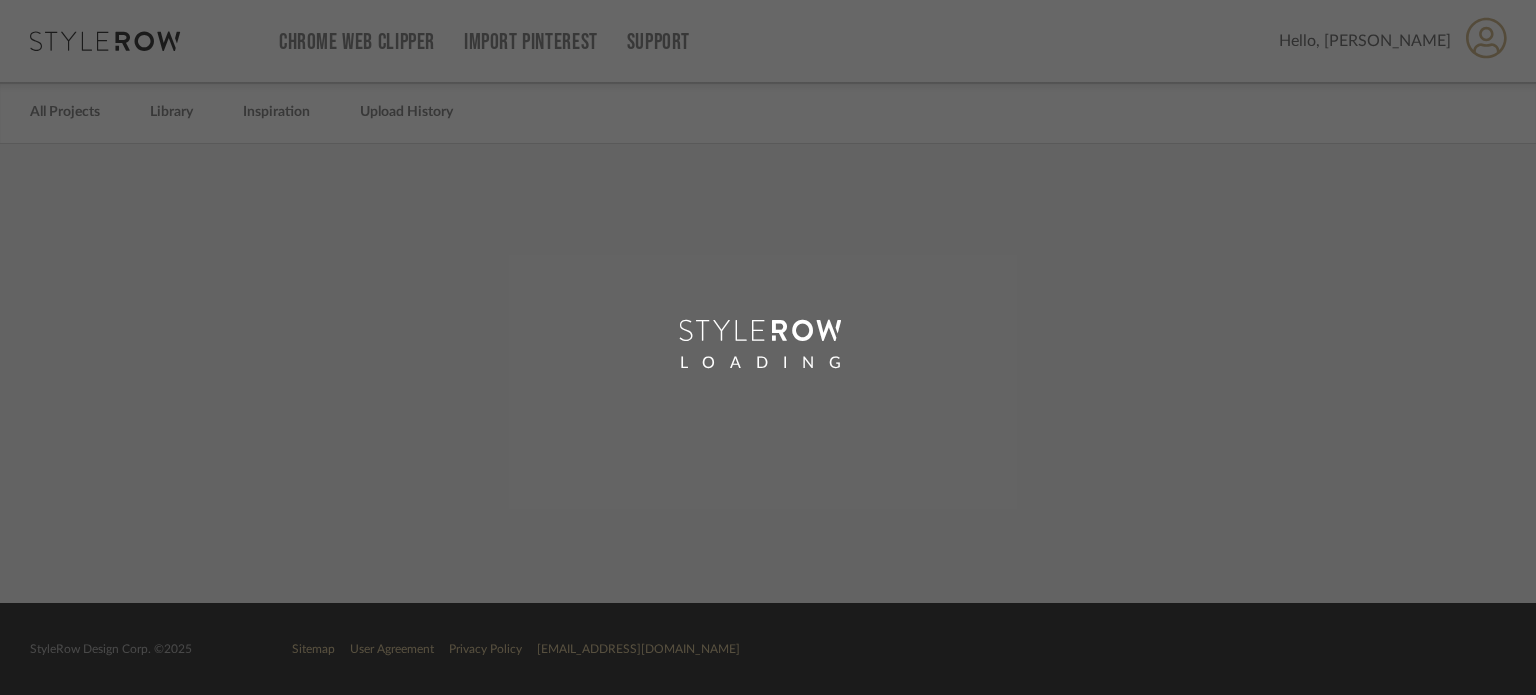 scroll, scrollTop: 0, scrollLeft: 0, axis: both 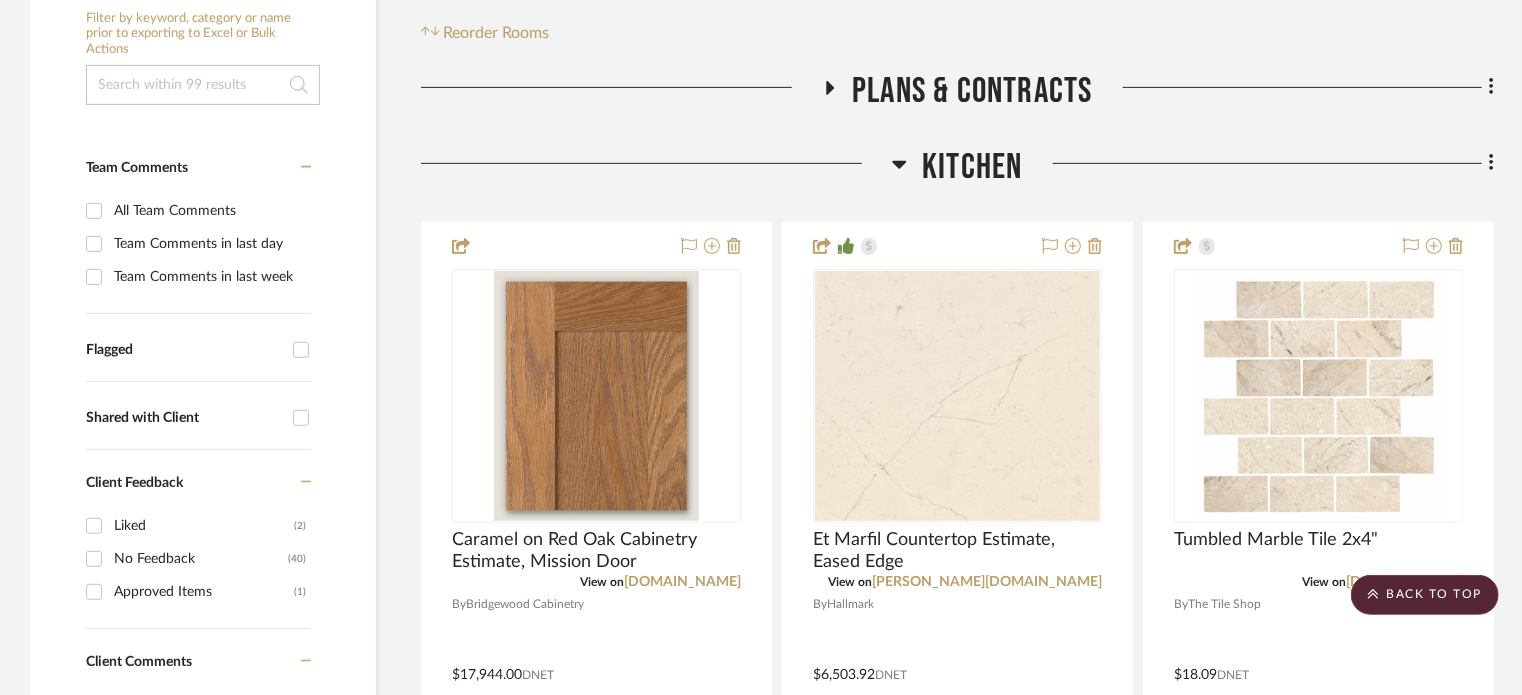 click 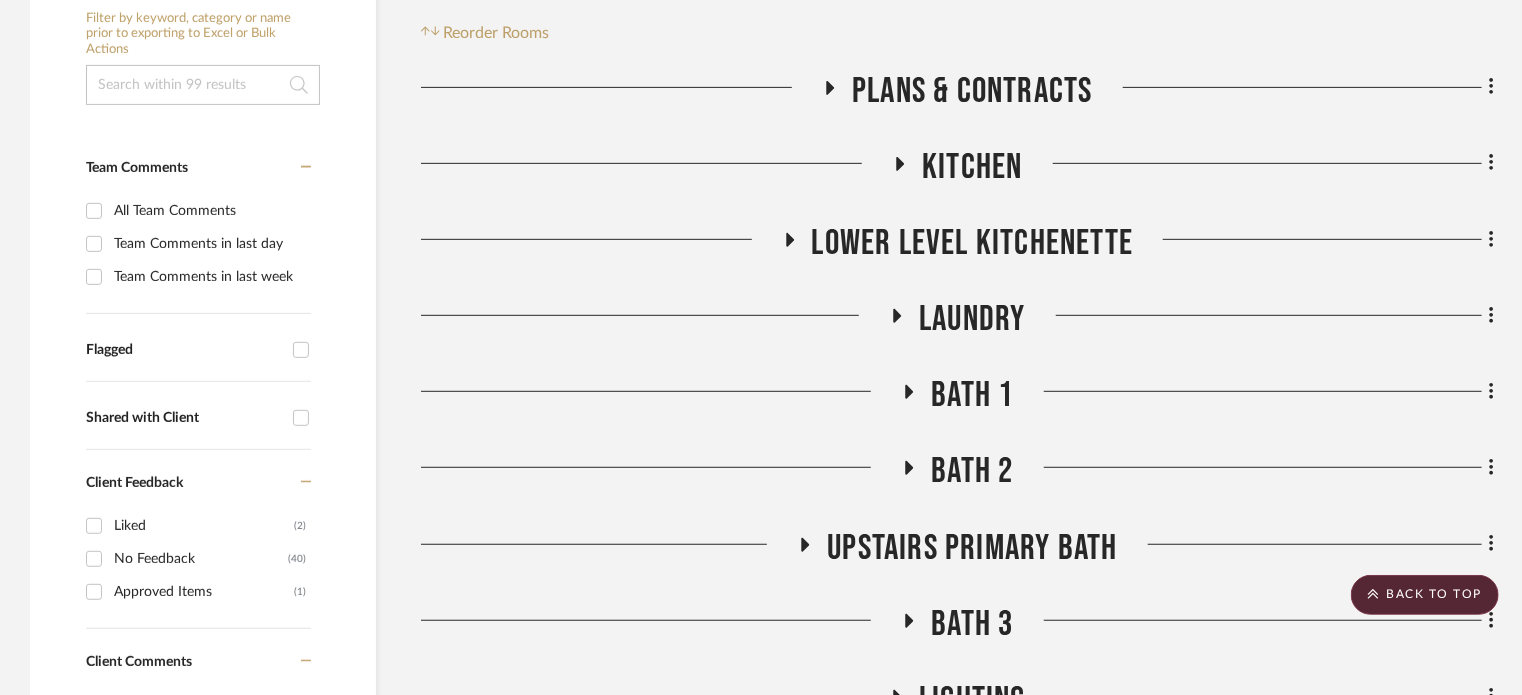 click 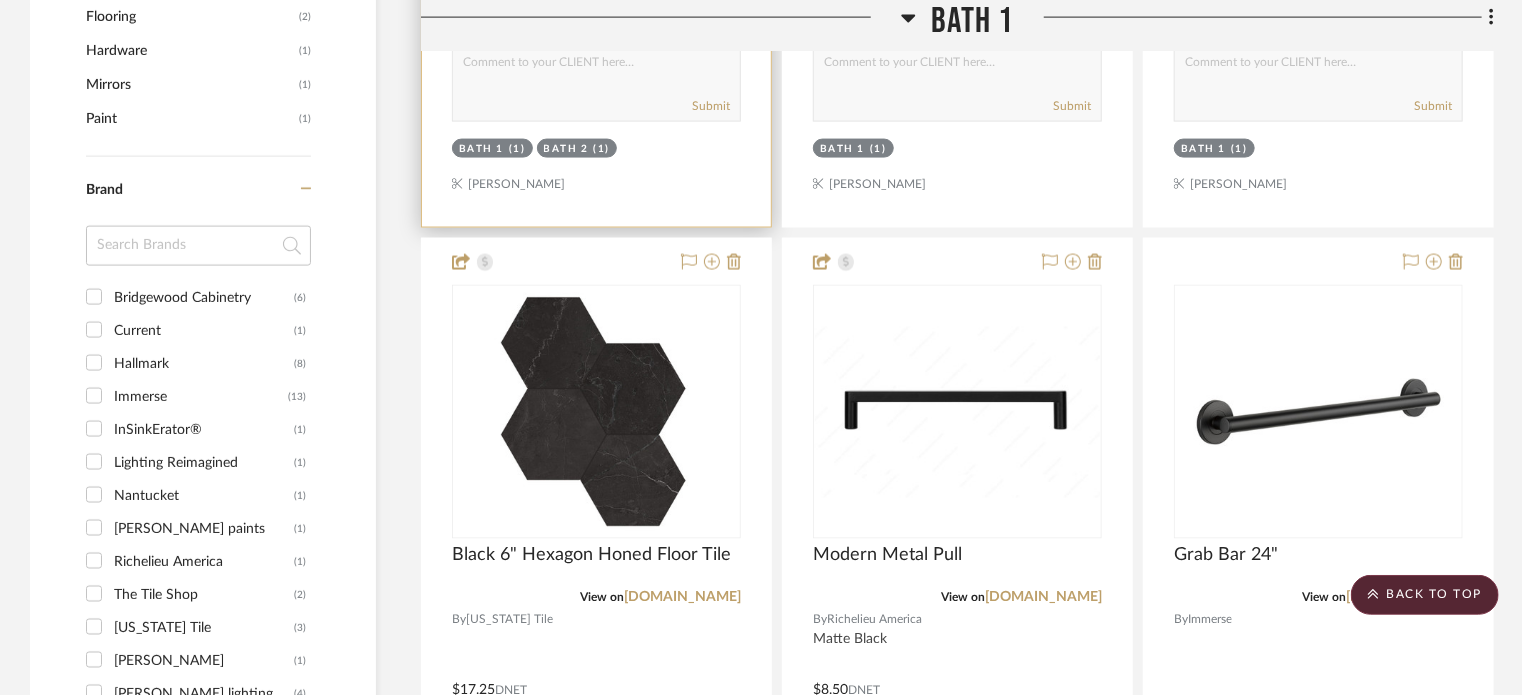 scroll, scrollTop: 1500, scrollLeft: 0, axis: vertical 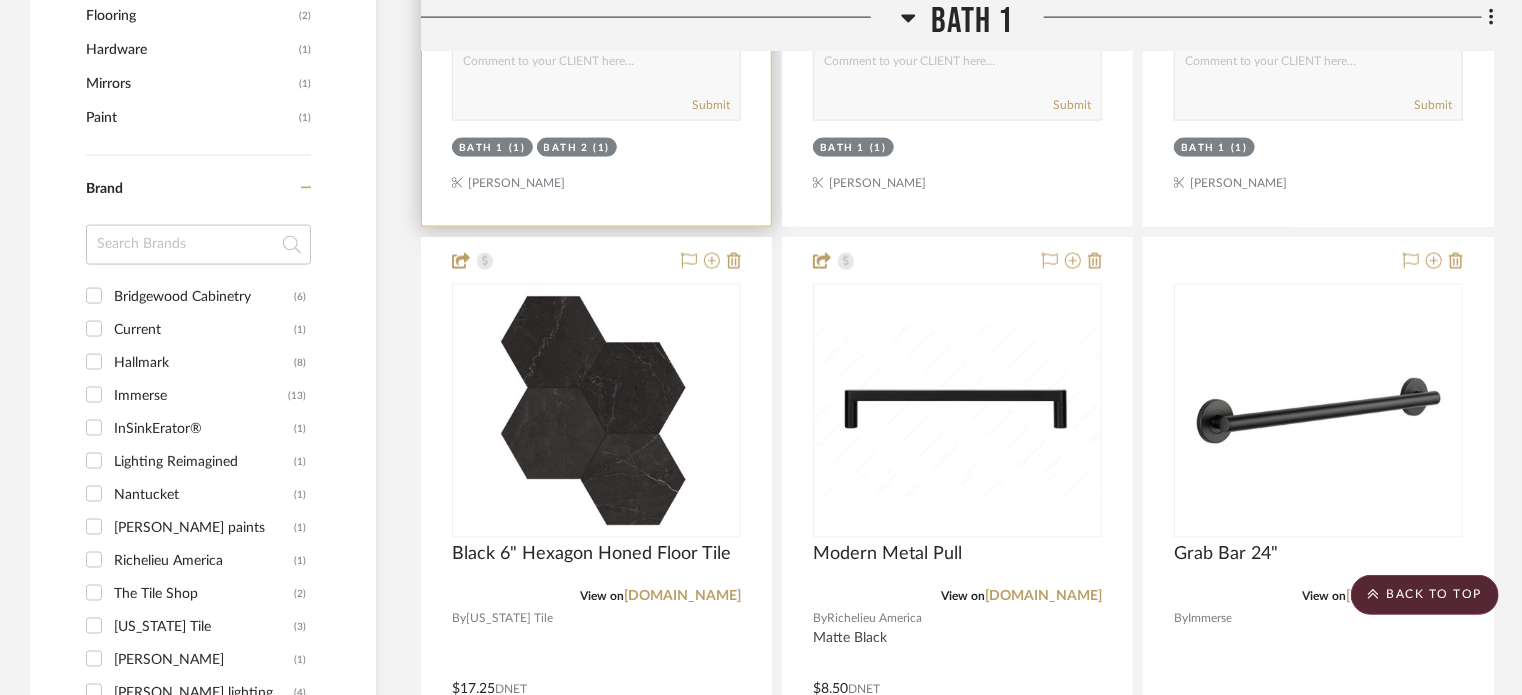 type 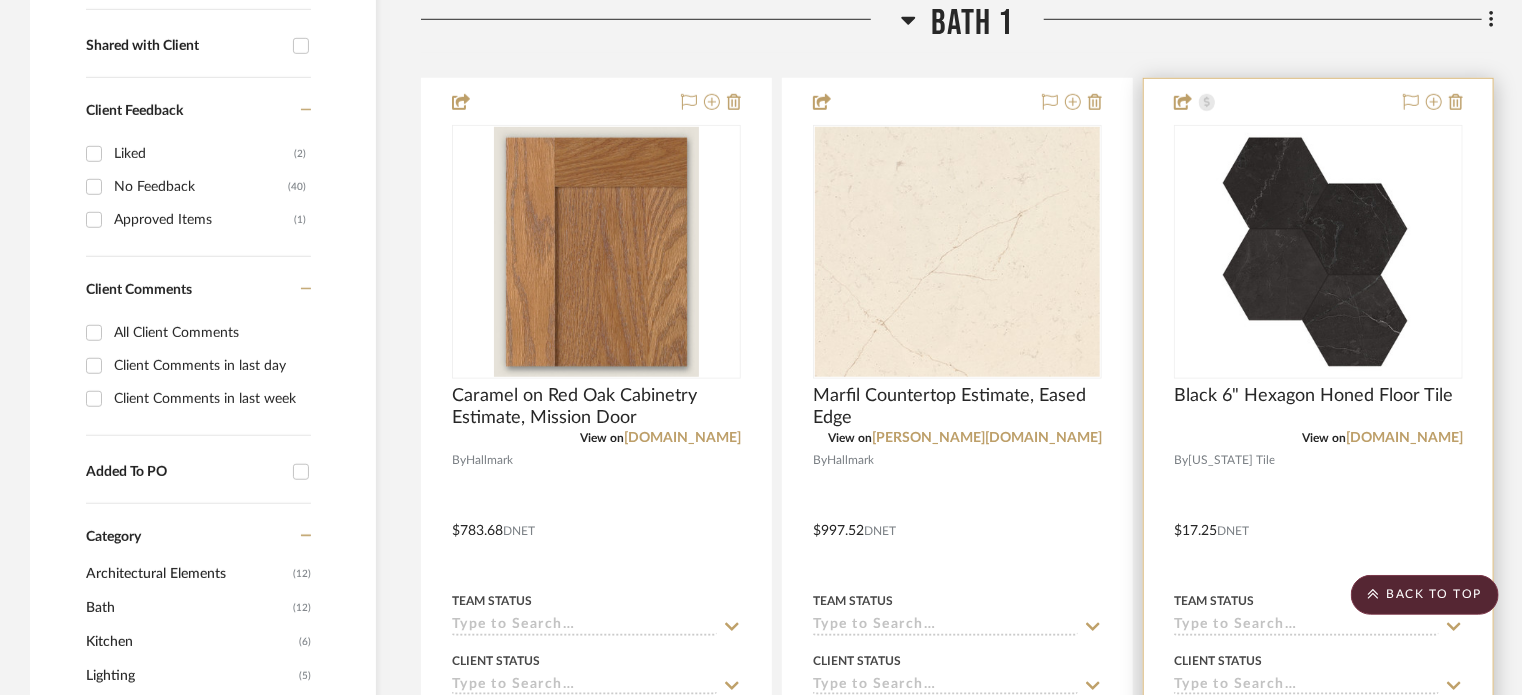 scroll, scrollTop: 700, scrollLeft: 0, axis: vertical 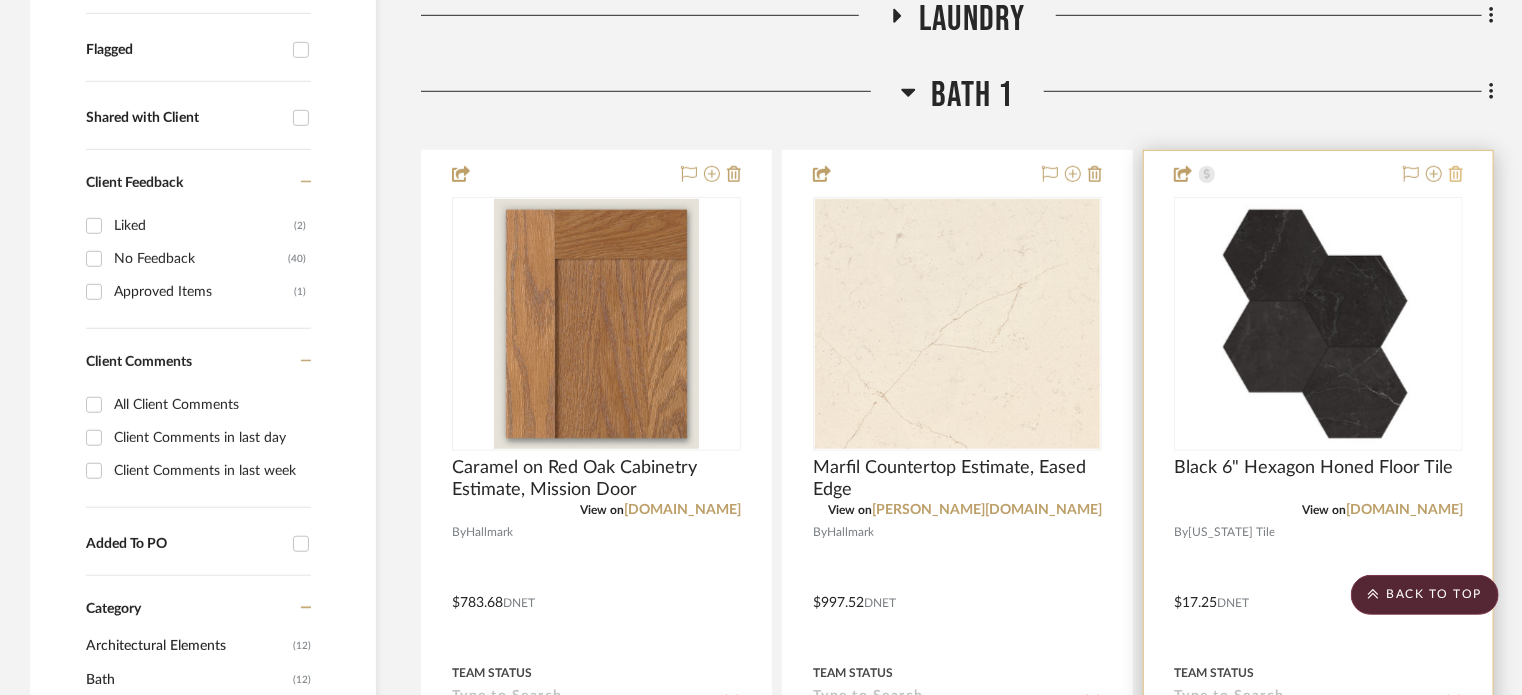 click 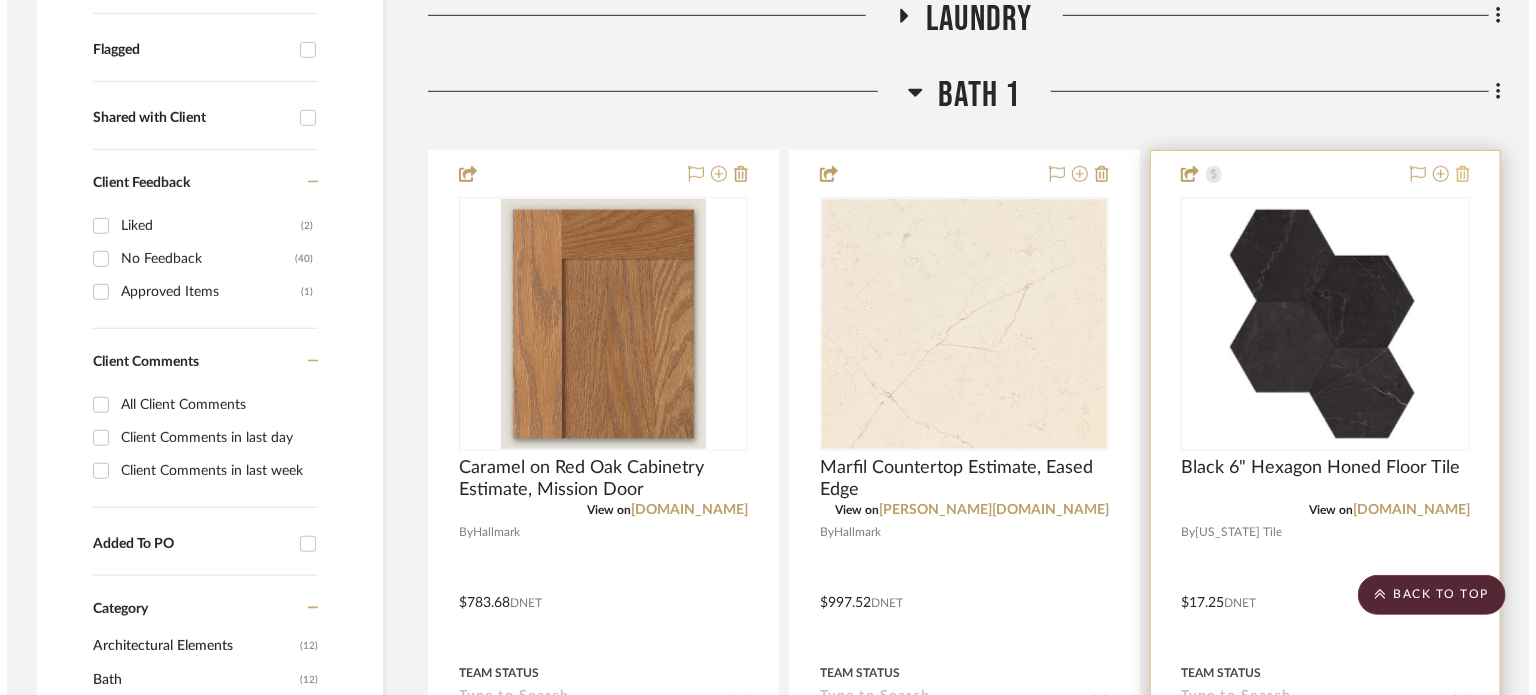 scroll, scrollTop: 0, scrollLeft: 0, axis: both 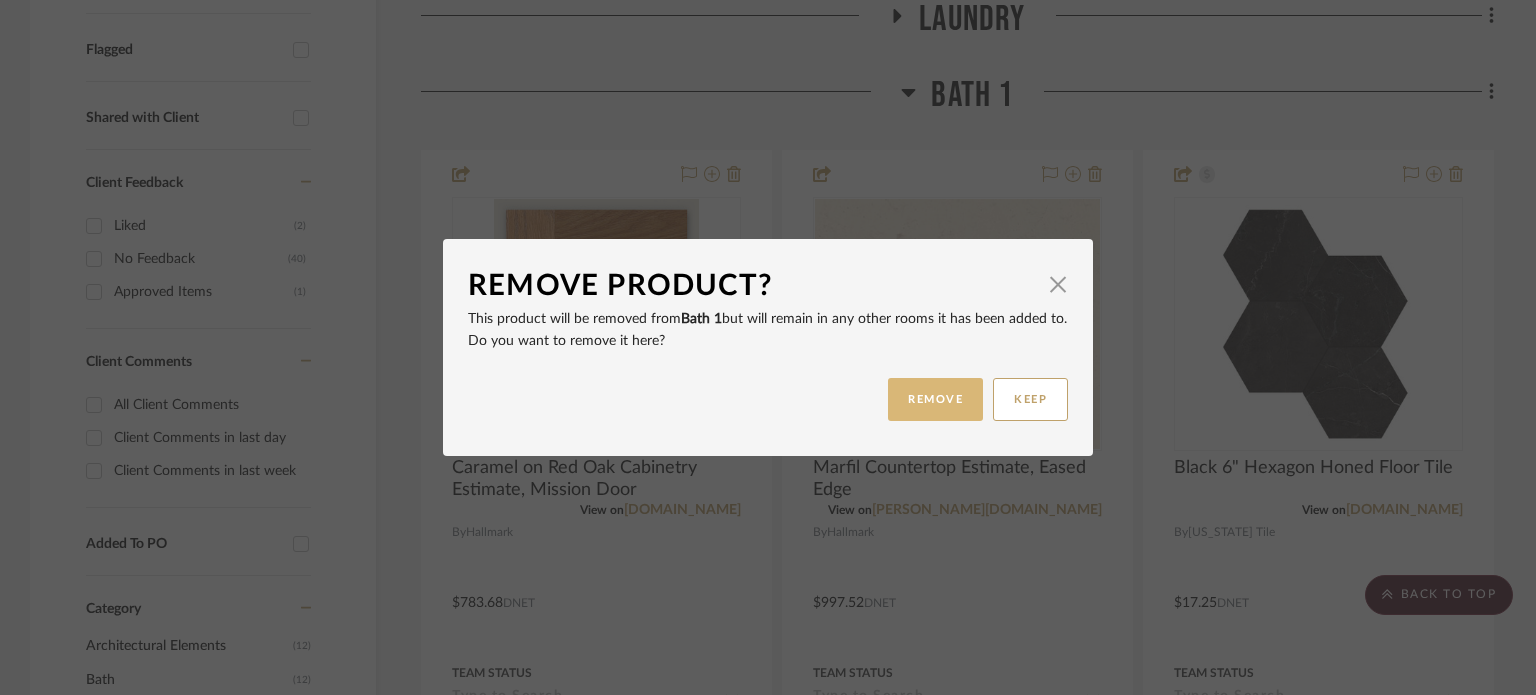click on "REMOVE" at bounding box center (935, 399) 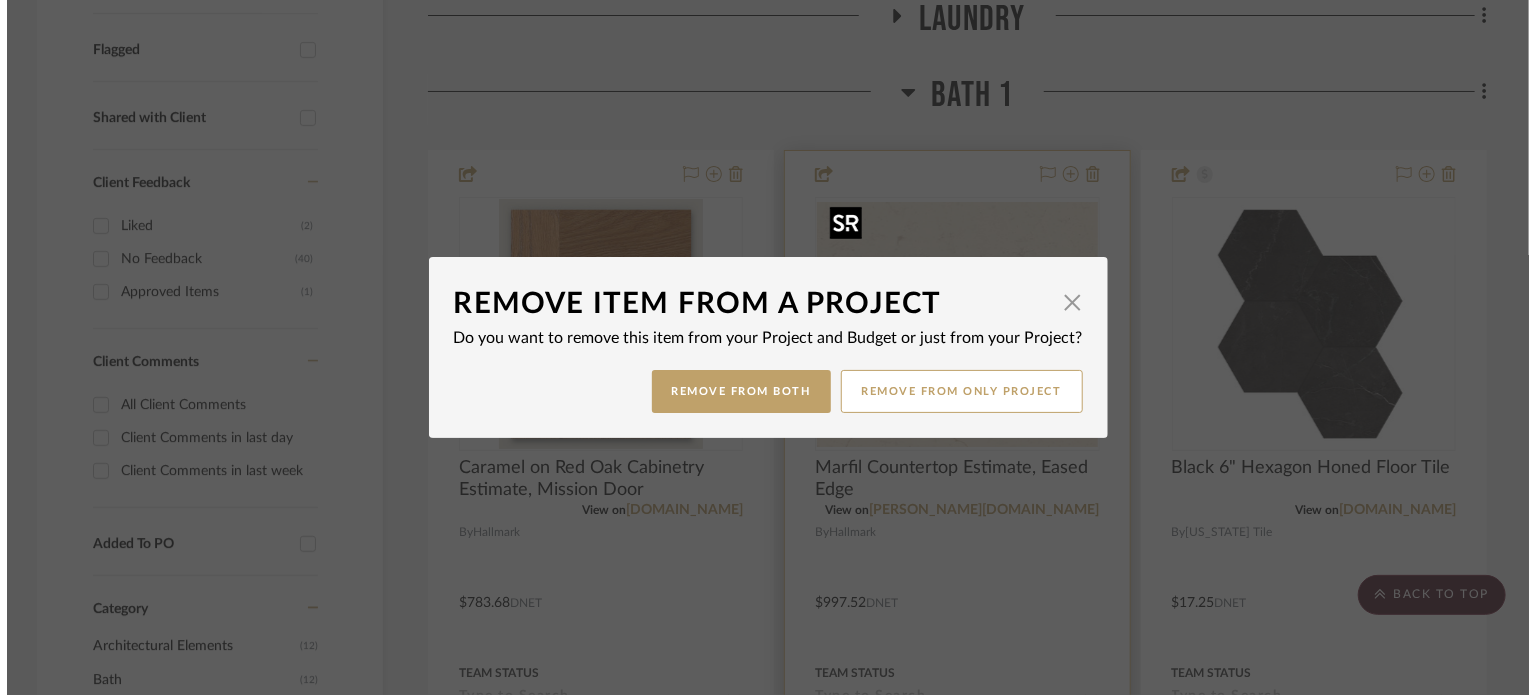 scroll, scrollTop: 0, scrollLeft: 0, axis: both 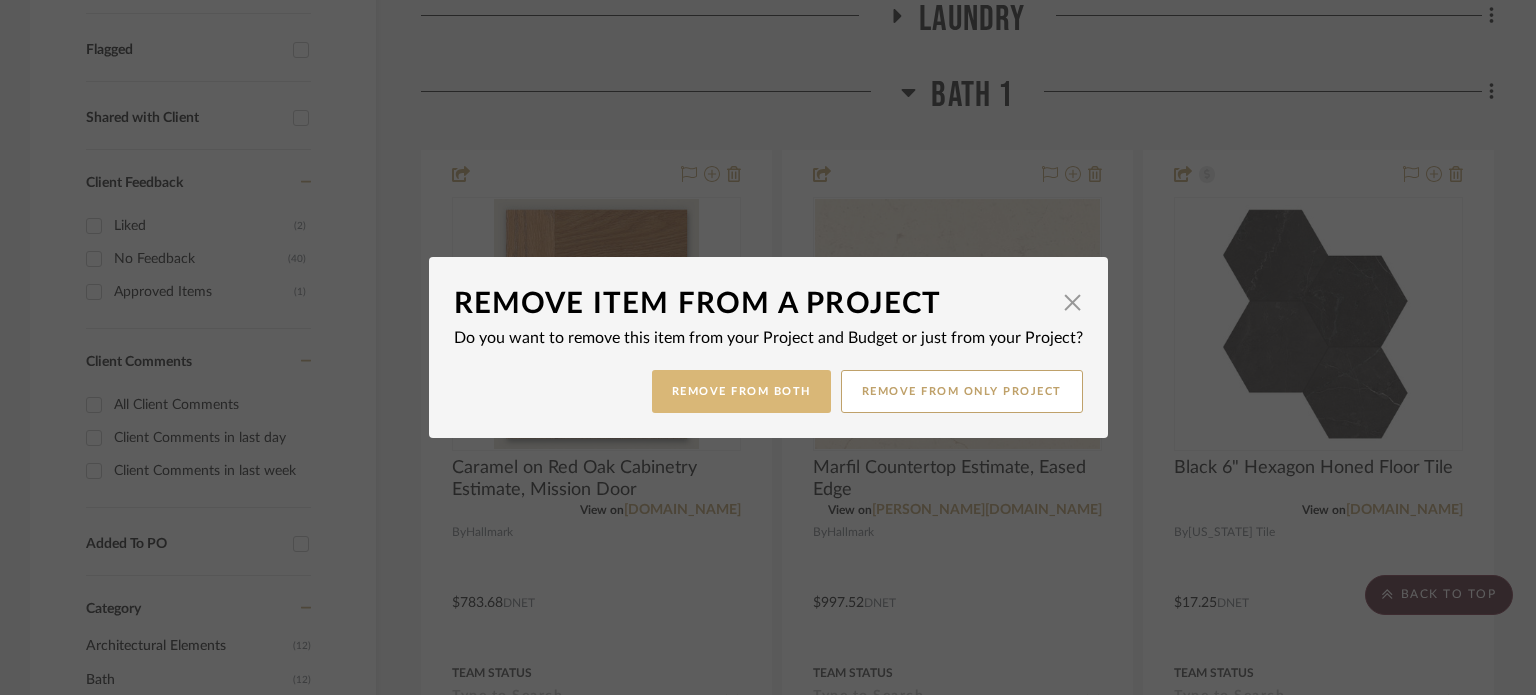 click on "Remove from Both" at bounding box center (741, 391) 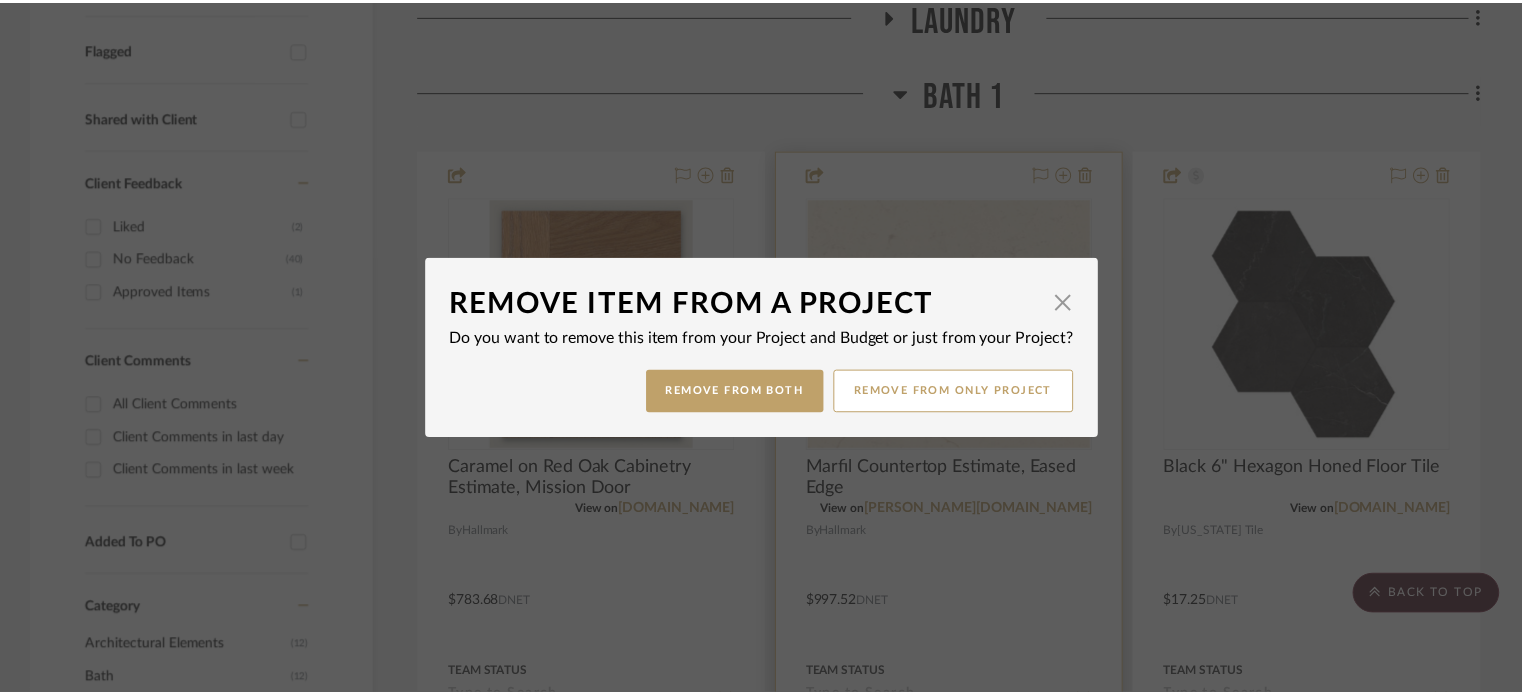 scroll, scrollTop: 700, scrollLeft: 0, axis: vertical 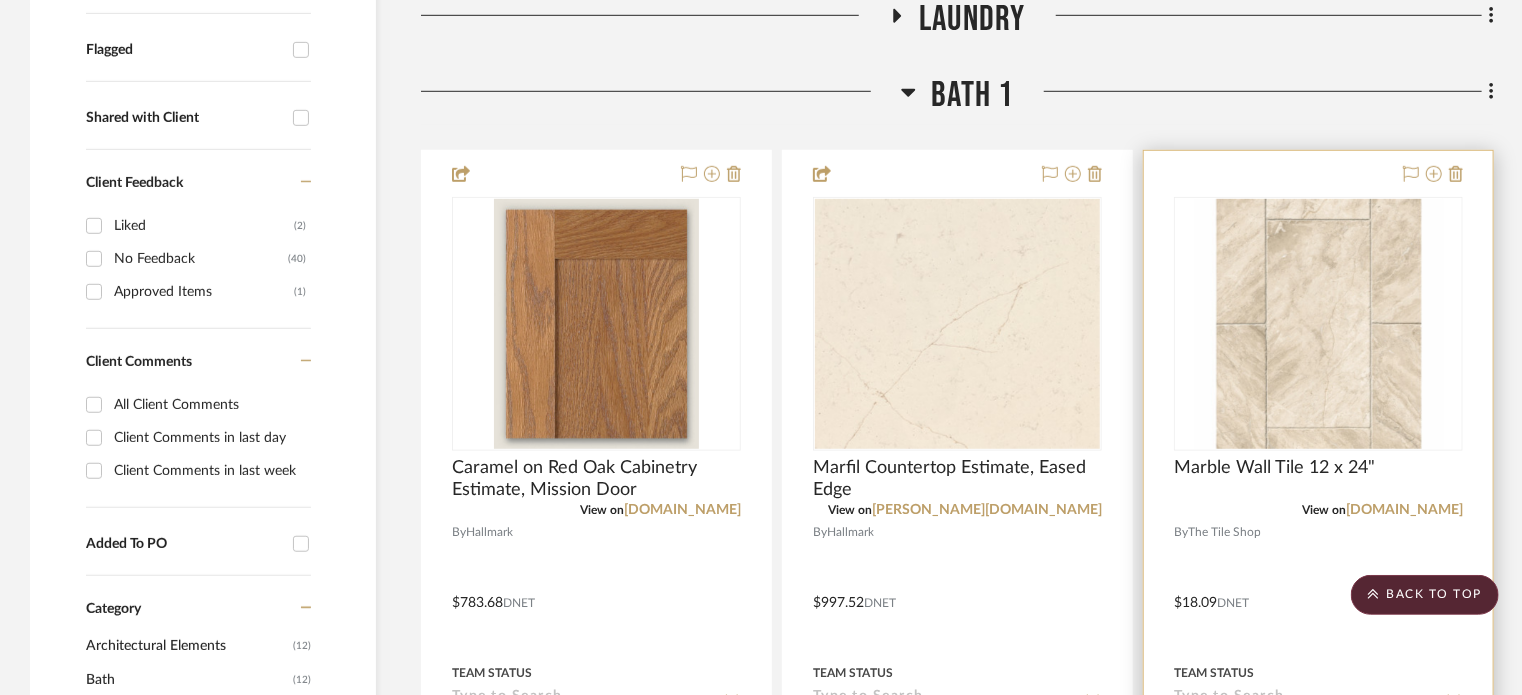 click at bounding box center (1318, 588) 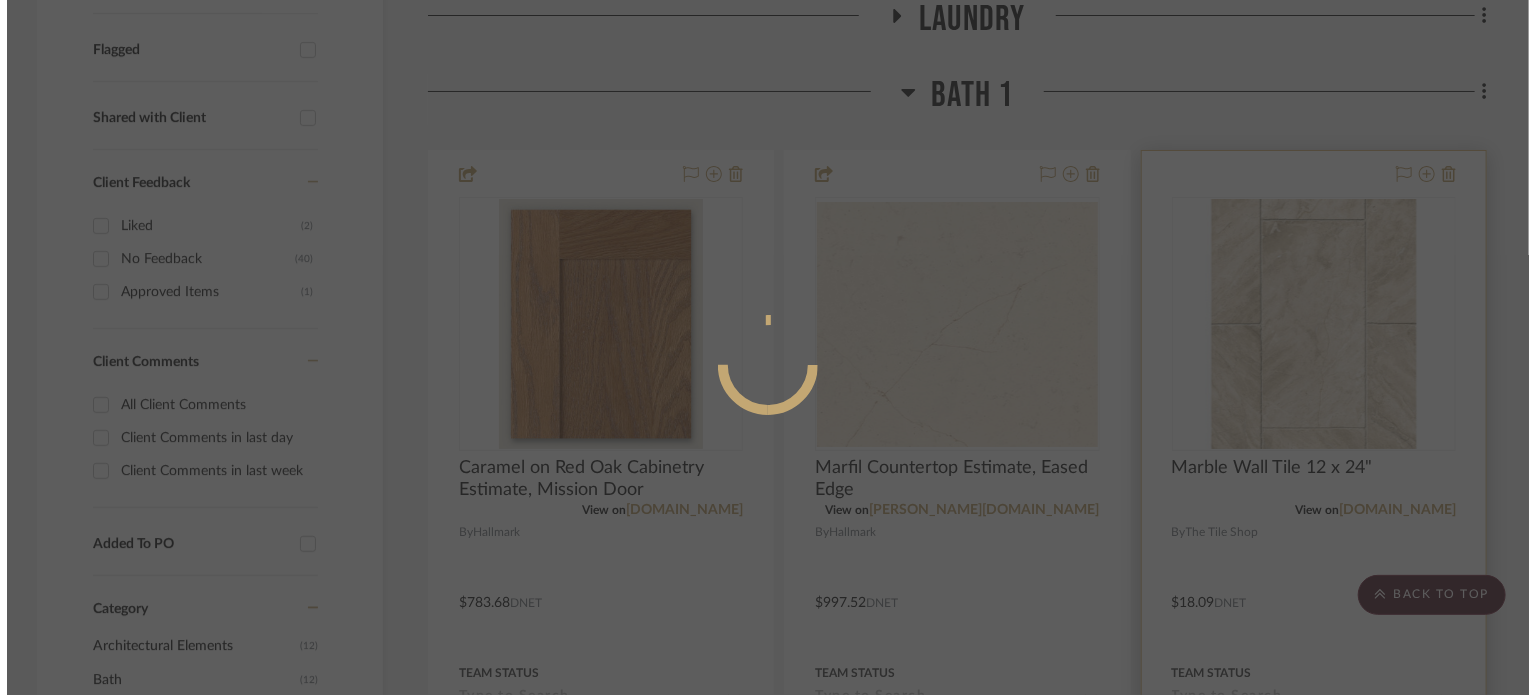 scroll, scrollTop: 0, scrollLeft: 0, axis: both 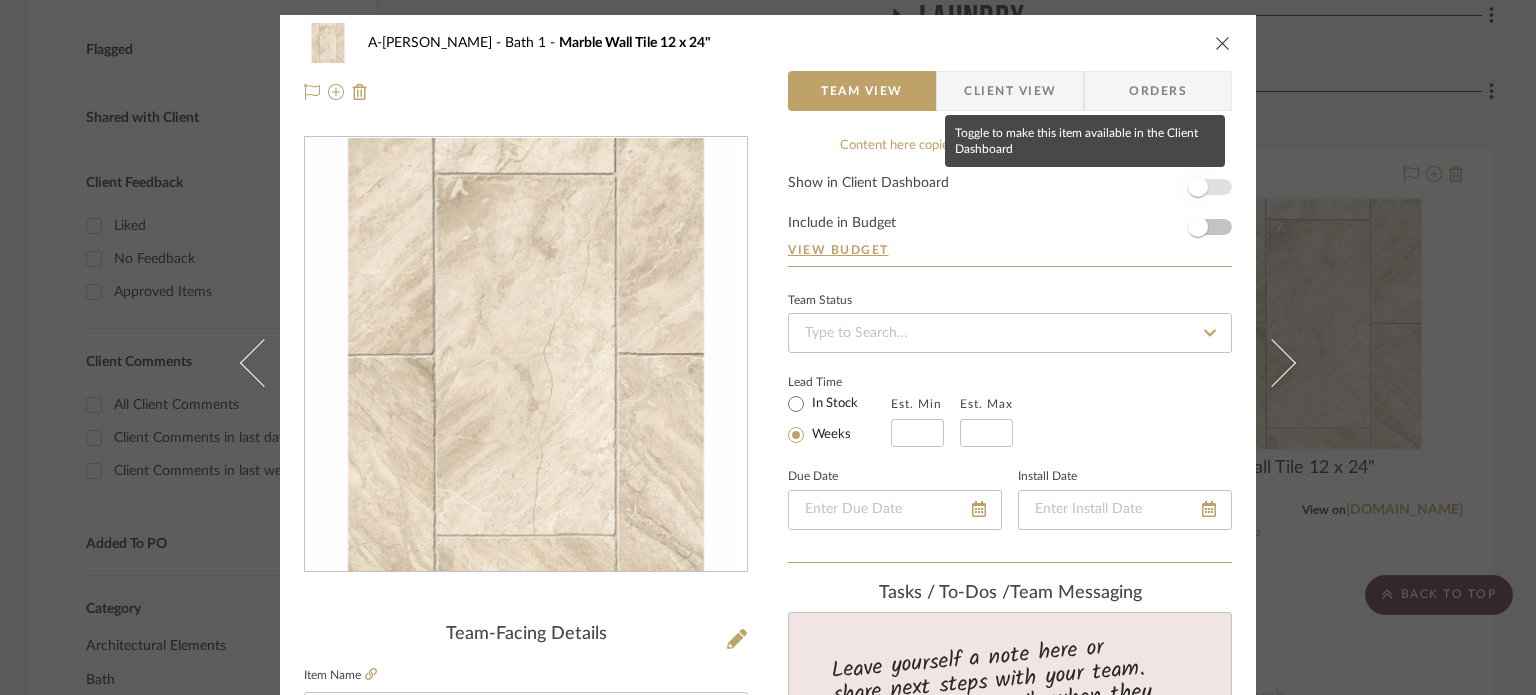 click at bounding box center [1198, 187] 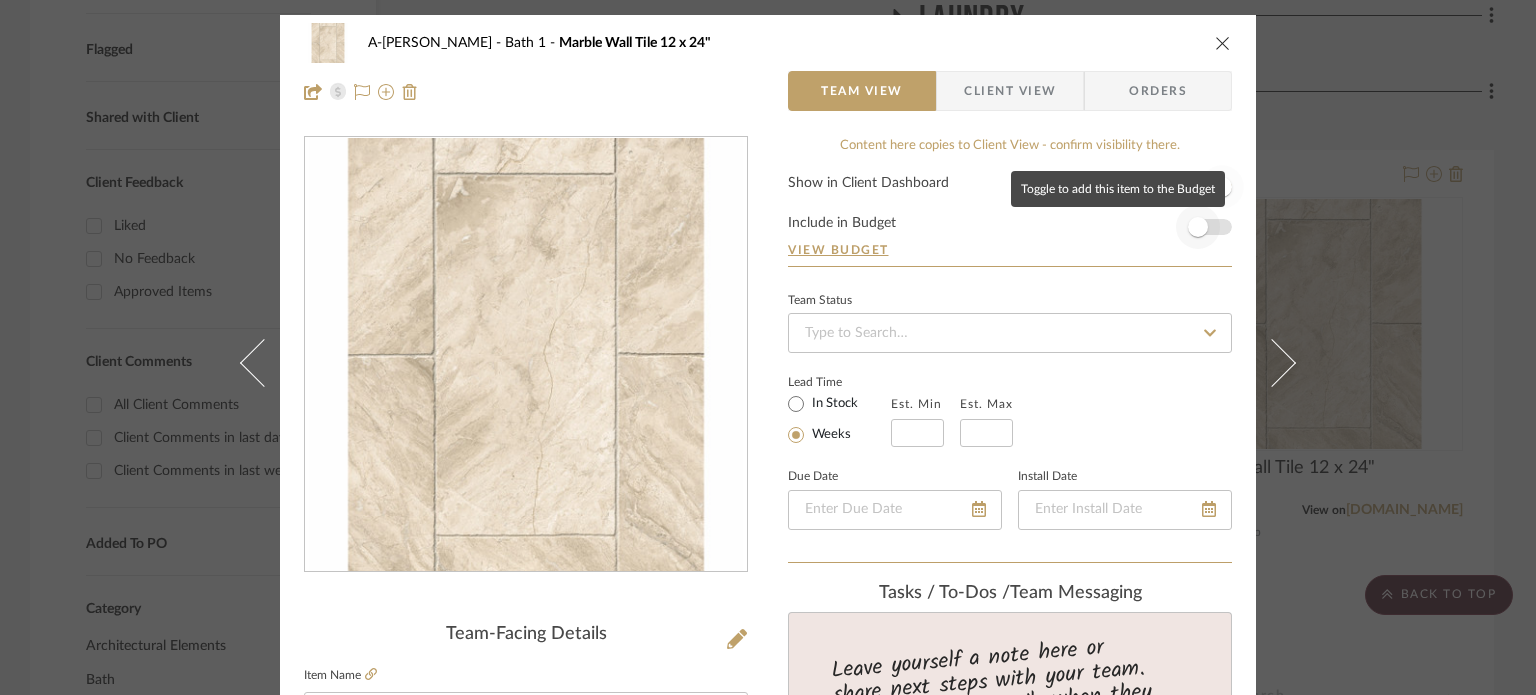 type 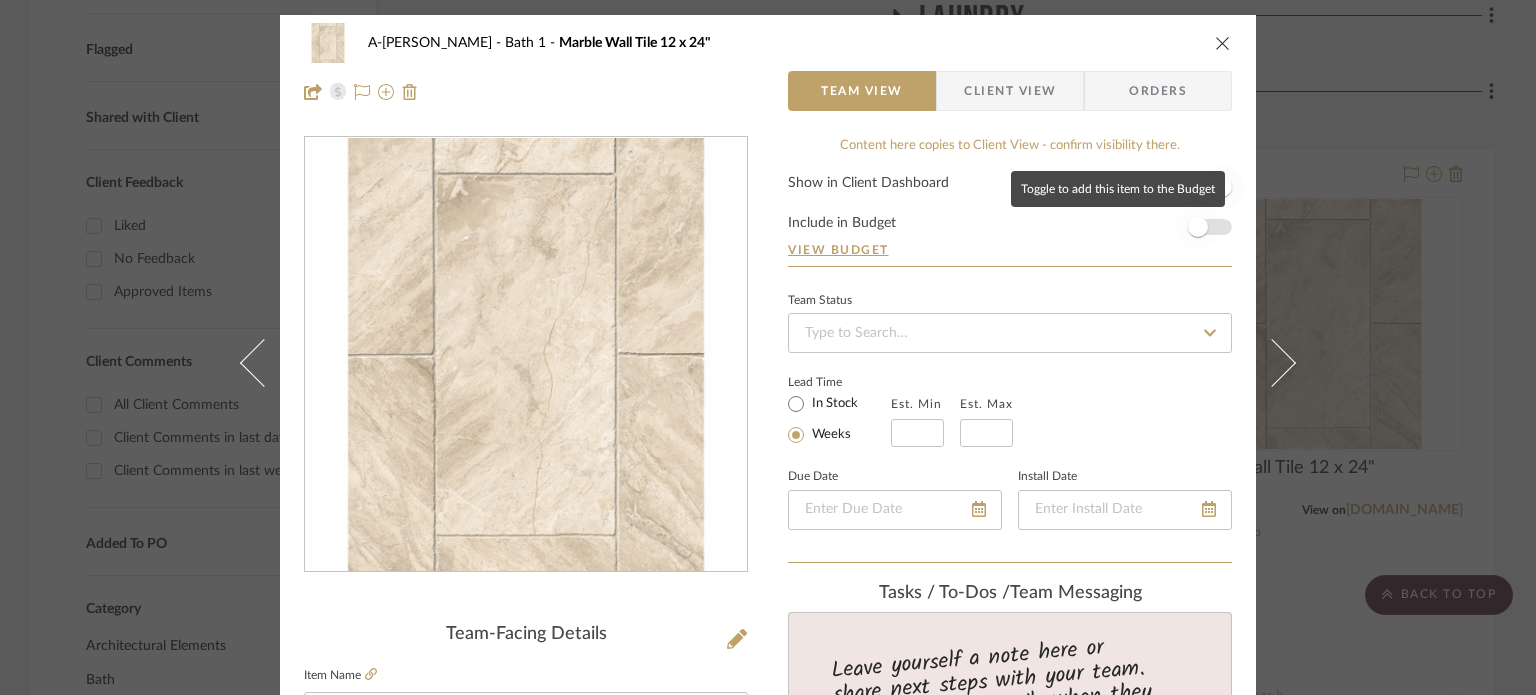 click at bounding box center [1198, 227] 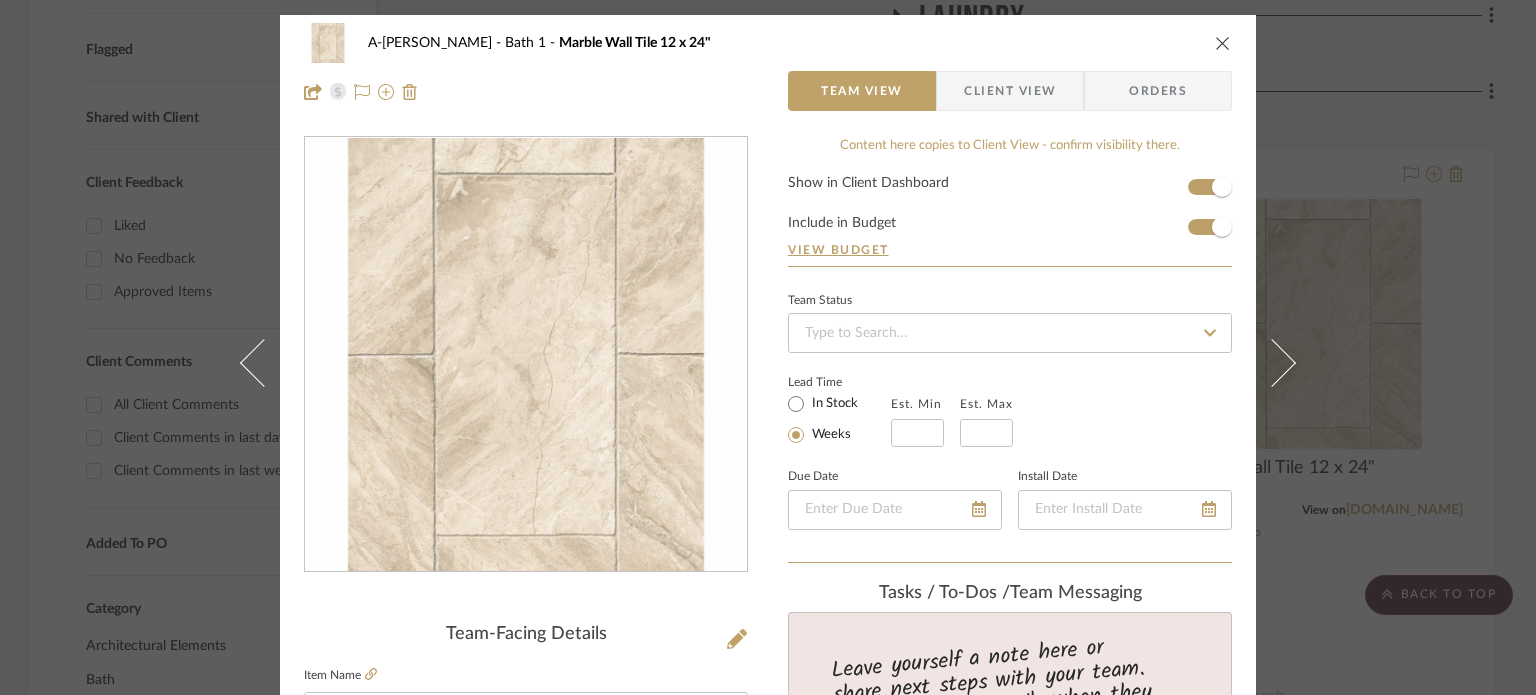 type 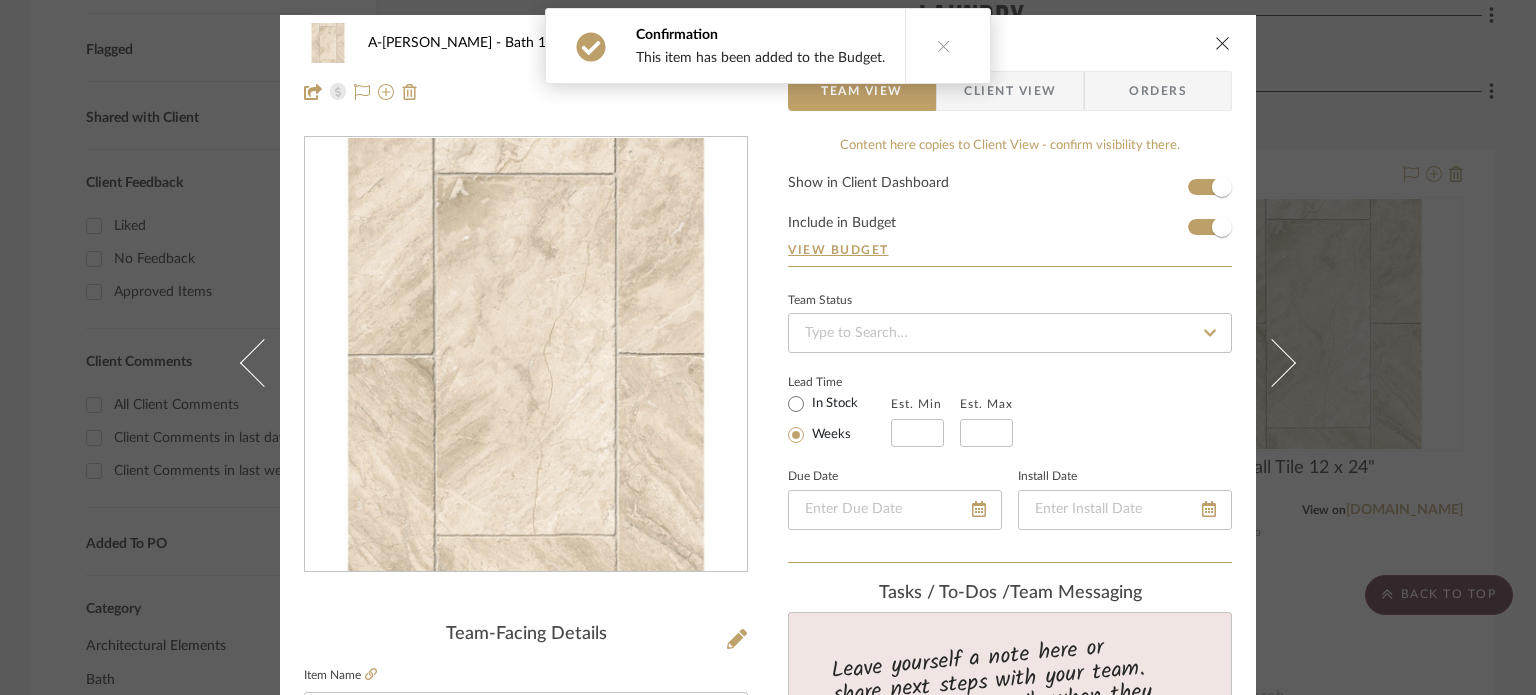 click on "A-Shipley Bath 1 Marble Wall Tile 12 x 24" Team View Client View Orders  Team-Facing Details   Item Name  Marble Wall Tile 12 x 24"  Brand  The Tile Shop  Internal Description   Dimensions   Product Specifications   Item Costs   View Budget   Markup %  30%  Unit Cost  $18.09  Cost Type  DNET  Client Unit Price   $23.52   Quantity  1  Unit Type  Each  Subtotal   $23.52   Tax %  9.49%  Total Tax   $2.23   Shipping Cost  $2.35  Ship. Markup %  0% Taxable  Total Shipping   $2.35  Total Client Price  $28.10  Your Cost  $22.16  Your Margin  $5.43  Content here copies to Client View - confirm visibility there.  Show in Client Dashboard   Include in Budget   View Budget  Team Status  Lead Time  In Stock Weeks  Est. Min   Est. Max   Due Date   Install Date  Tasks / To-Dos /  team Messaging  Leave yourself a note here or share next steps with your team. You will receive emails when they
respond!  Invite Collaborator Internal Notes  Documents  Choose a file  or drag it here. Change Room/Update Quantity (1)" at bounding box center (768, 347) 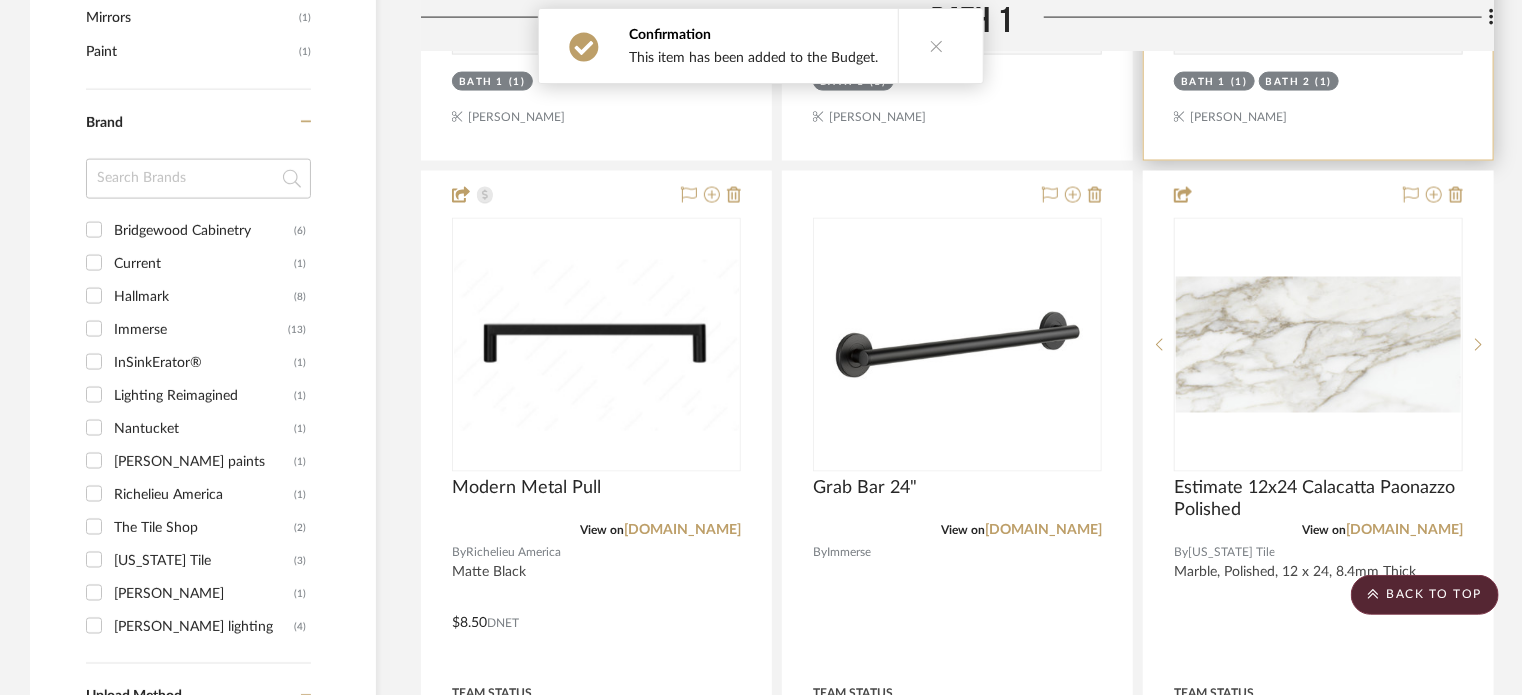 scroll, scrollTop: 1600, scrollLeft: 0, axis: vertical 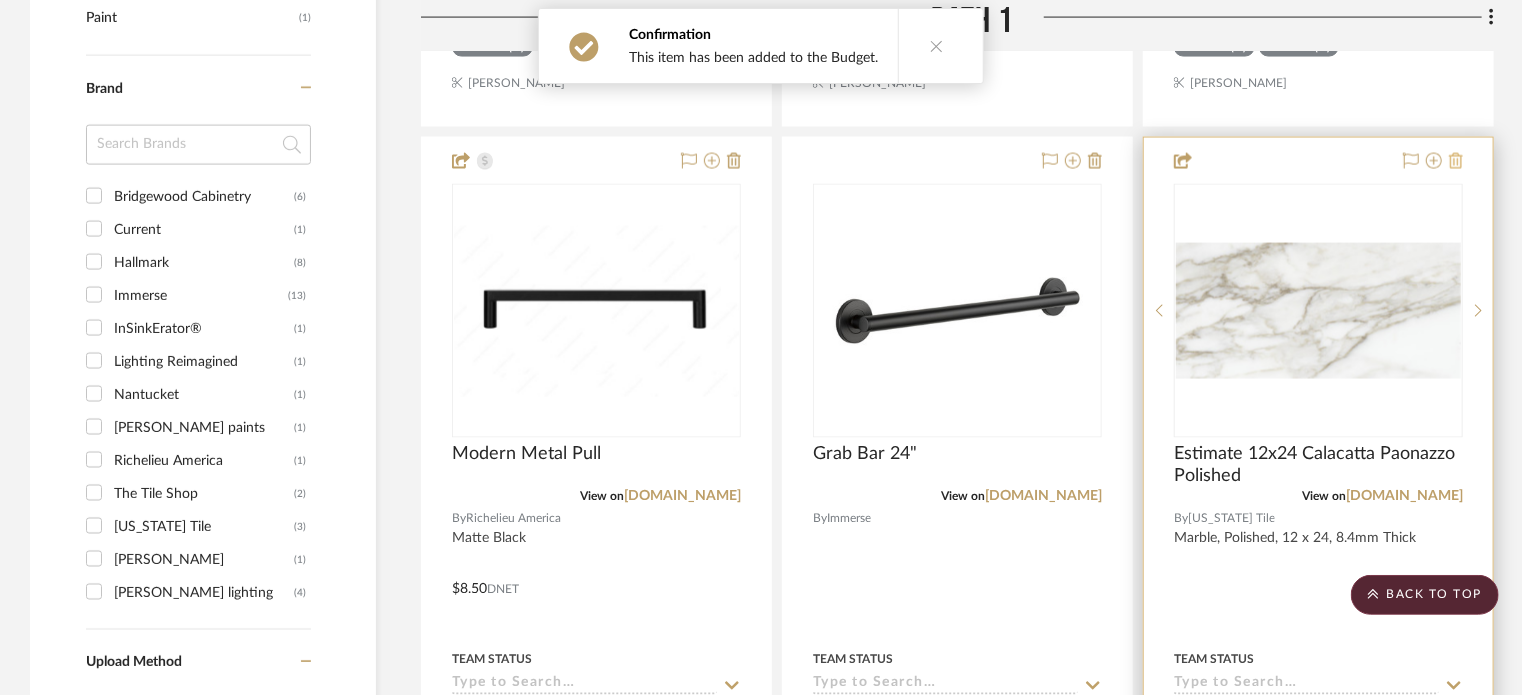 click 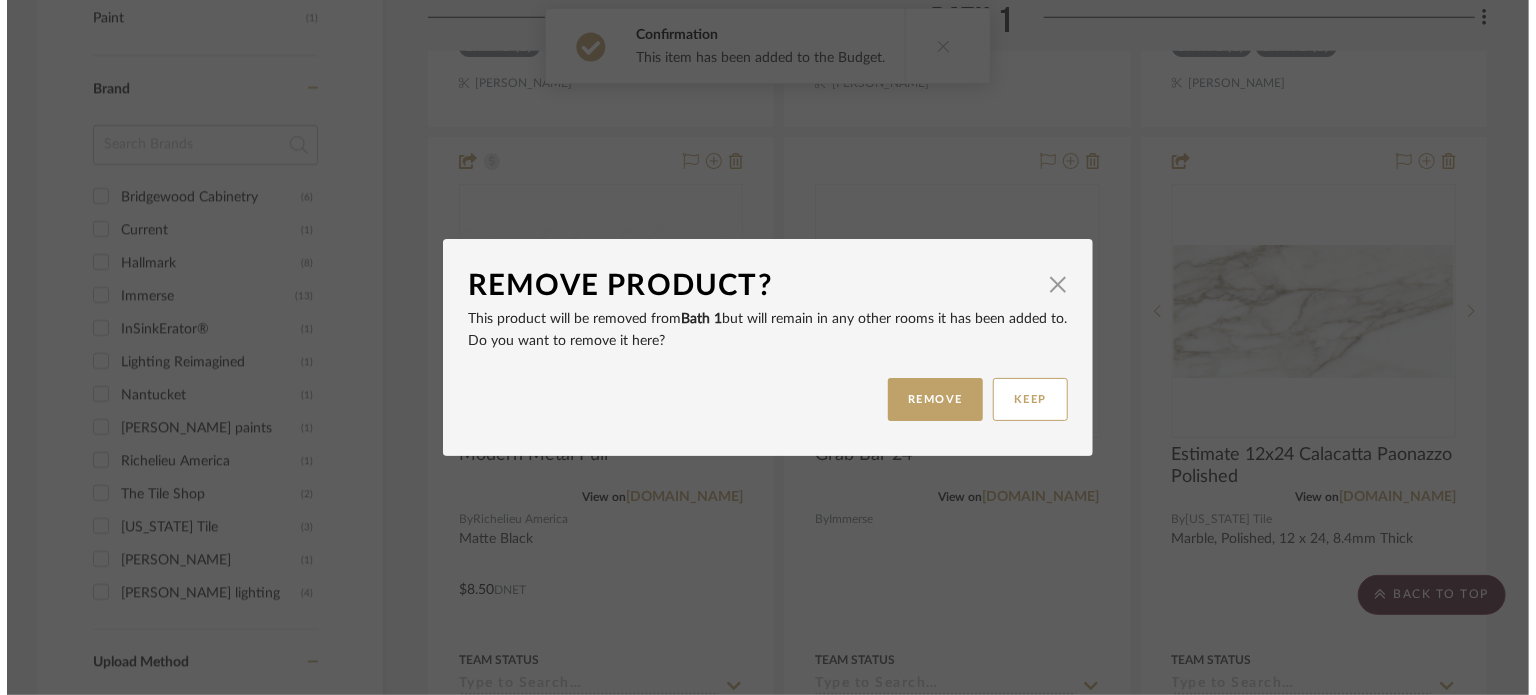 scroll, scrollTop: 0, scrollLeft: 0, axis: both 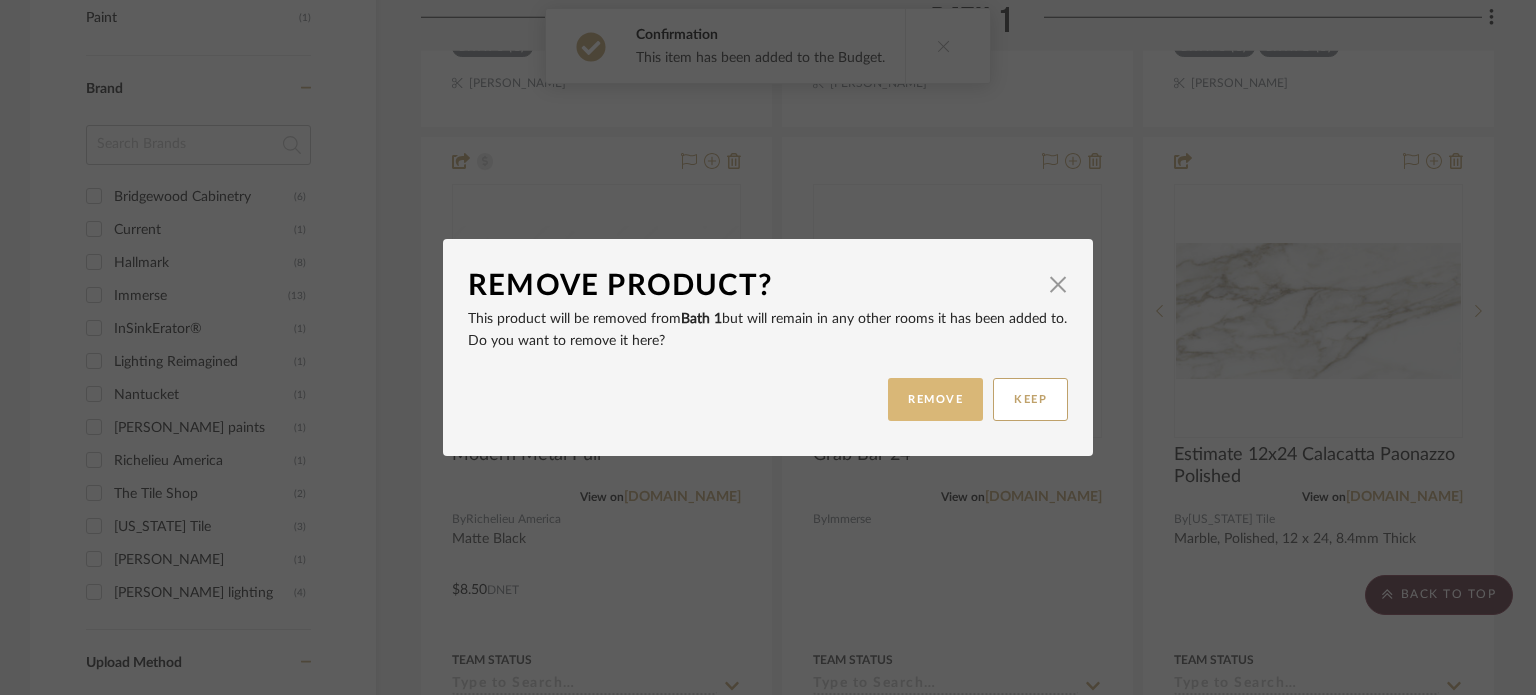 click on "REMOVE" at bounding box center [935, 399] 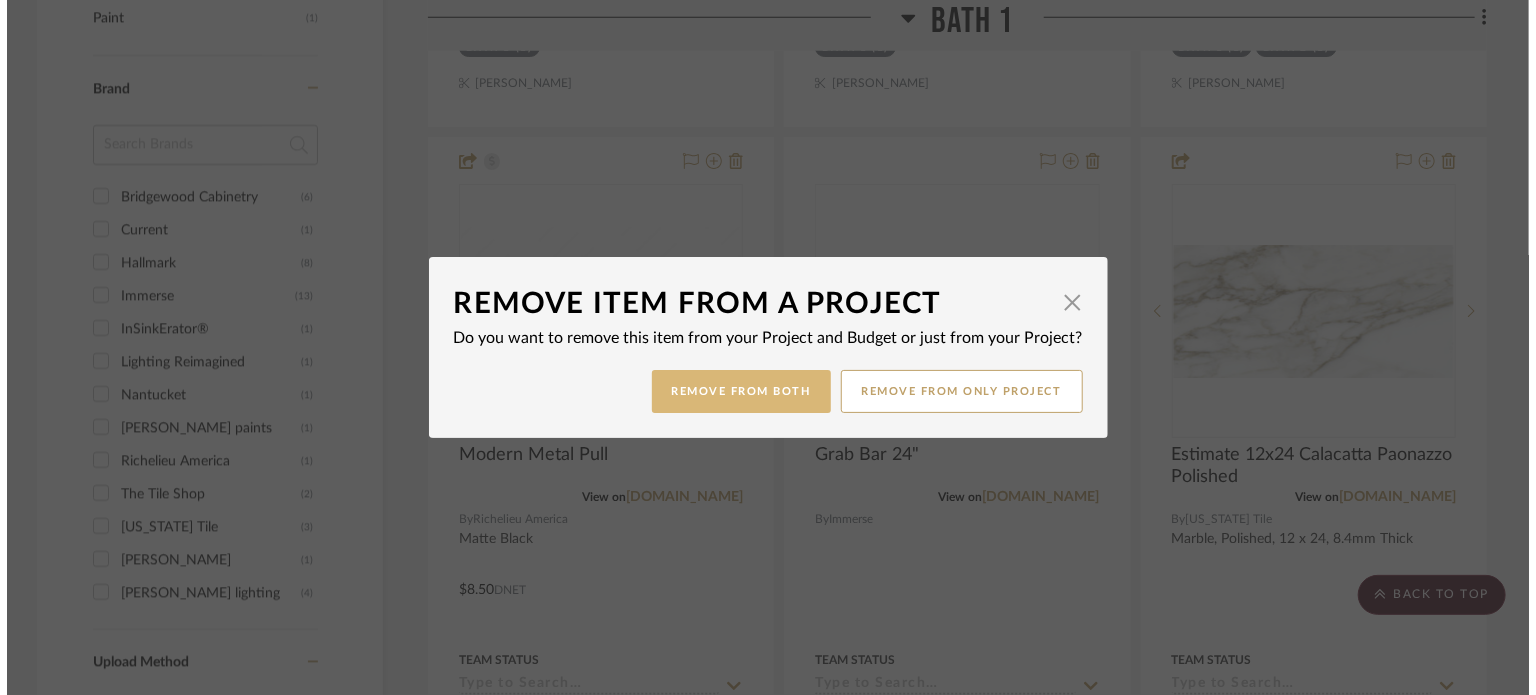 scroll, scrollTop: 0, scrollLeft: 0, axis: both 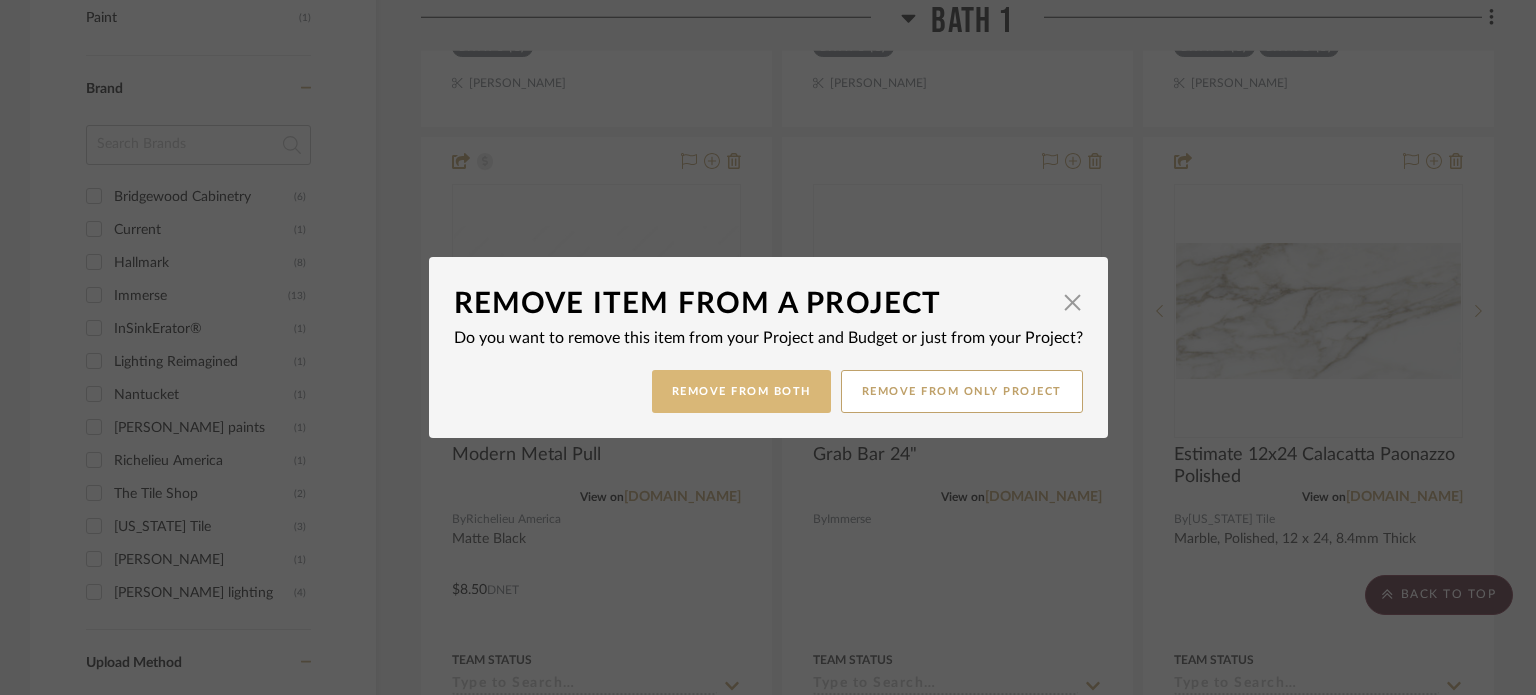 click on "Remove from Both" at bounding box center [741, 391] 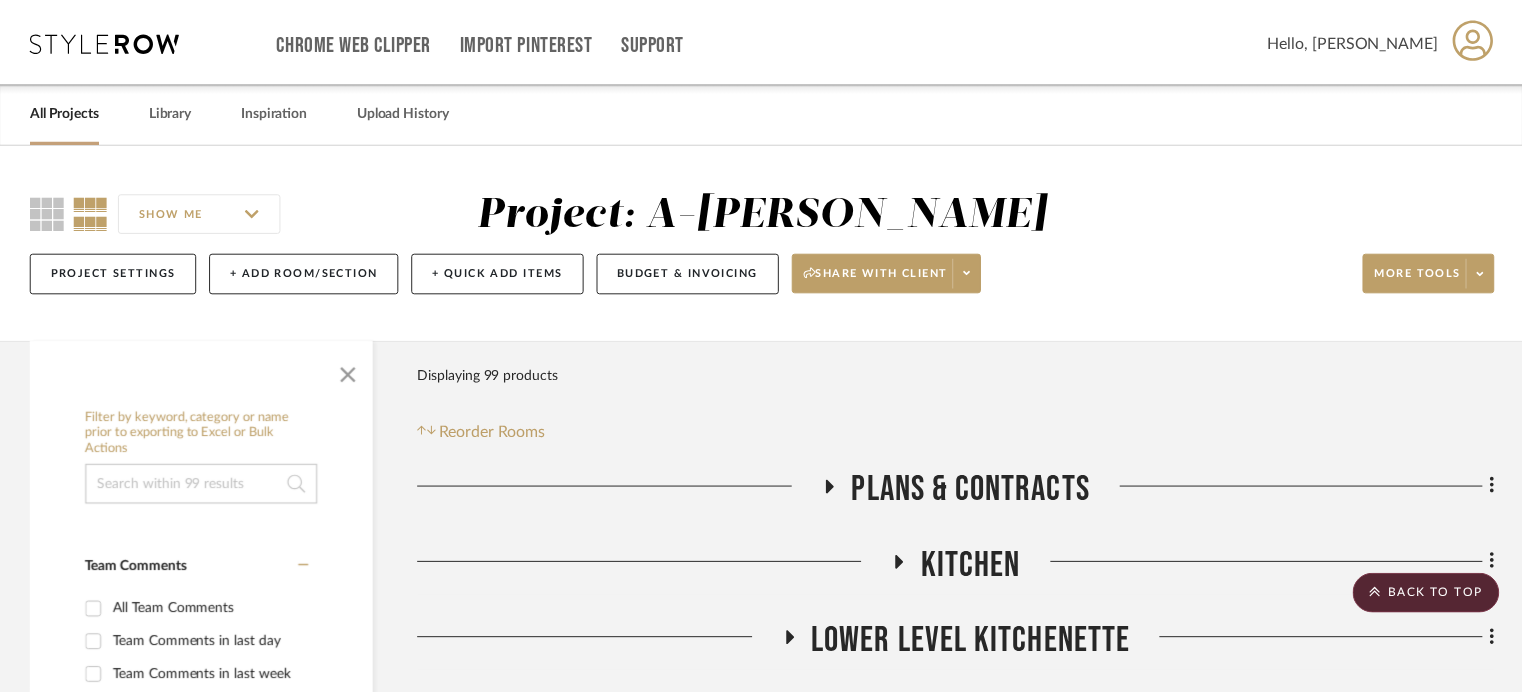 scroll, scrollTop: 1600, scrollLeft: 0, axis: vertical 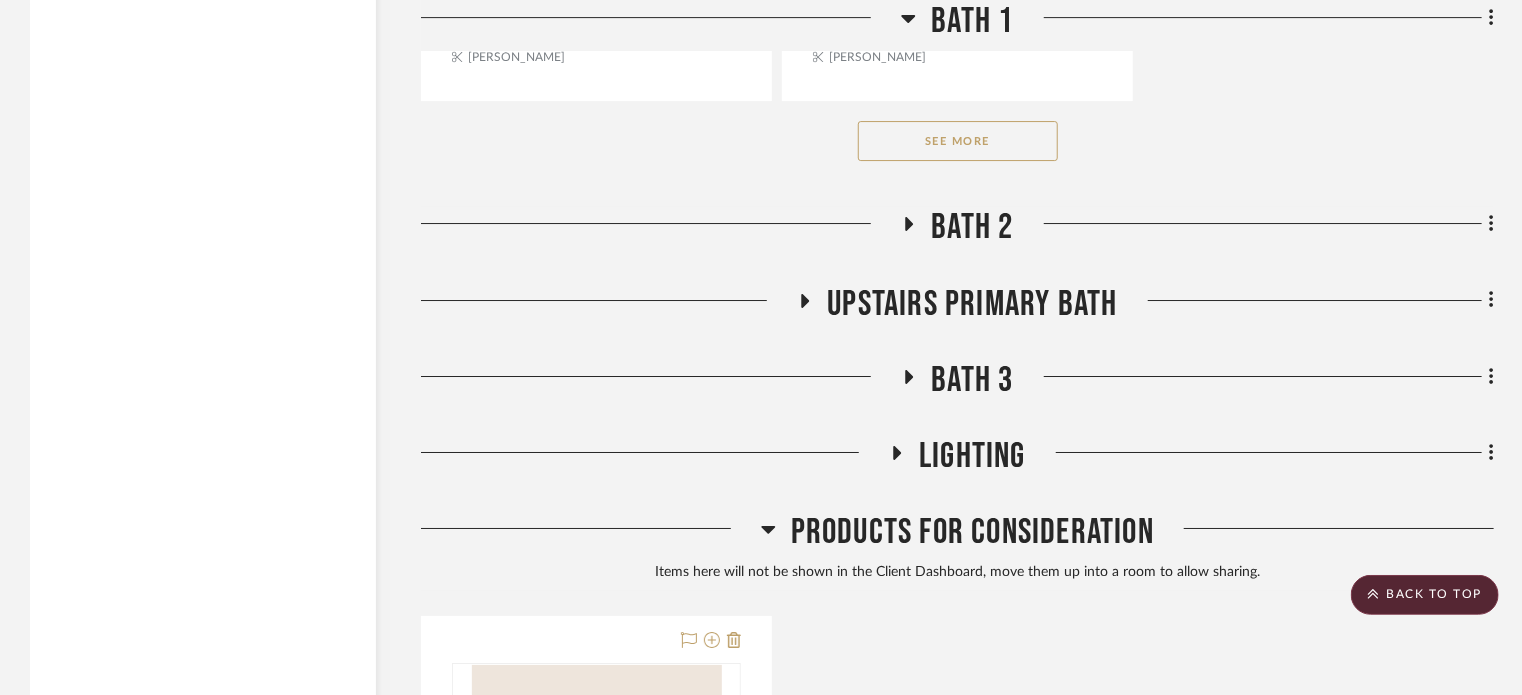 click 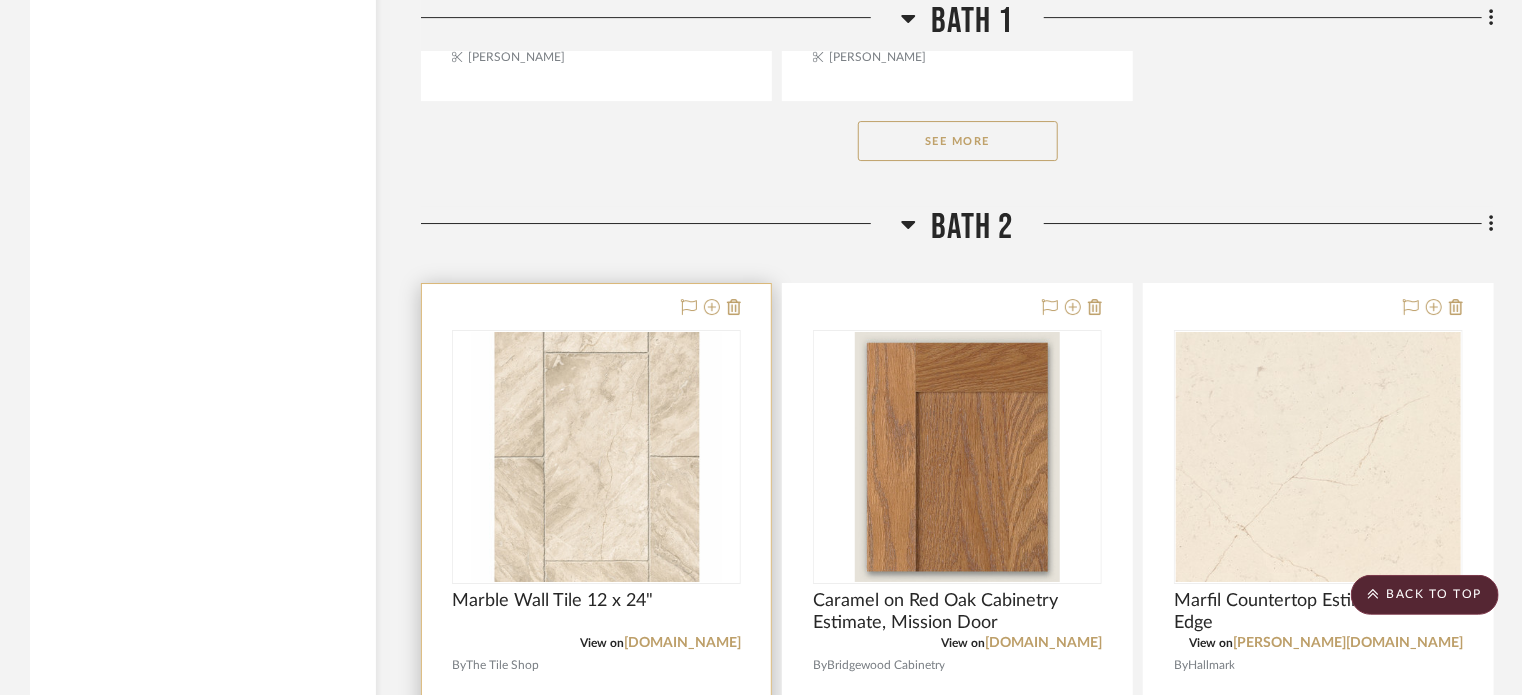 type 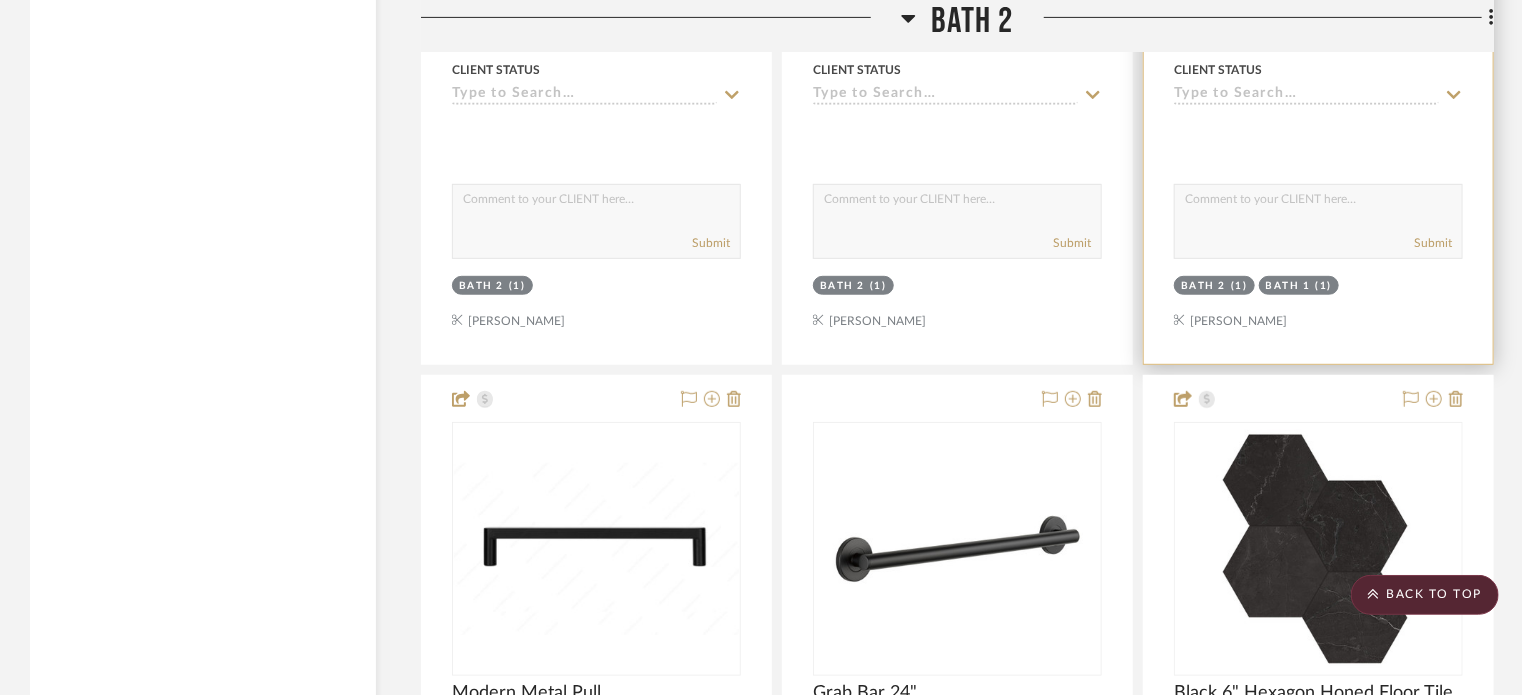 scroll, scrollTop: 4400, scrollLeft: 0, axis: vertical 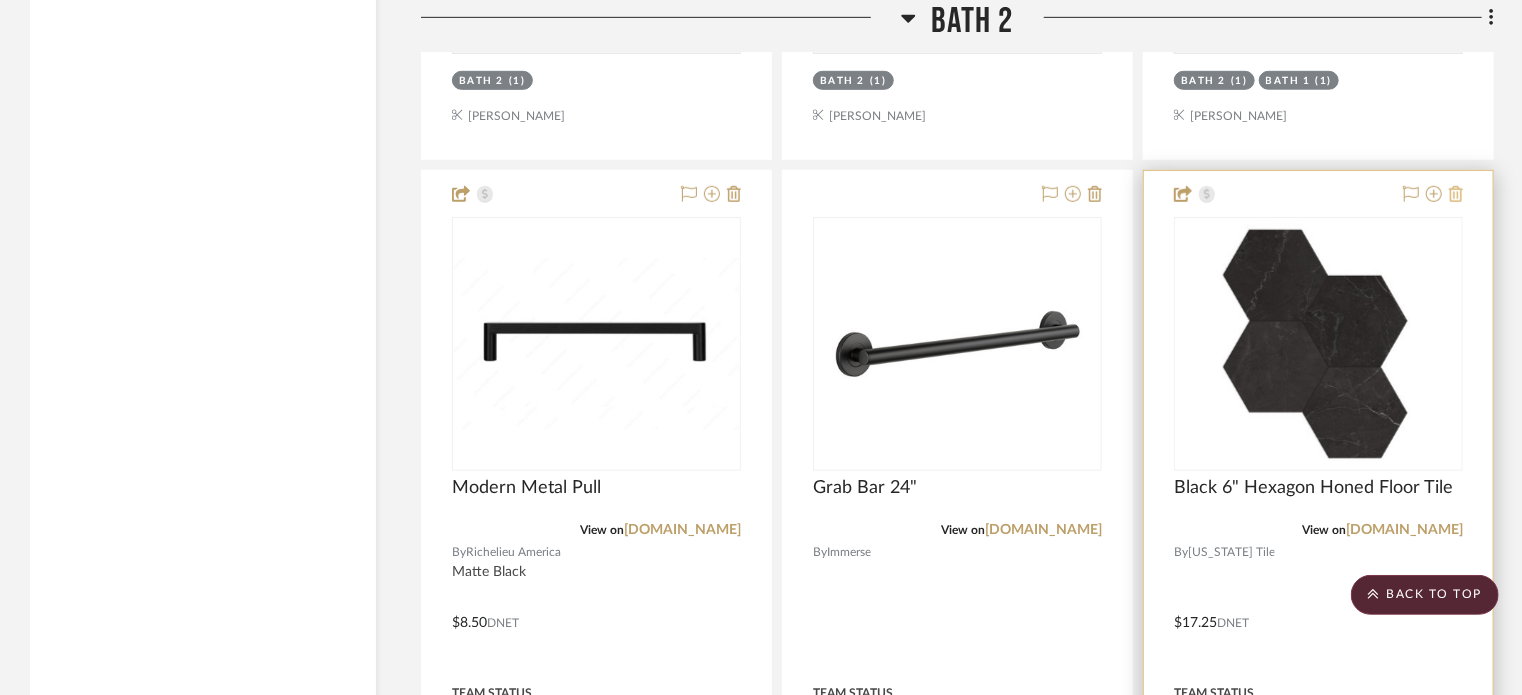 click 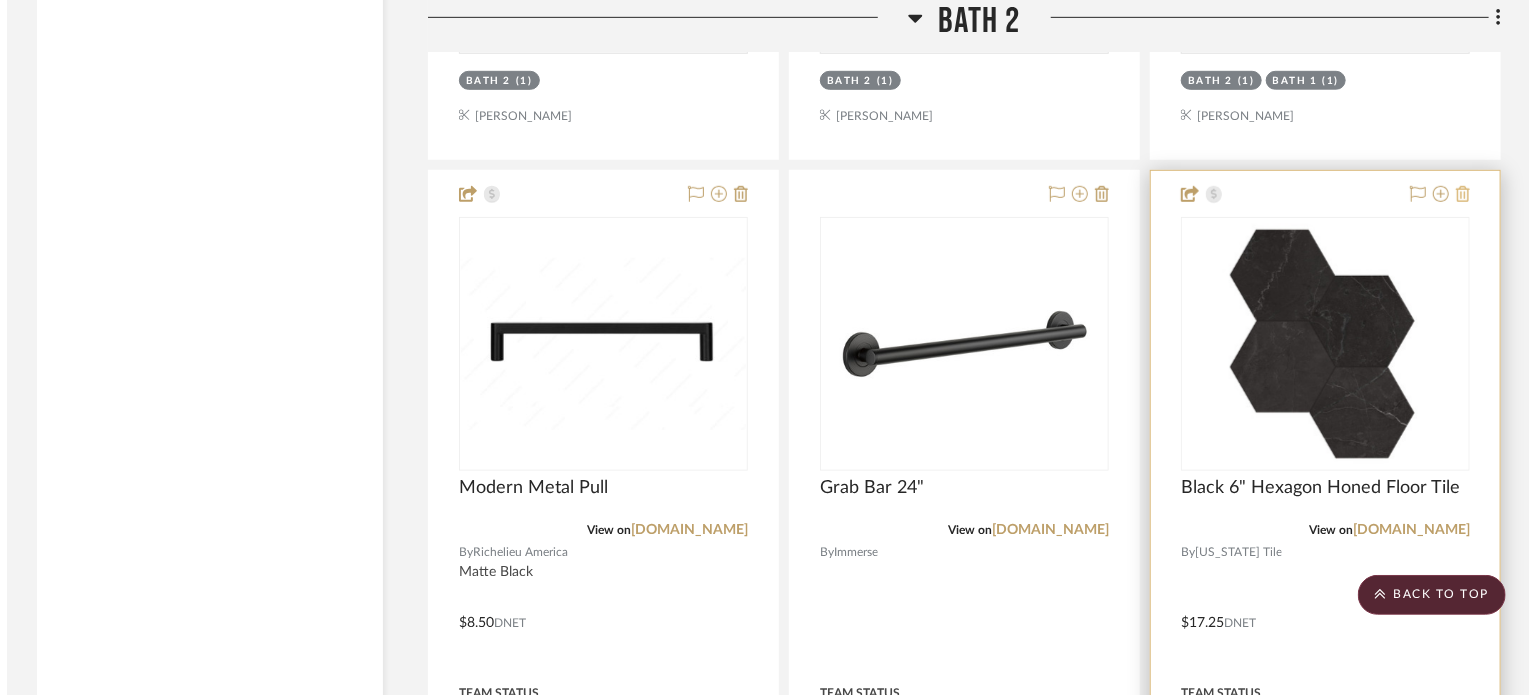 scroll, scrollTop: 0, scrollLeft: 0, axis: both 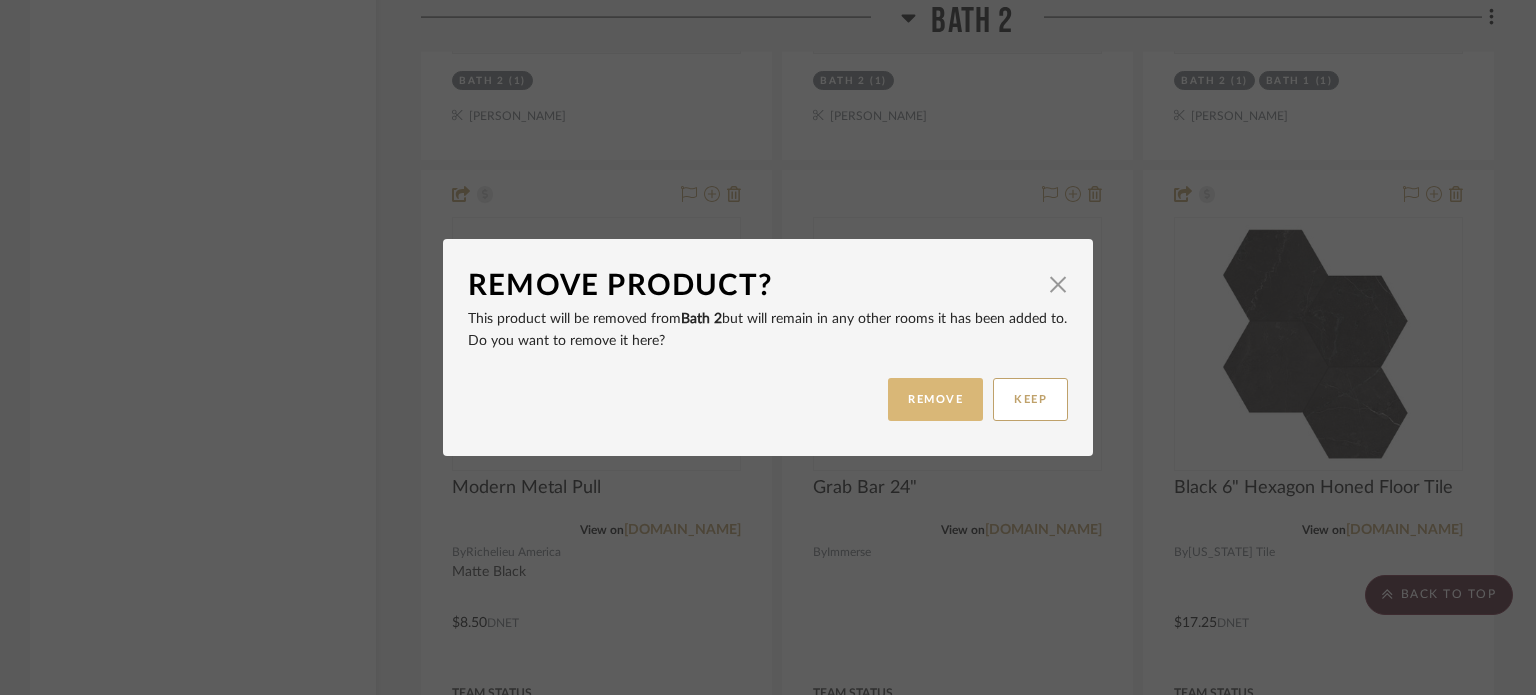click on "REMOVE" at bounding box center (935, 399) 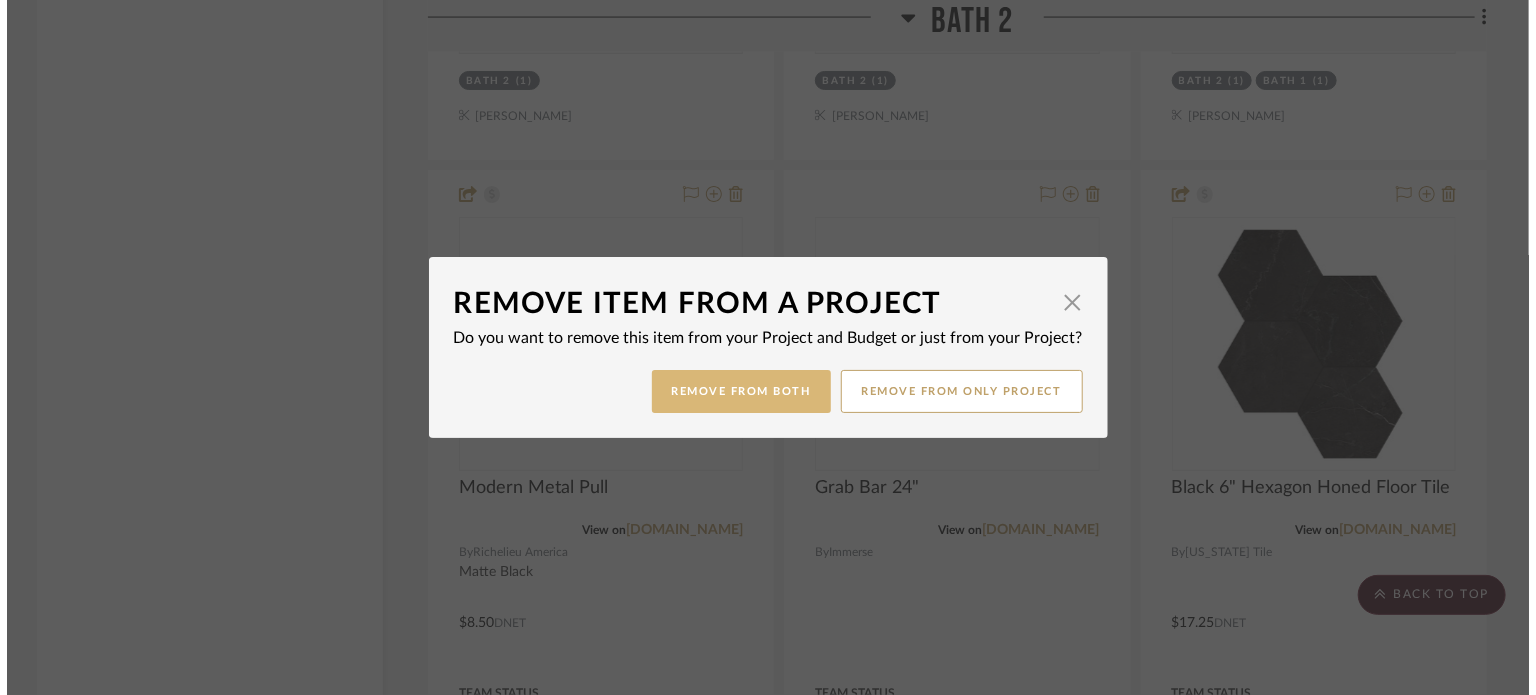 scroll, scrollTop: 0, scrollLeft: 0, axis: both 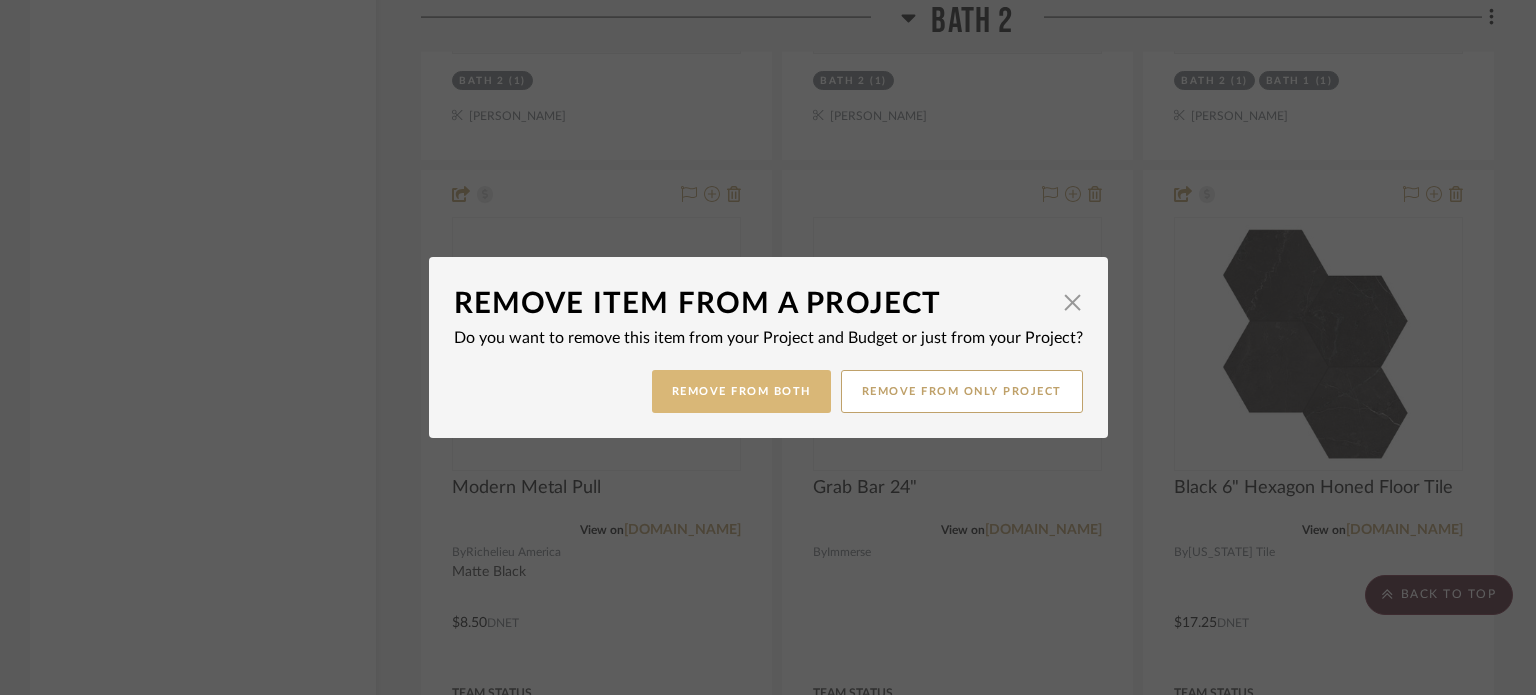 click on "Remove from Both" at bounding box center [741, 391] 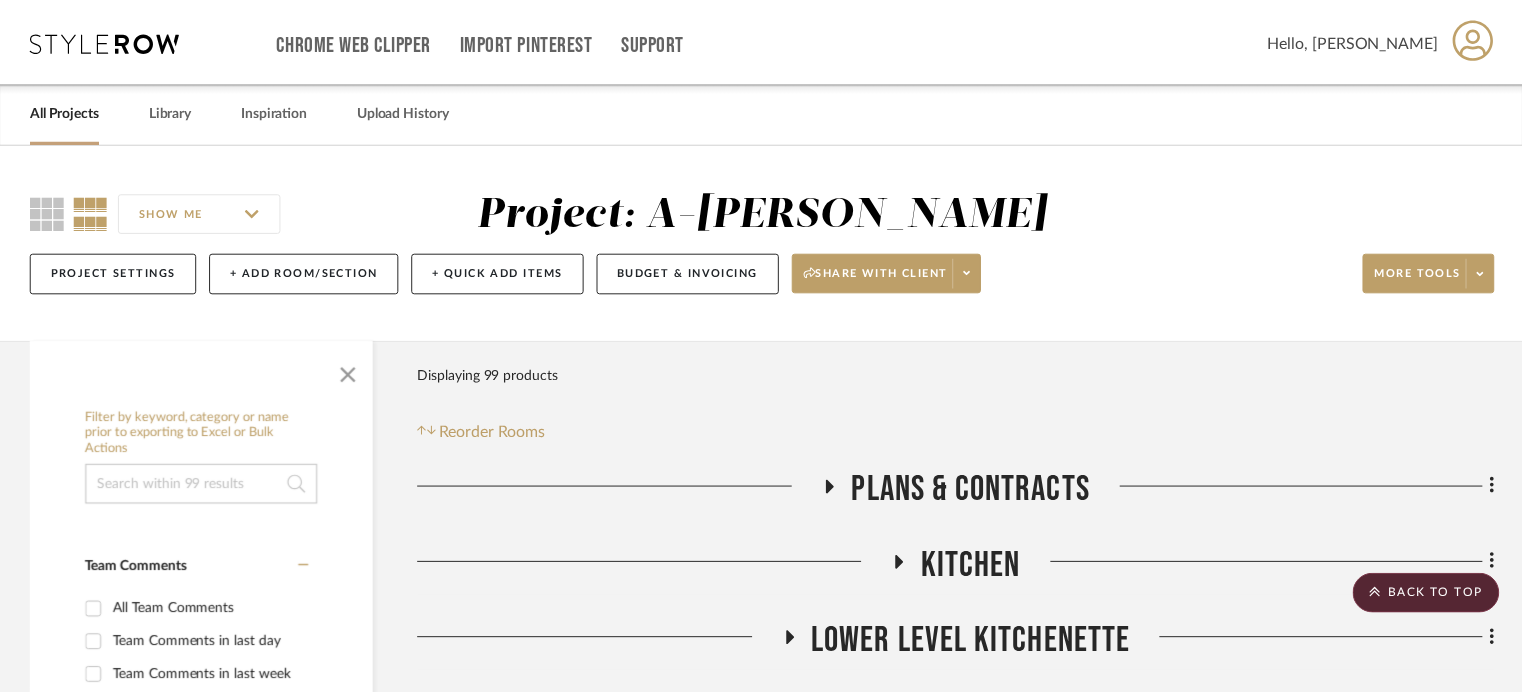 scroll, scrollTop: 4400, scrollLeft: 0, axis: vertical 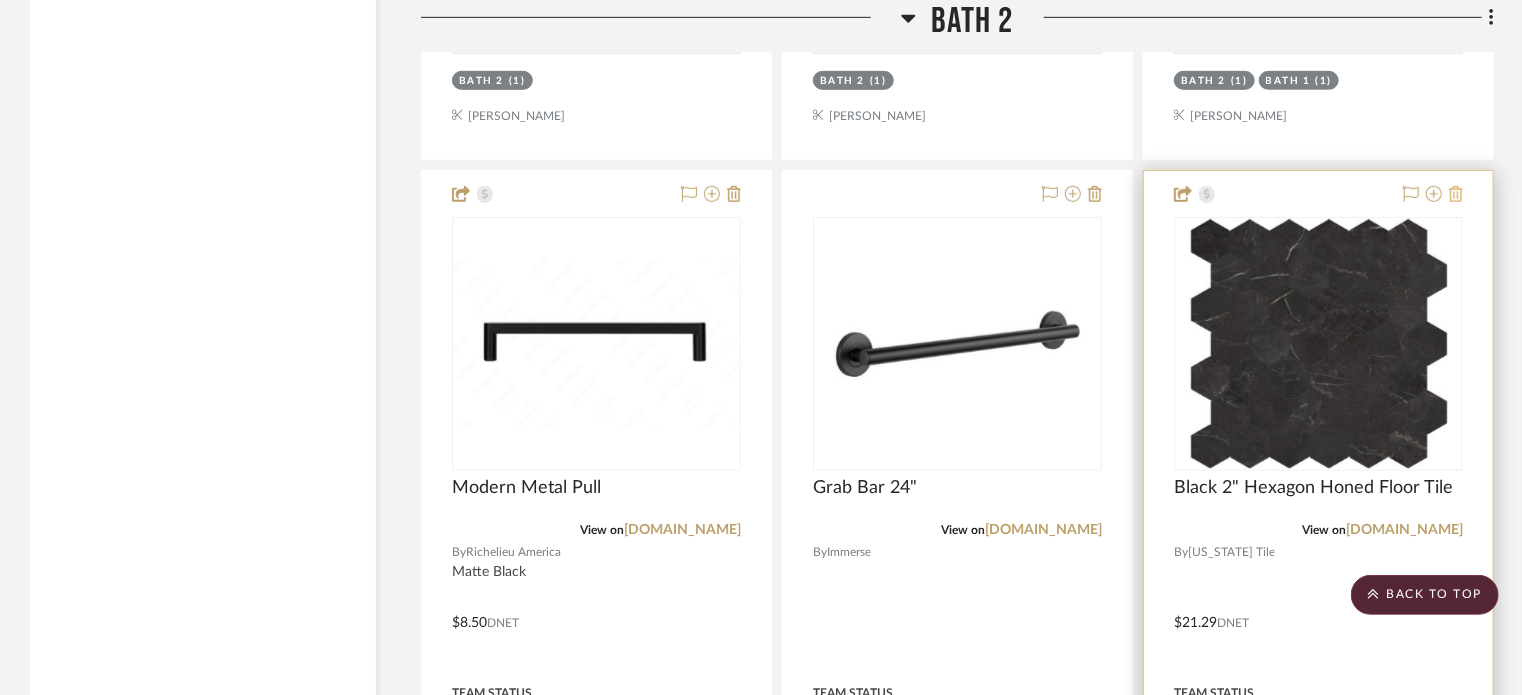 click 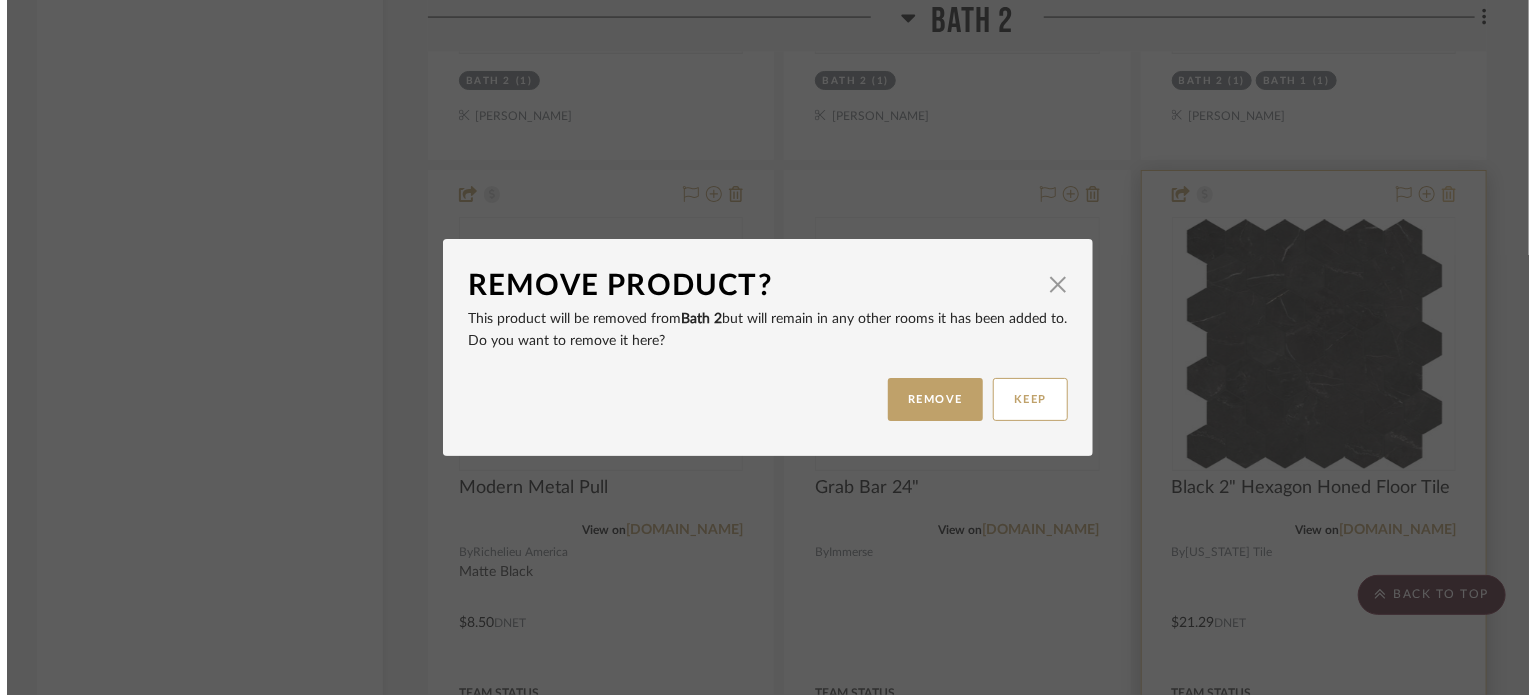 scroll, scrollTop: 0, scrollLeft: 0, axis: both 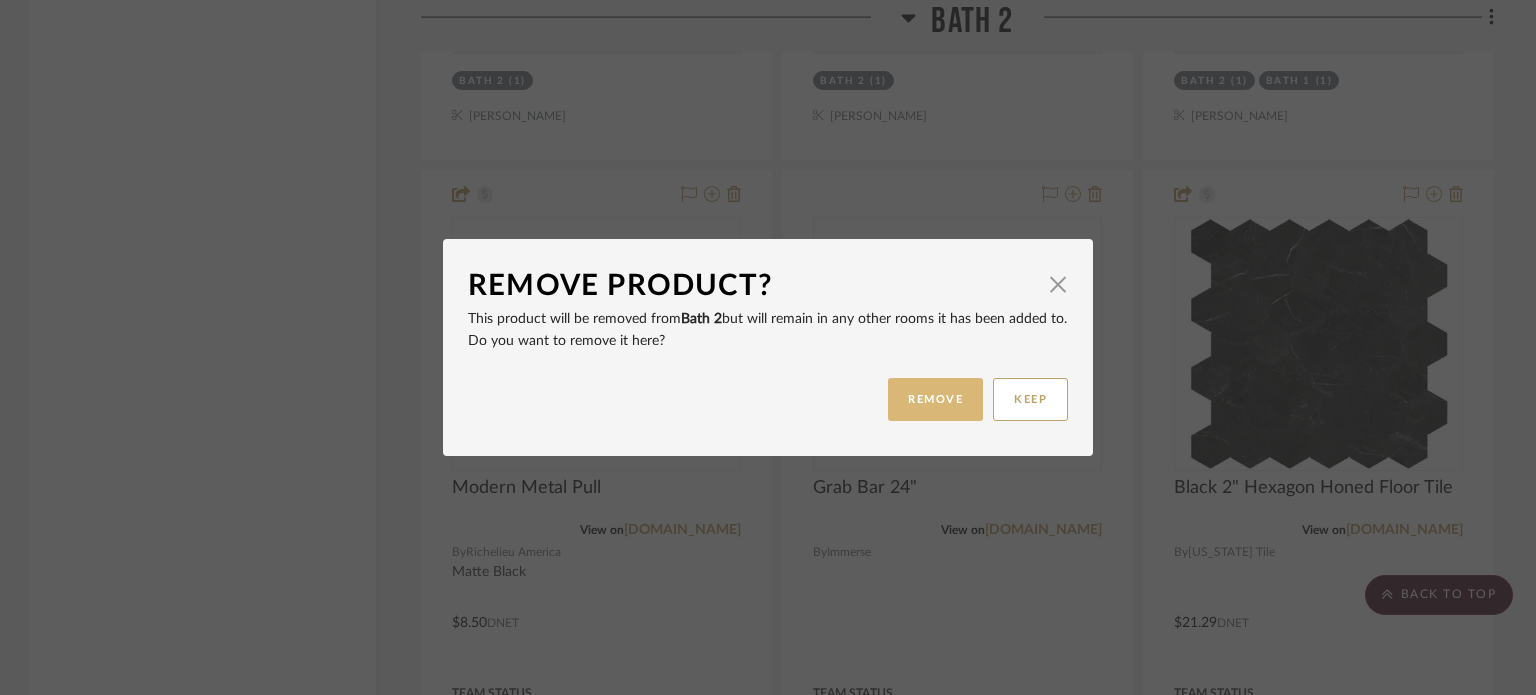 click on "REMOVE" at bounding box center (935, 399) 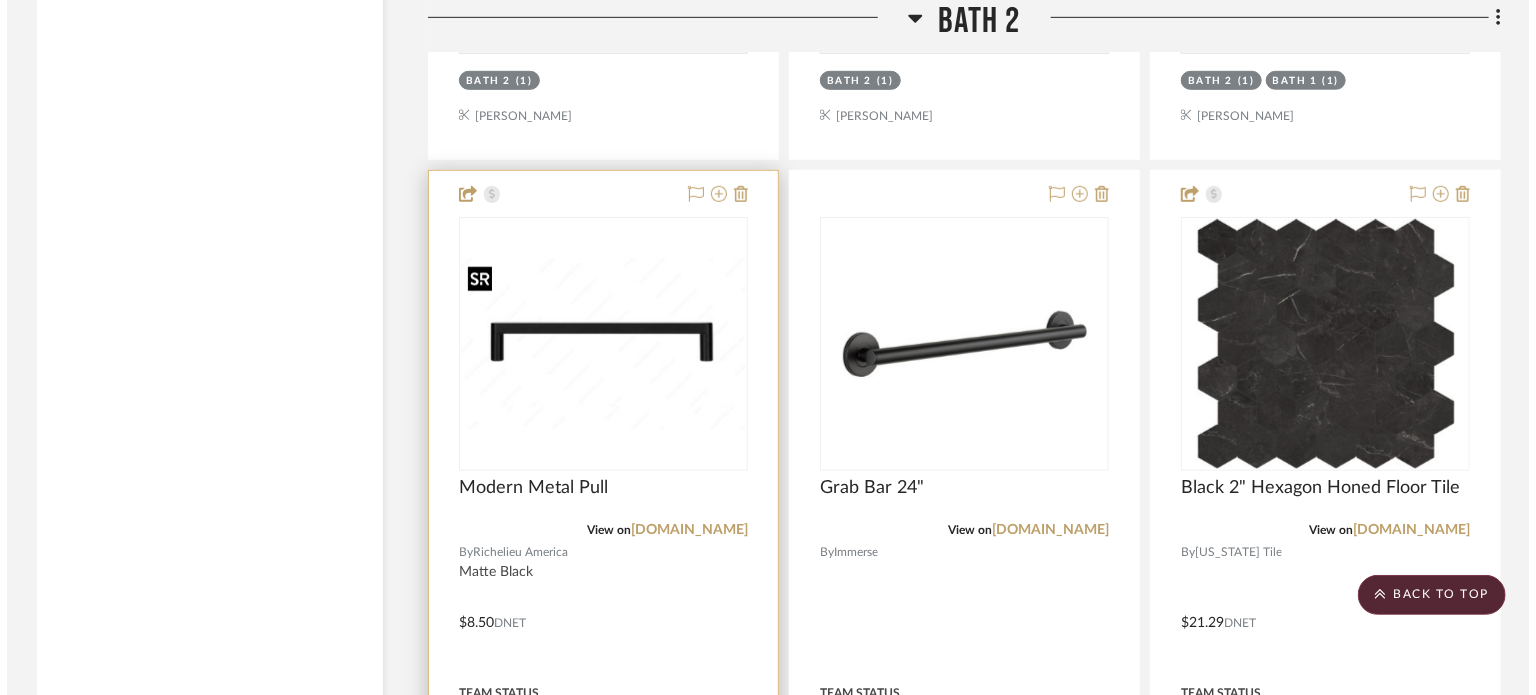 scroll, scrollTop: 0, scrollLeft: 0, axis: both 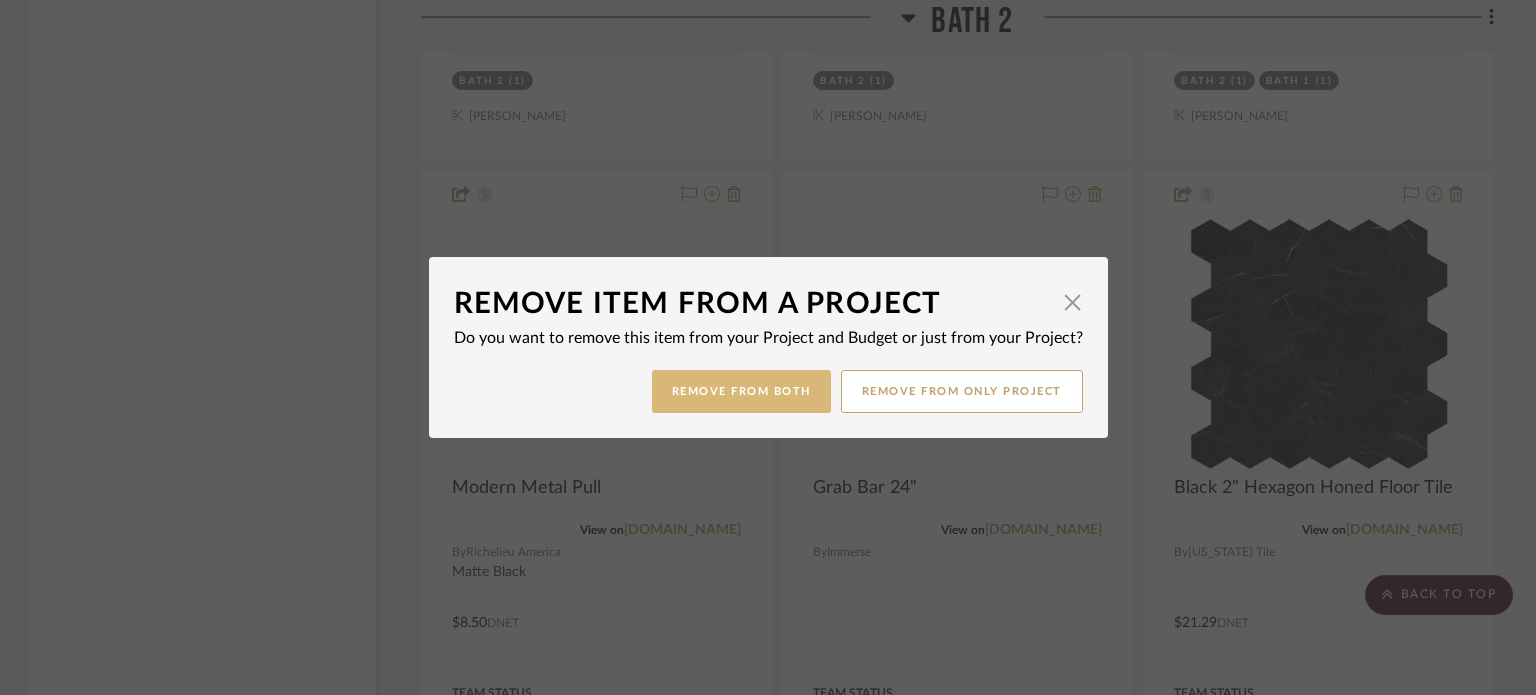 click on "Remove from Both" at bounding box center (741, 391) 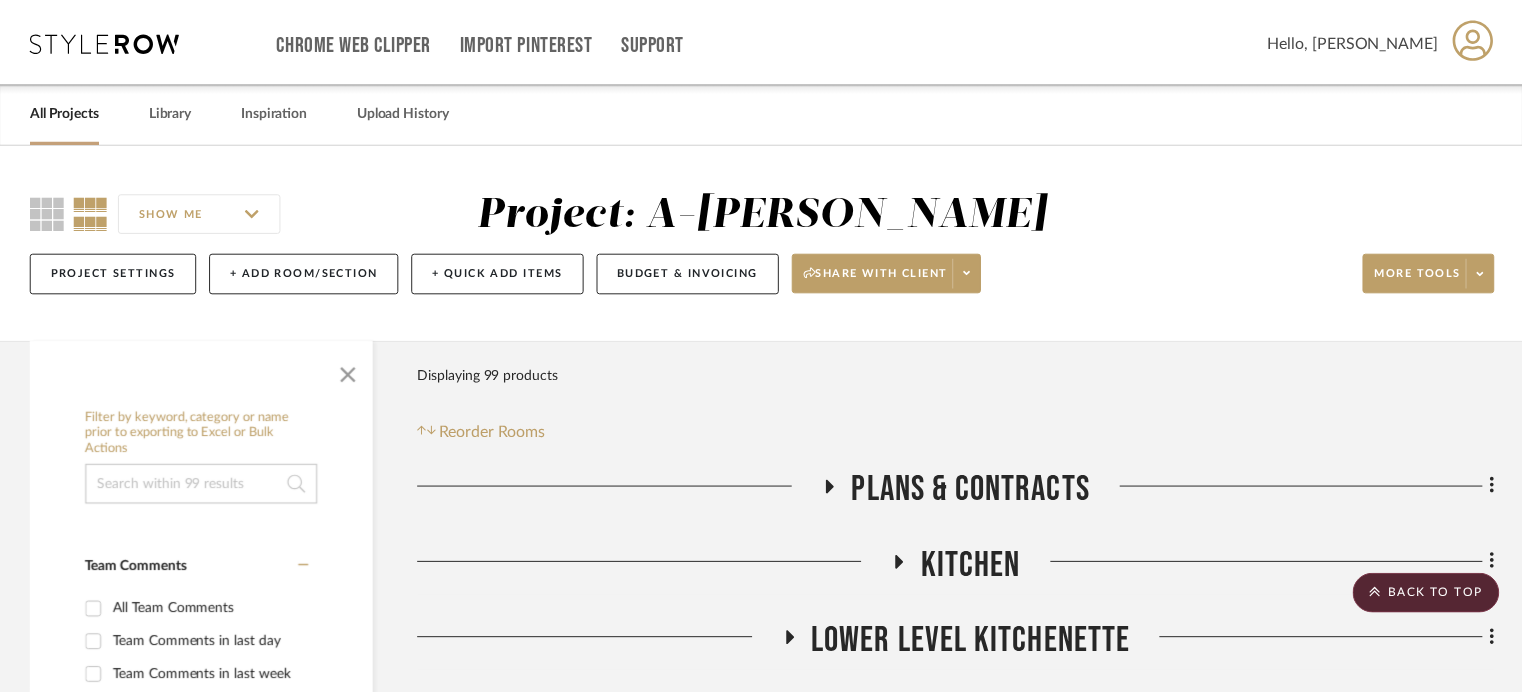 scroll, scrollTop: 4400, scrollLeft: 0, axis: vertical 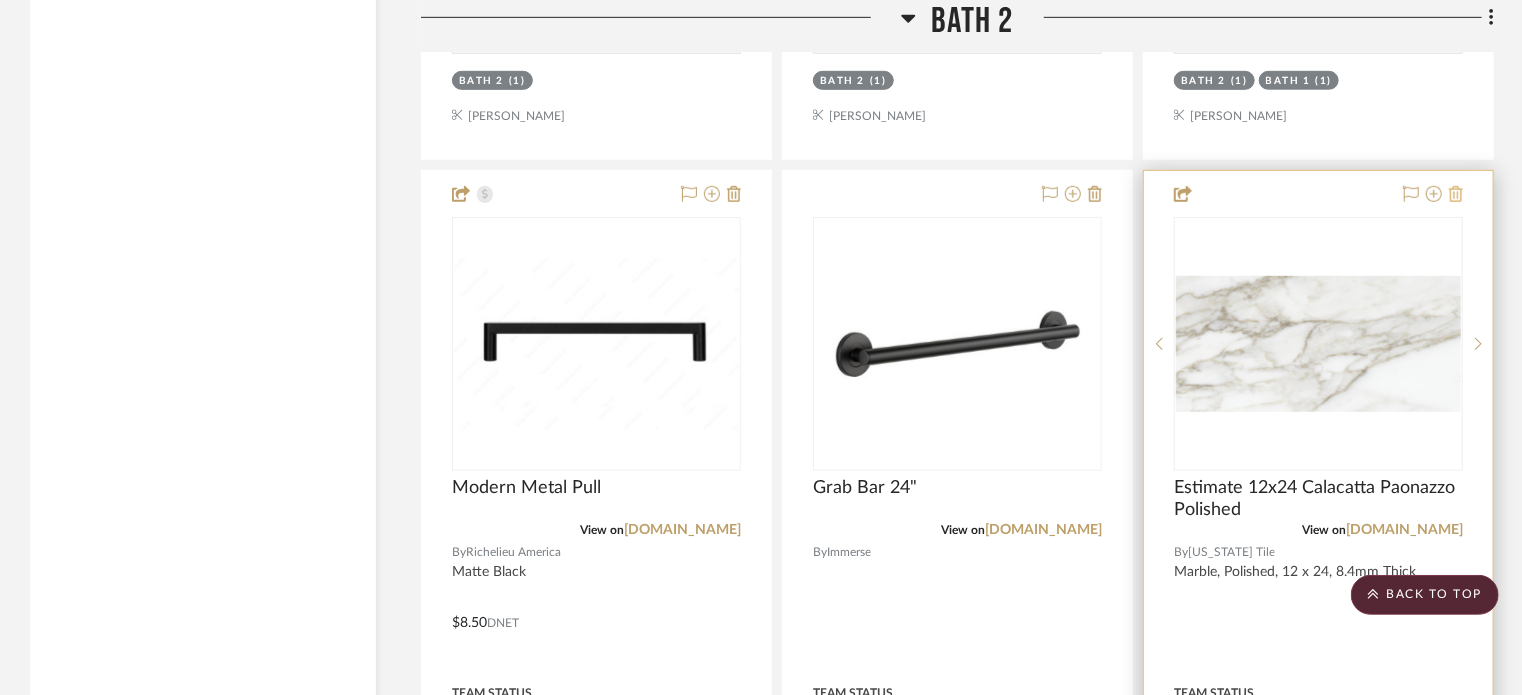 click 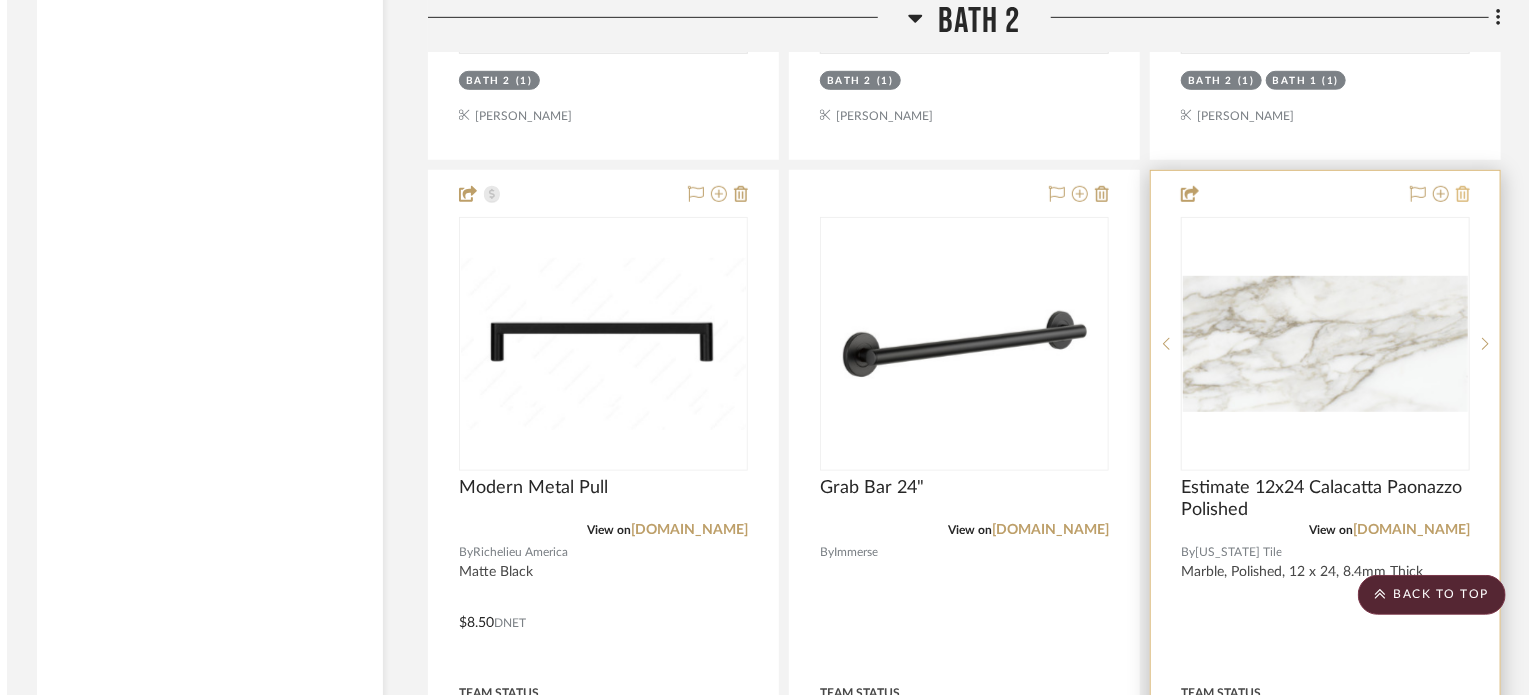 scroll, scrollTop: 0, scrollLeft: 0, axis: both 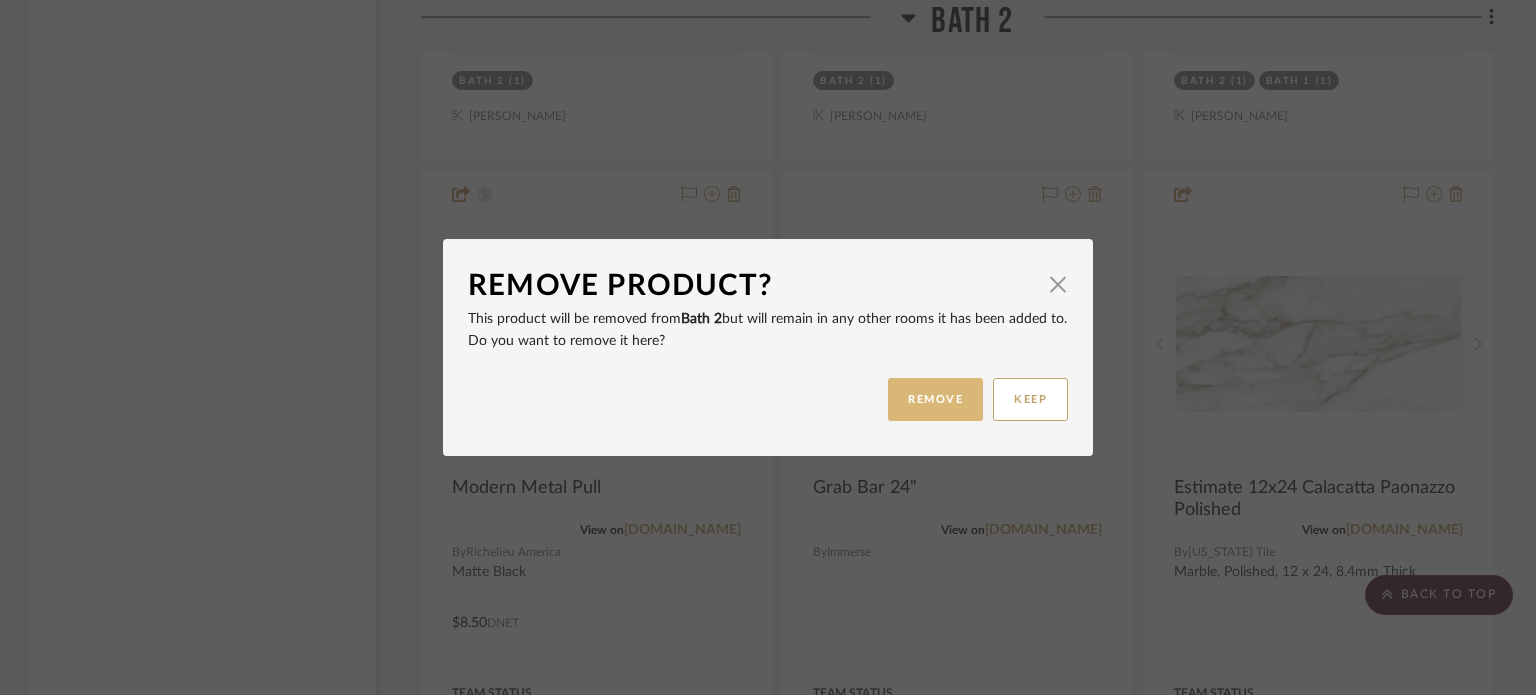 click on "REMOVE" at bounding box center [935, 399] 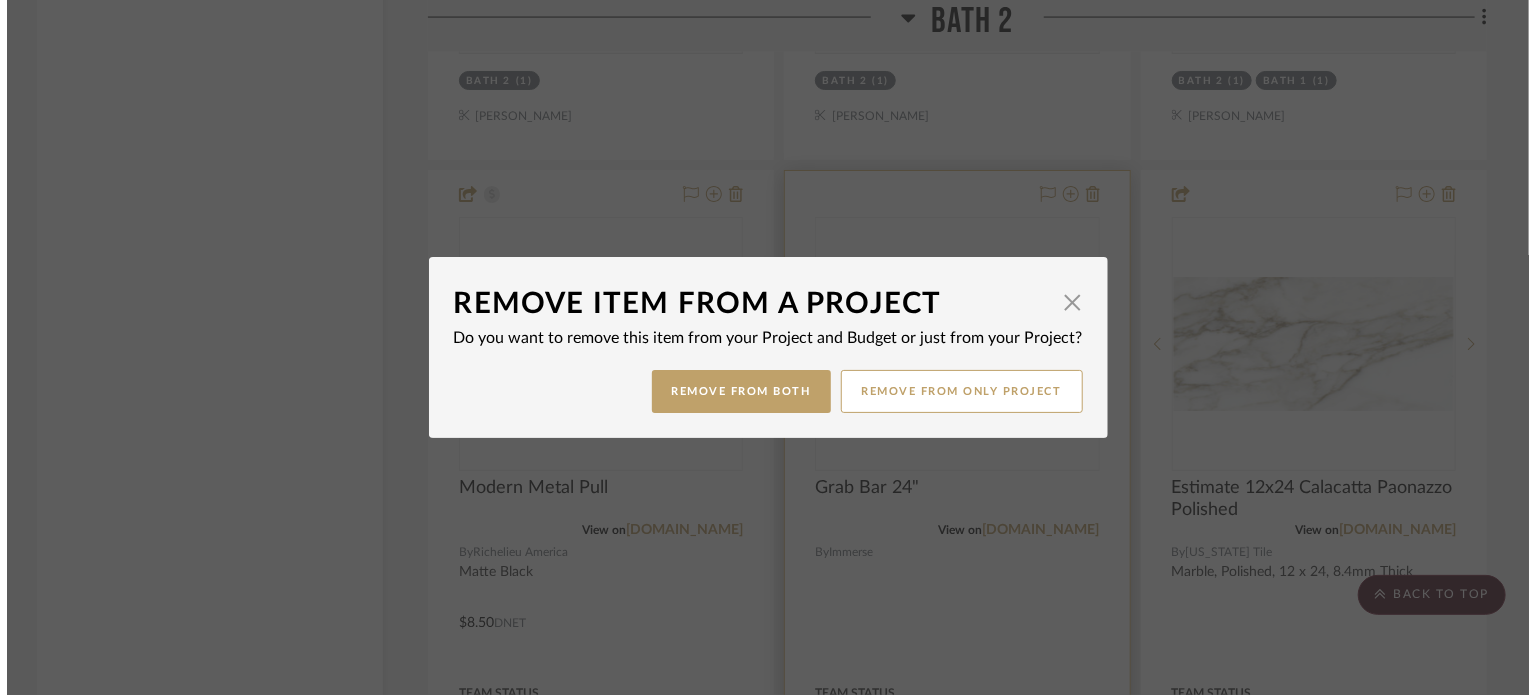 scroll, scrollTop: 0, scrollLeft: 0, axis: both 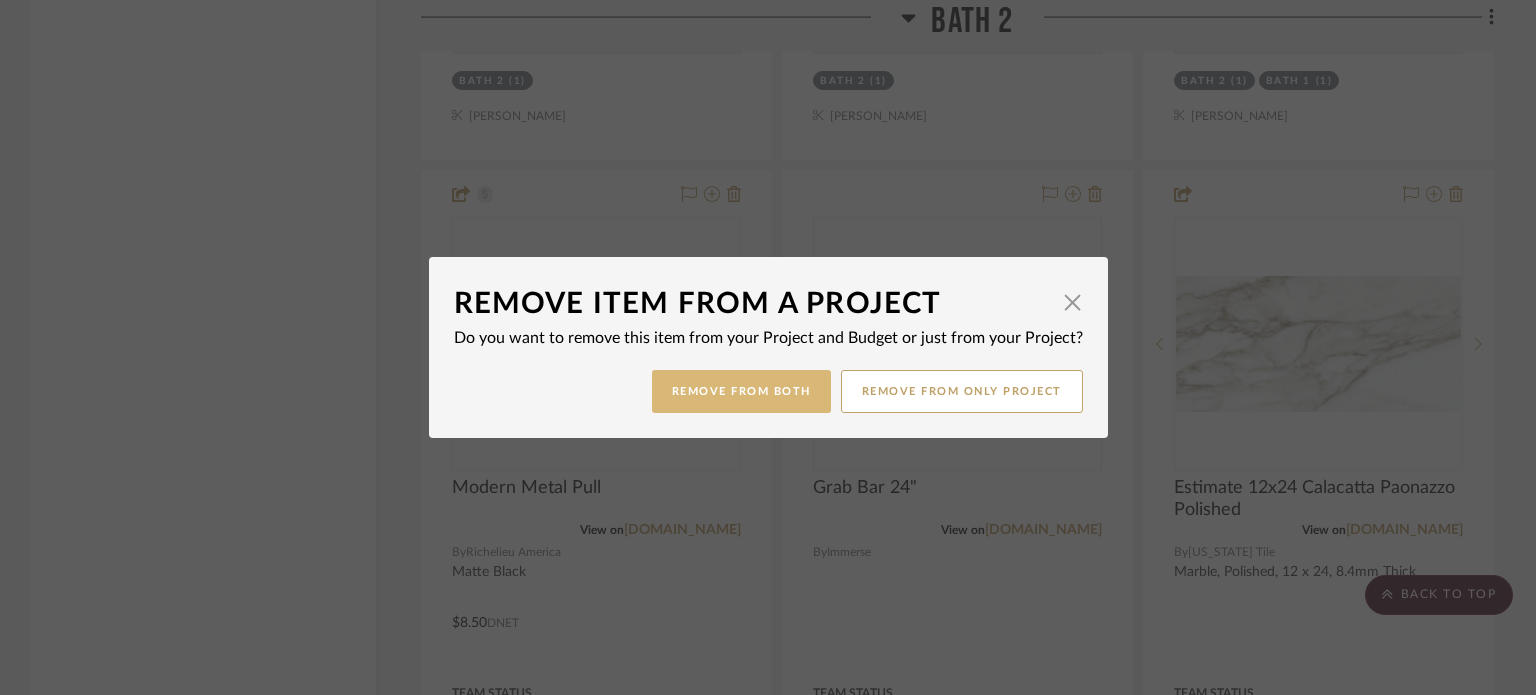click on "Remove from Both" at bounding box center [741, 391] 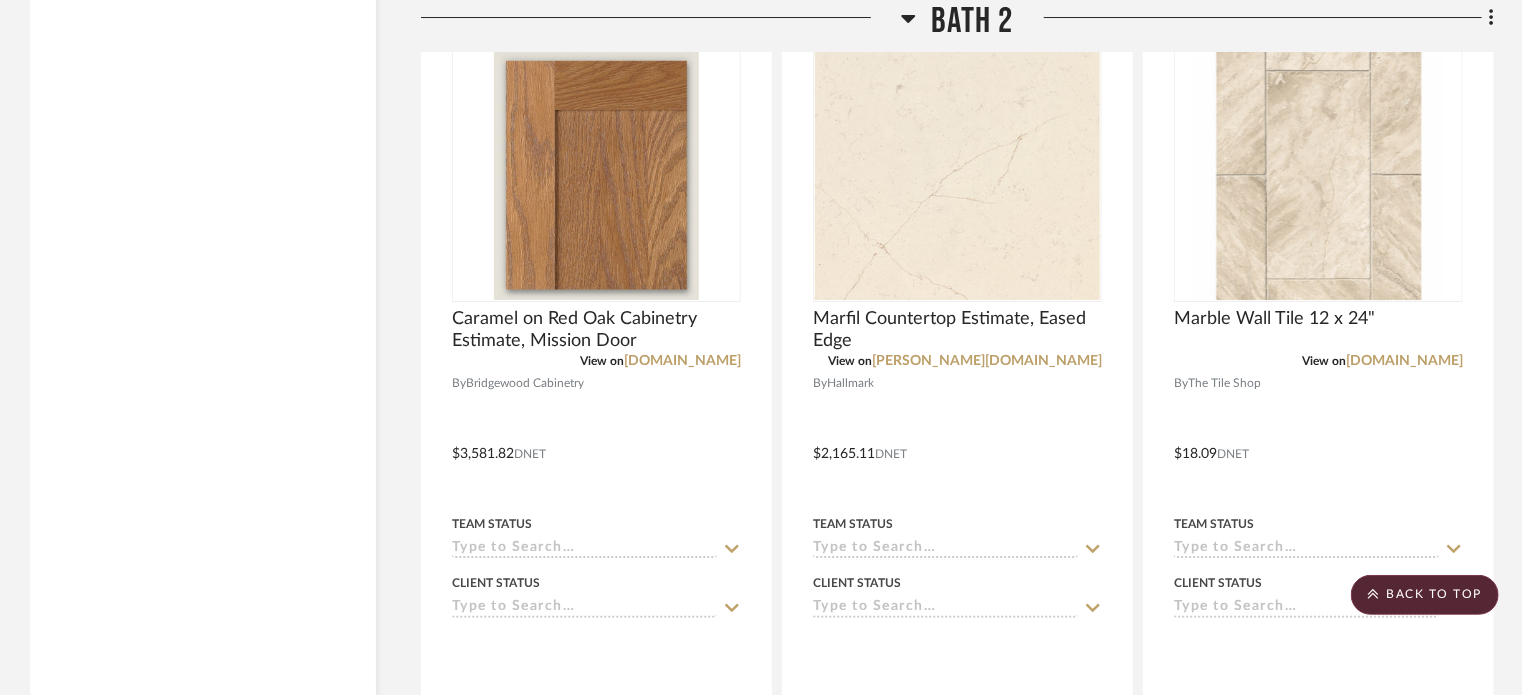scroll, scrollTop: 3282, scrollLeft: 0, axis: vertical 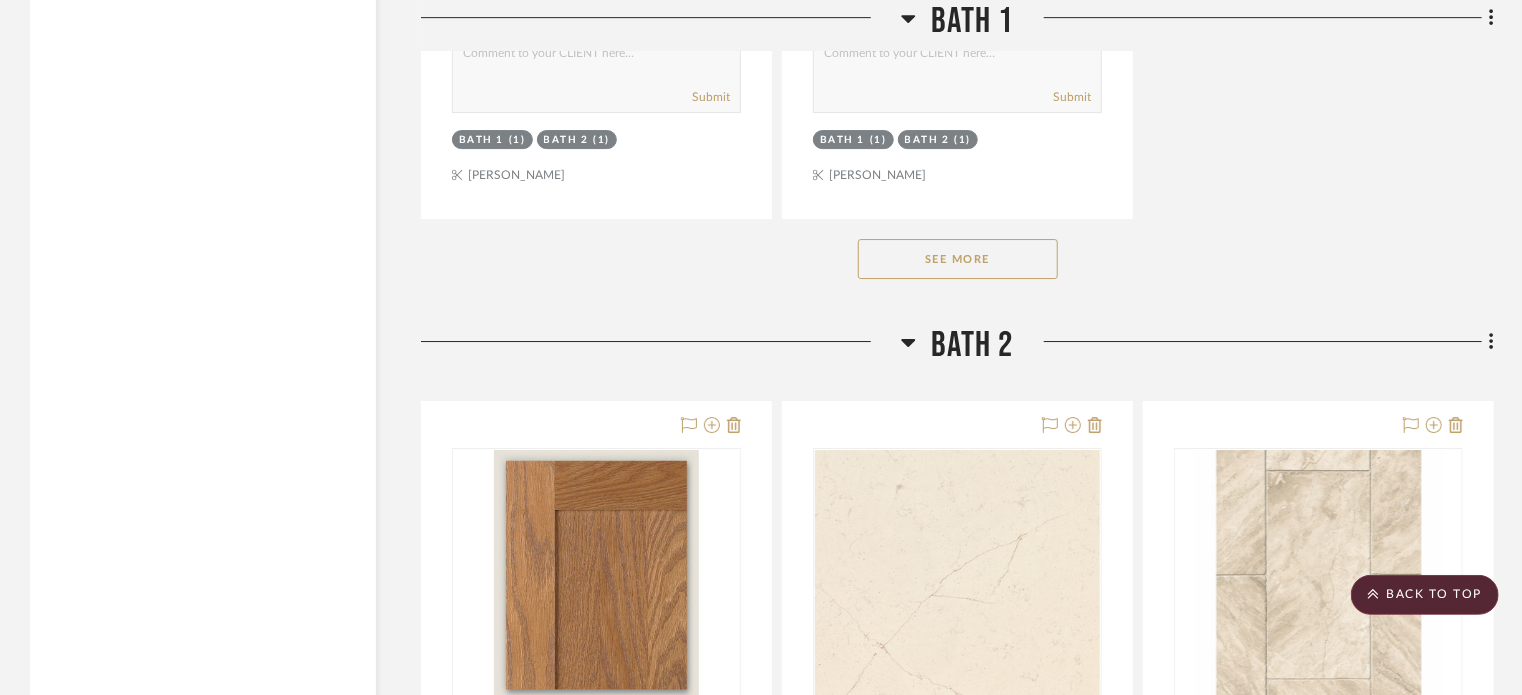 click 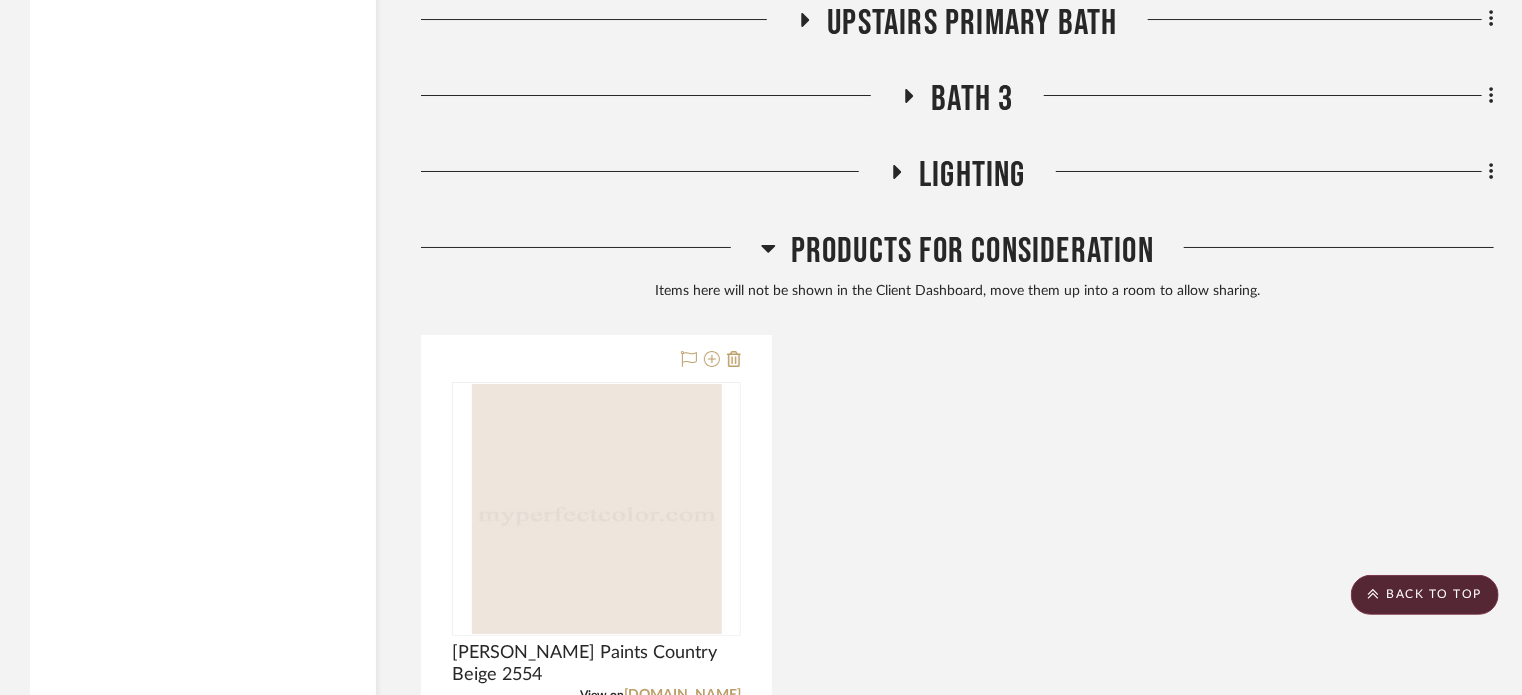 scroll, scrollTop: 3682, scrollLeft: 0, axis: vertical 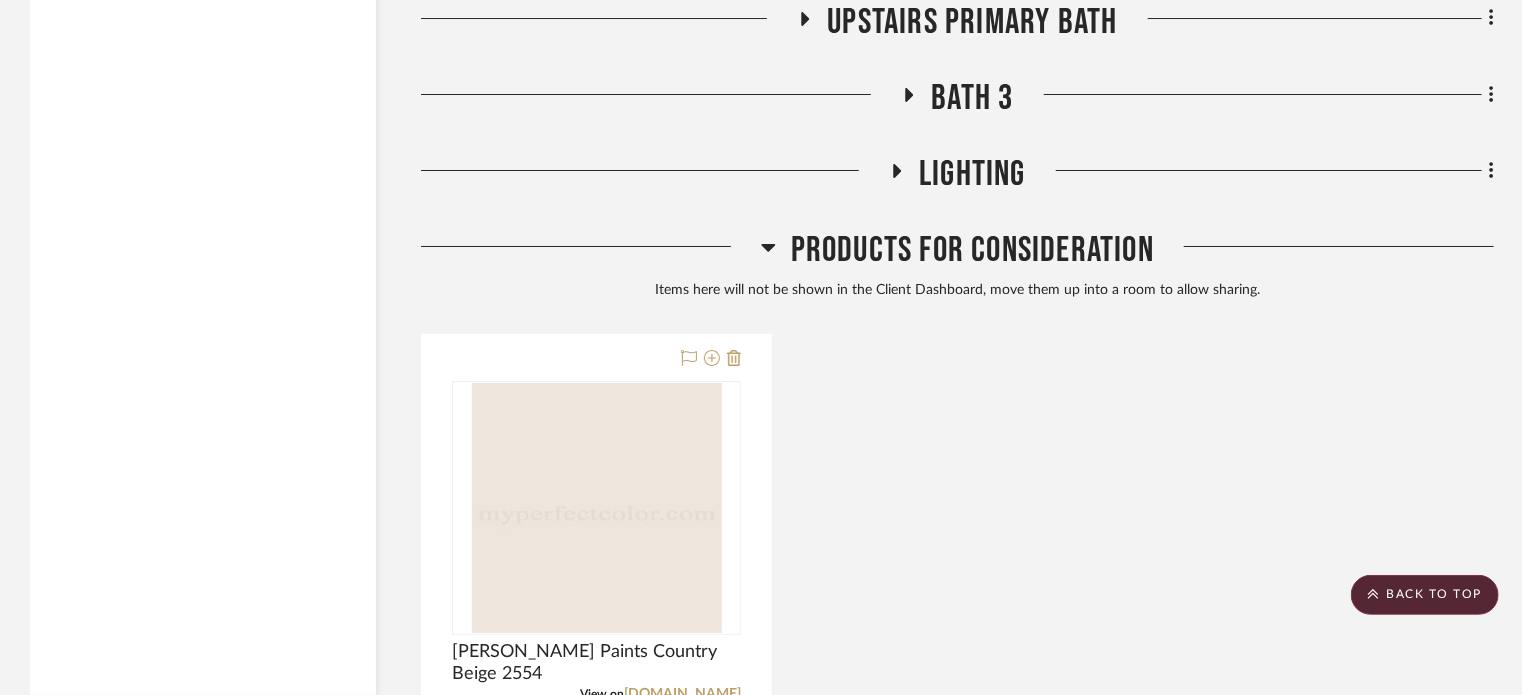 click 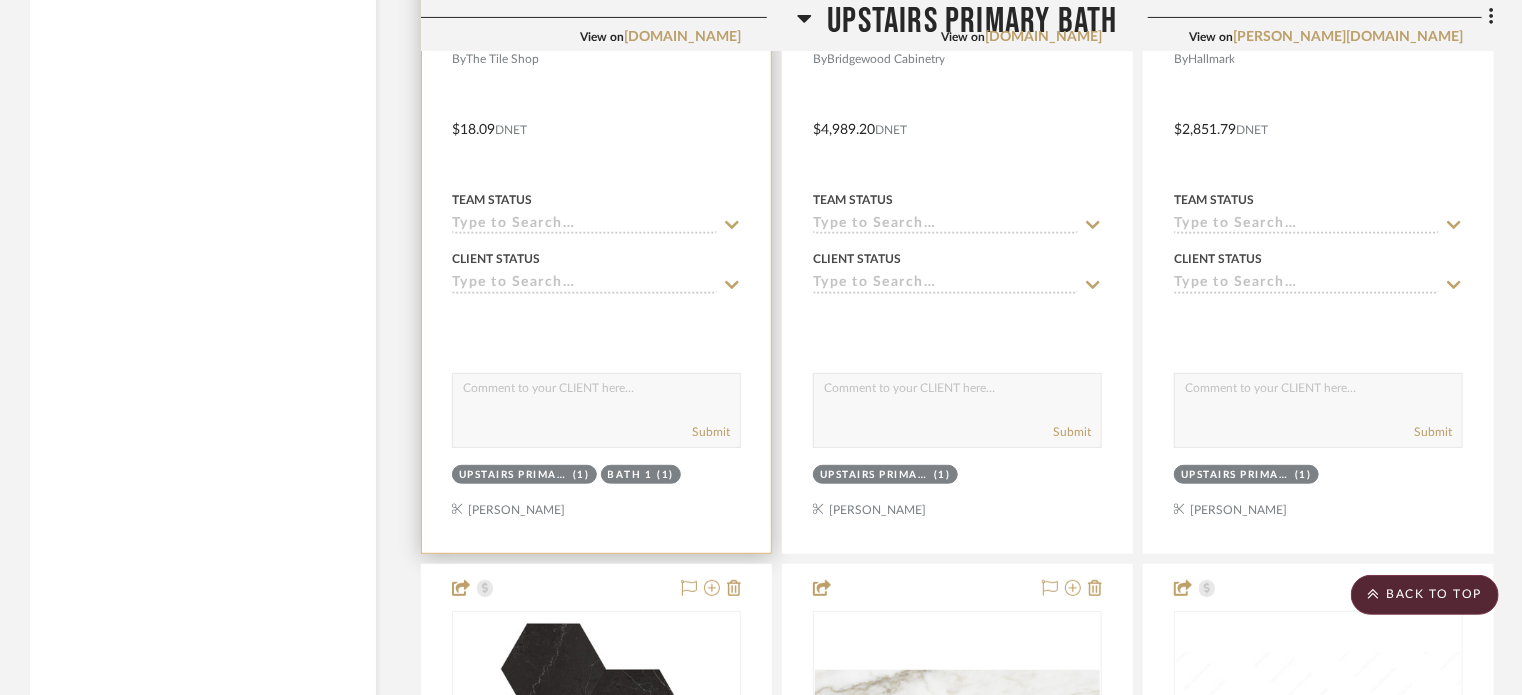 type 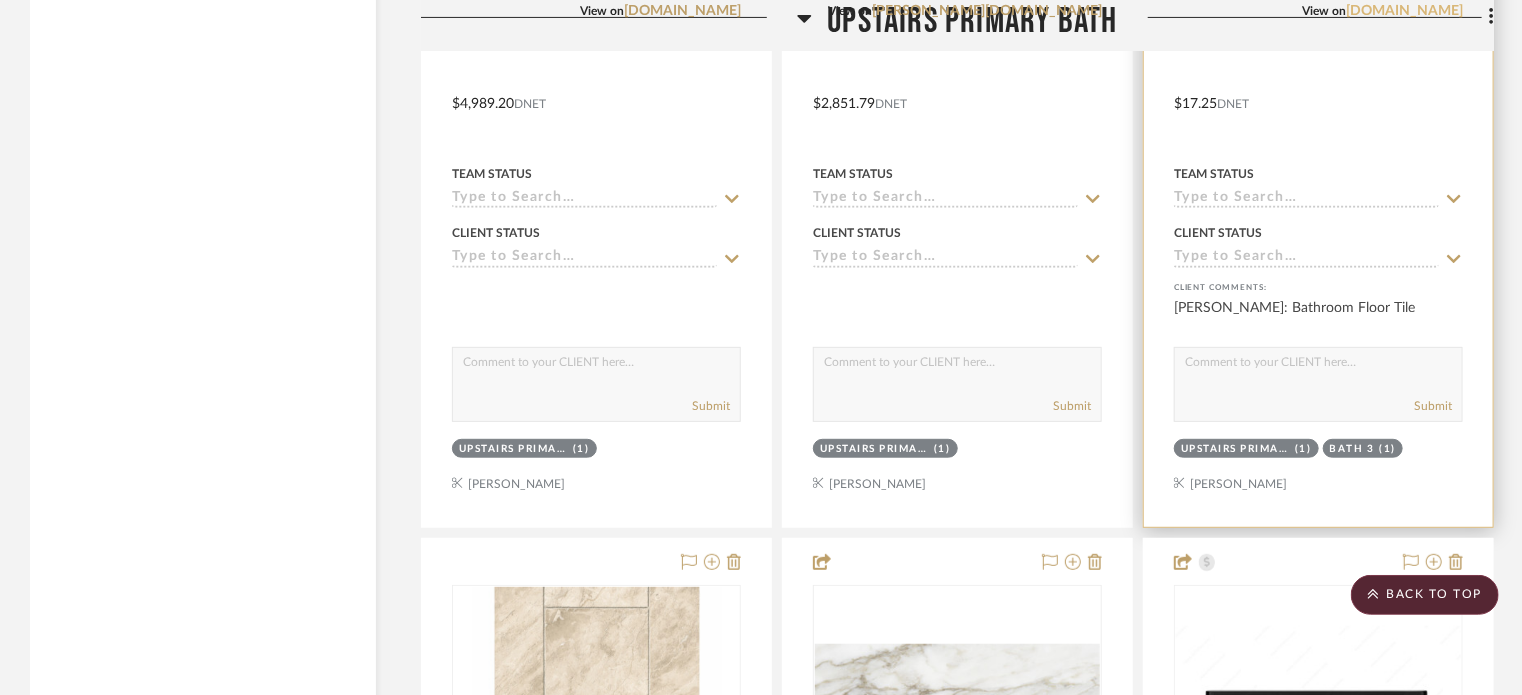 scroll, scrollTop: 3708, scrollLeft: 0, axis: vertical 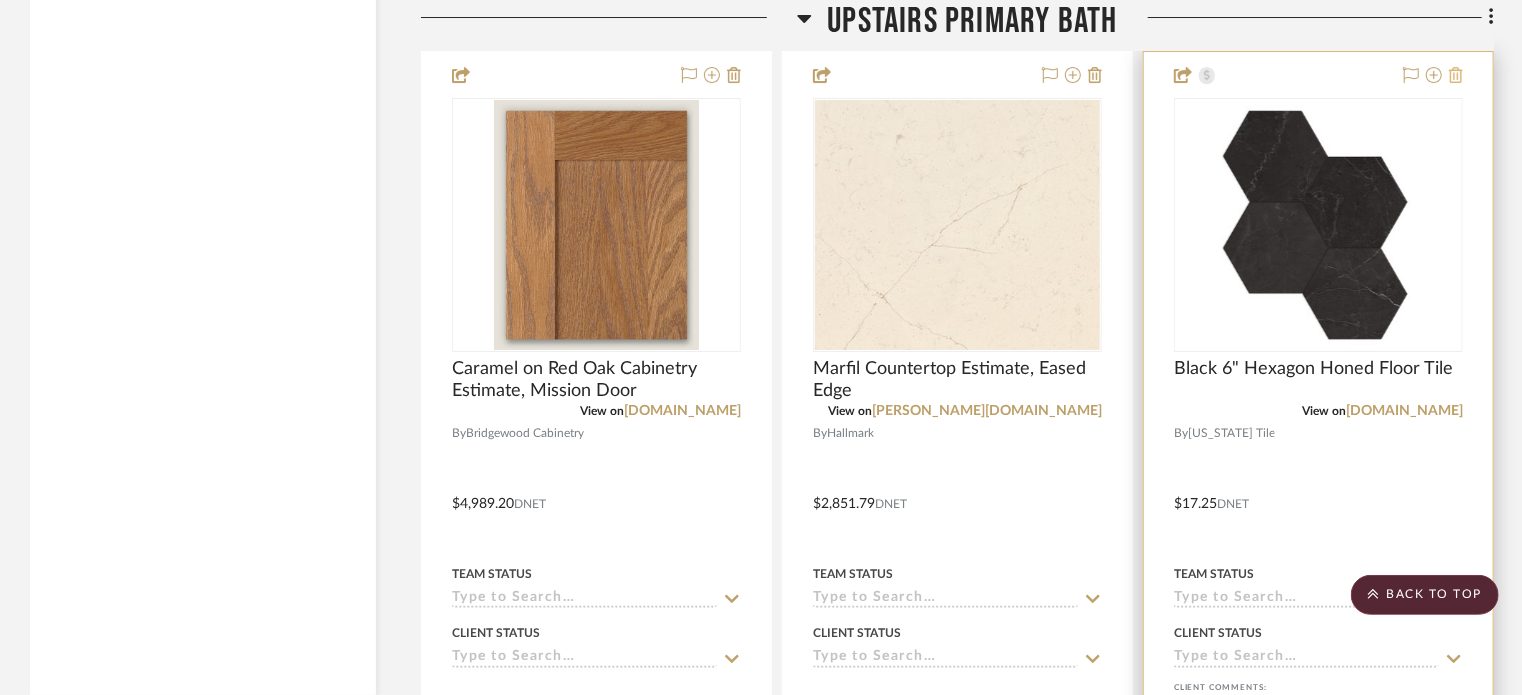 click 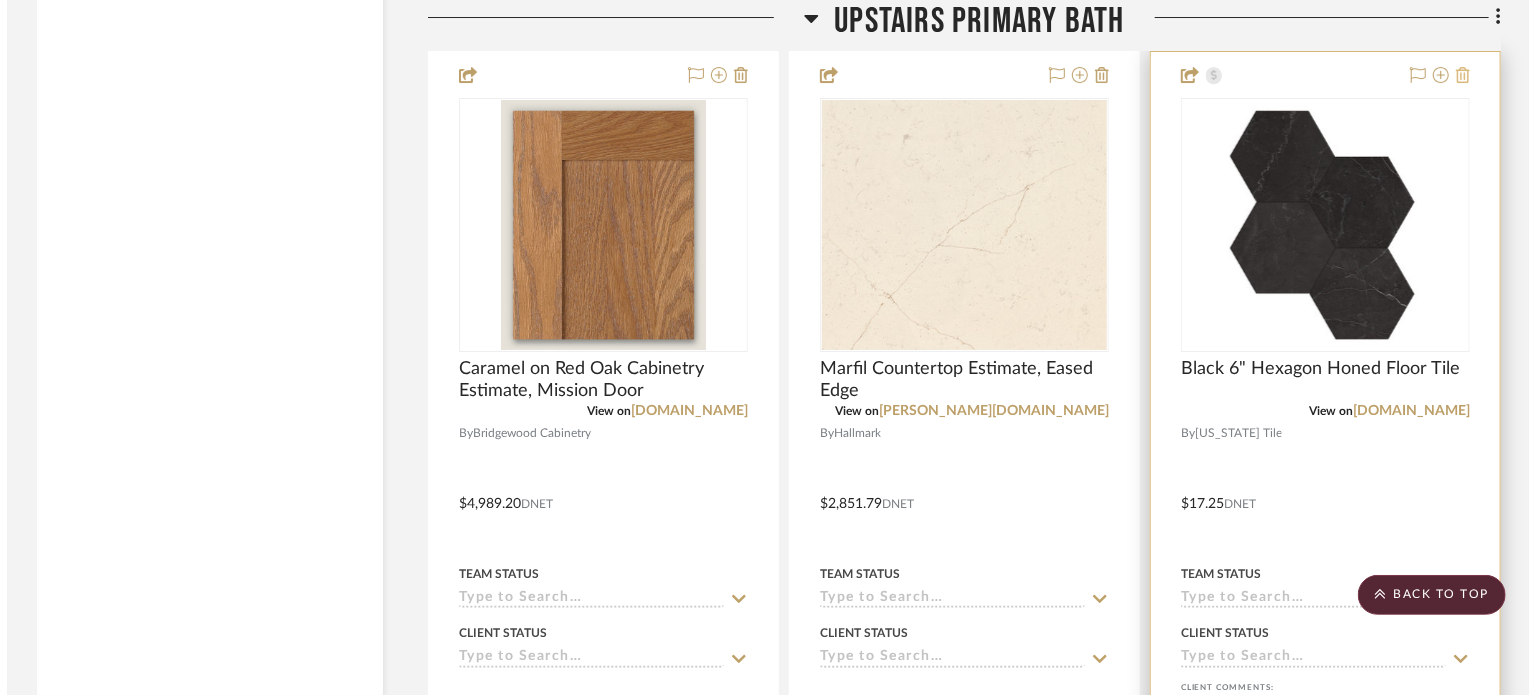 scroll, scrollTop: 0, scrollLeft: 0, axis: both 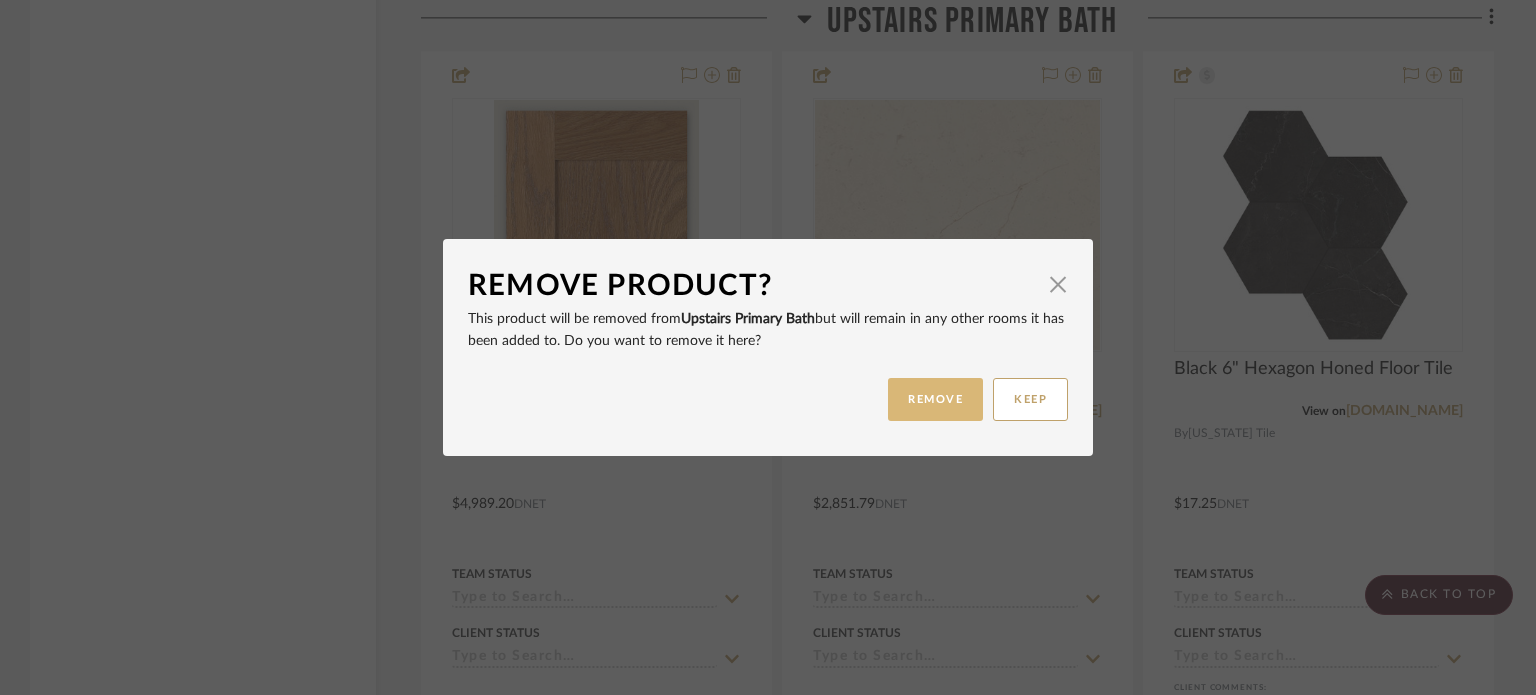 click on "REMOVE" at bounding box center [935, 399] 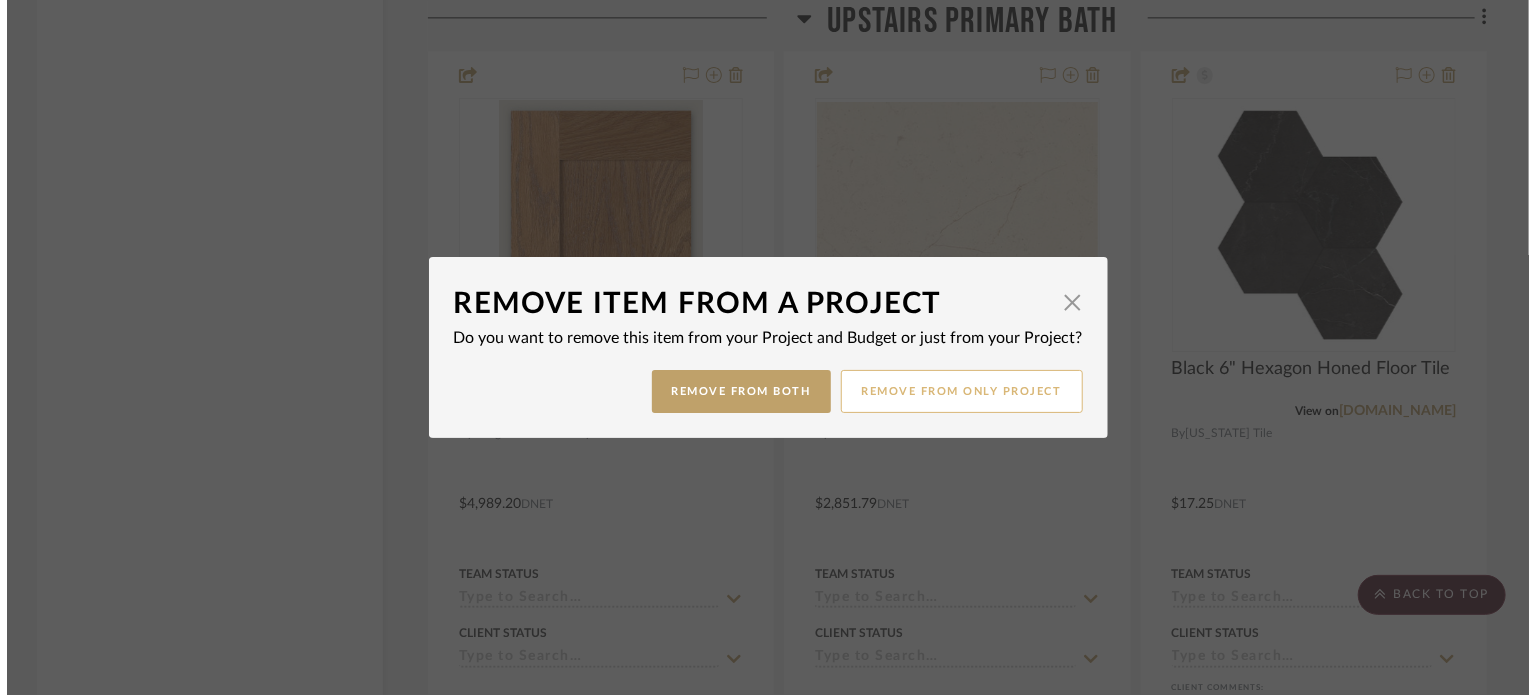 scroll, scrollTop: 0, scrollLeft: 0, axis: both 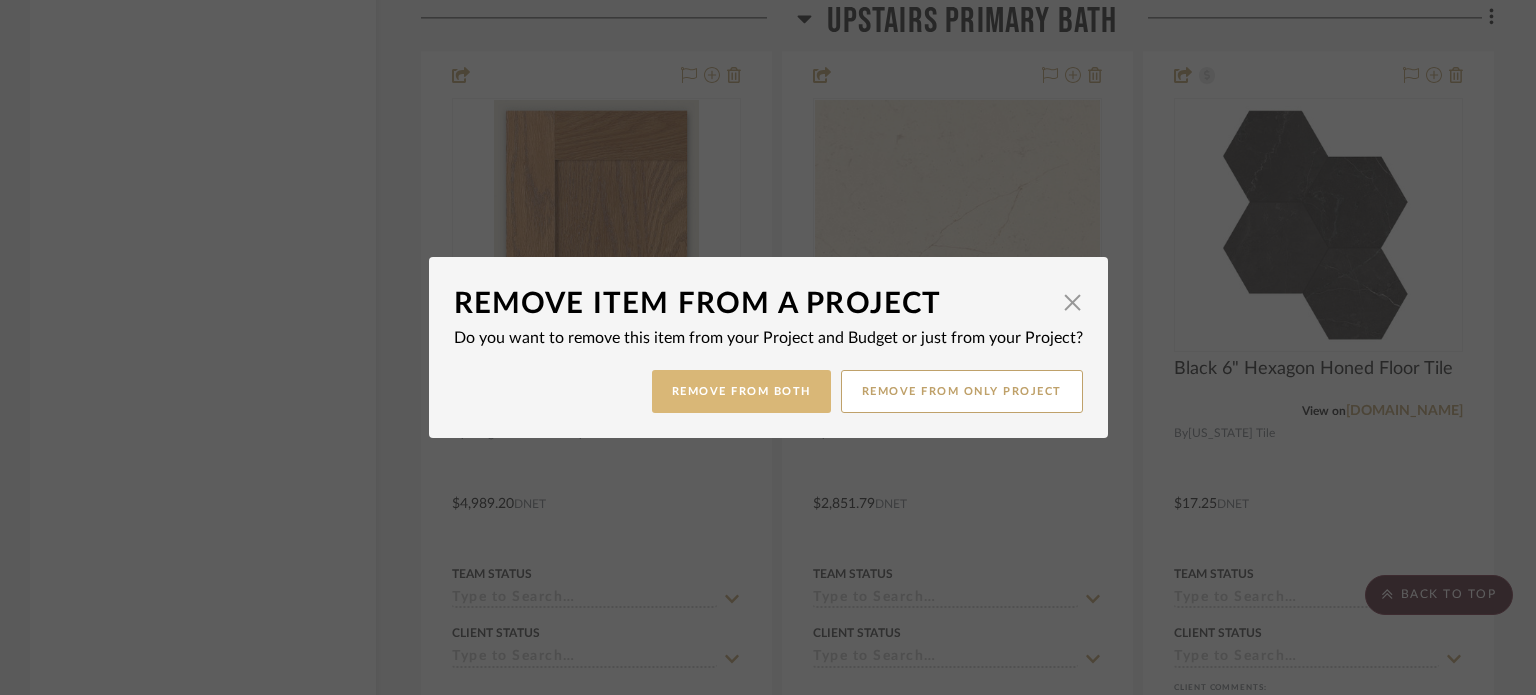click on "Remove from Both" at bounding box center [741, 391] 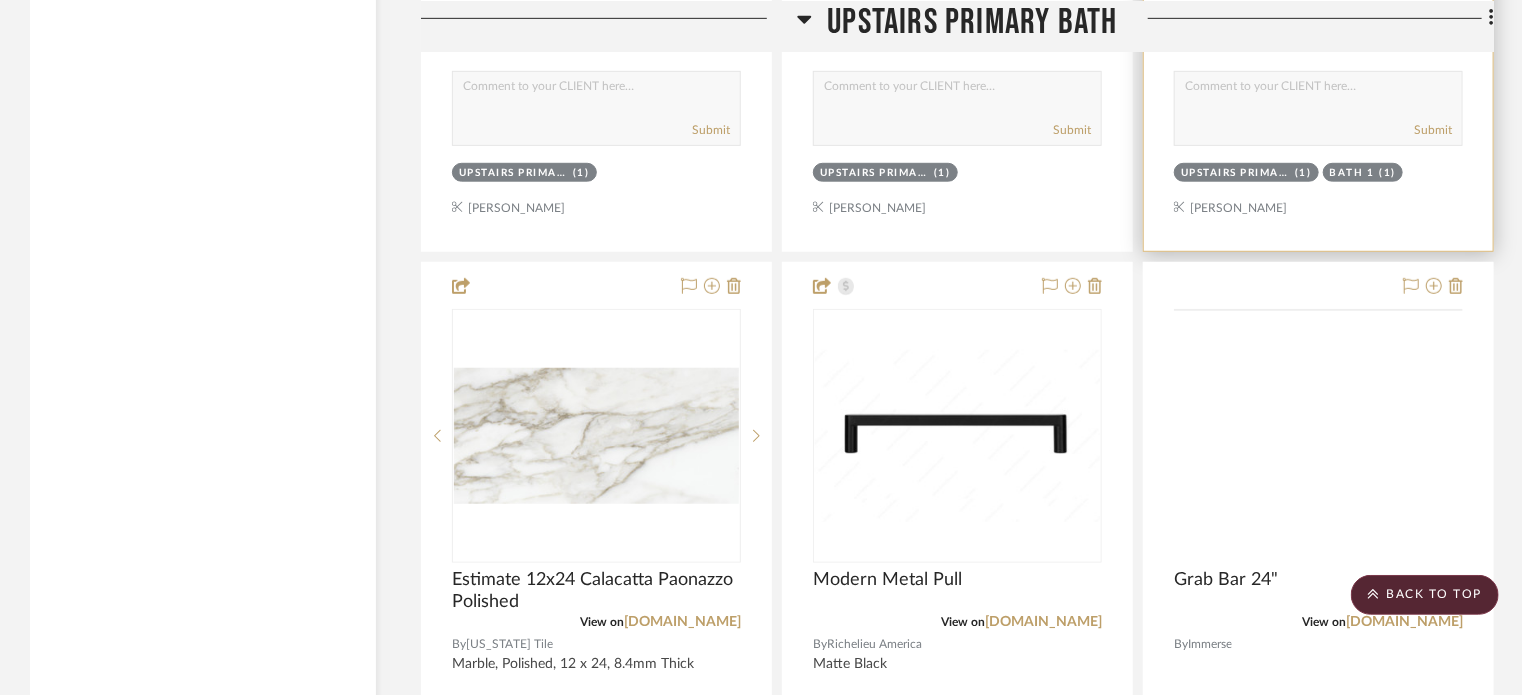 scroll, scrollTop: 4408, scrollLeft: 0, axis: vertical 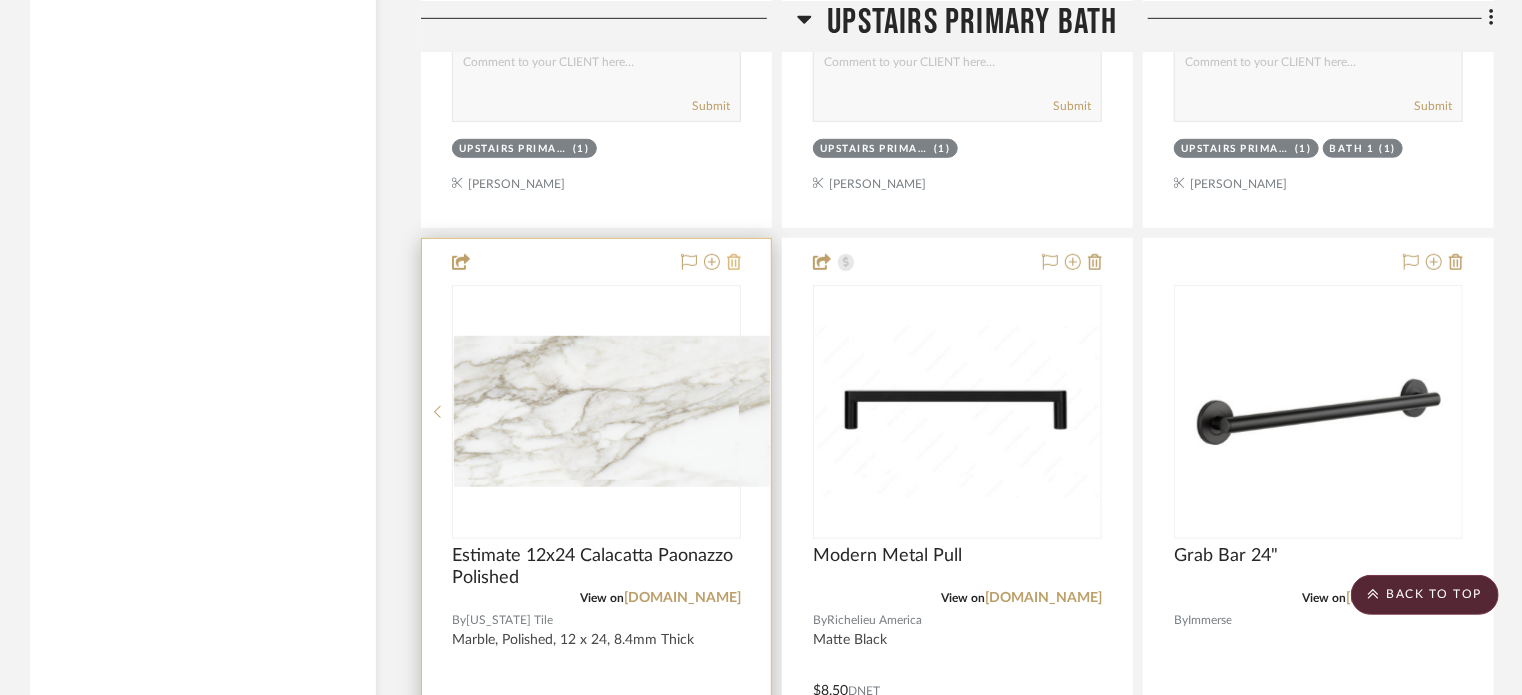 click 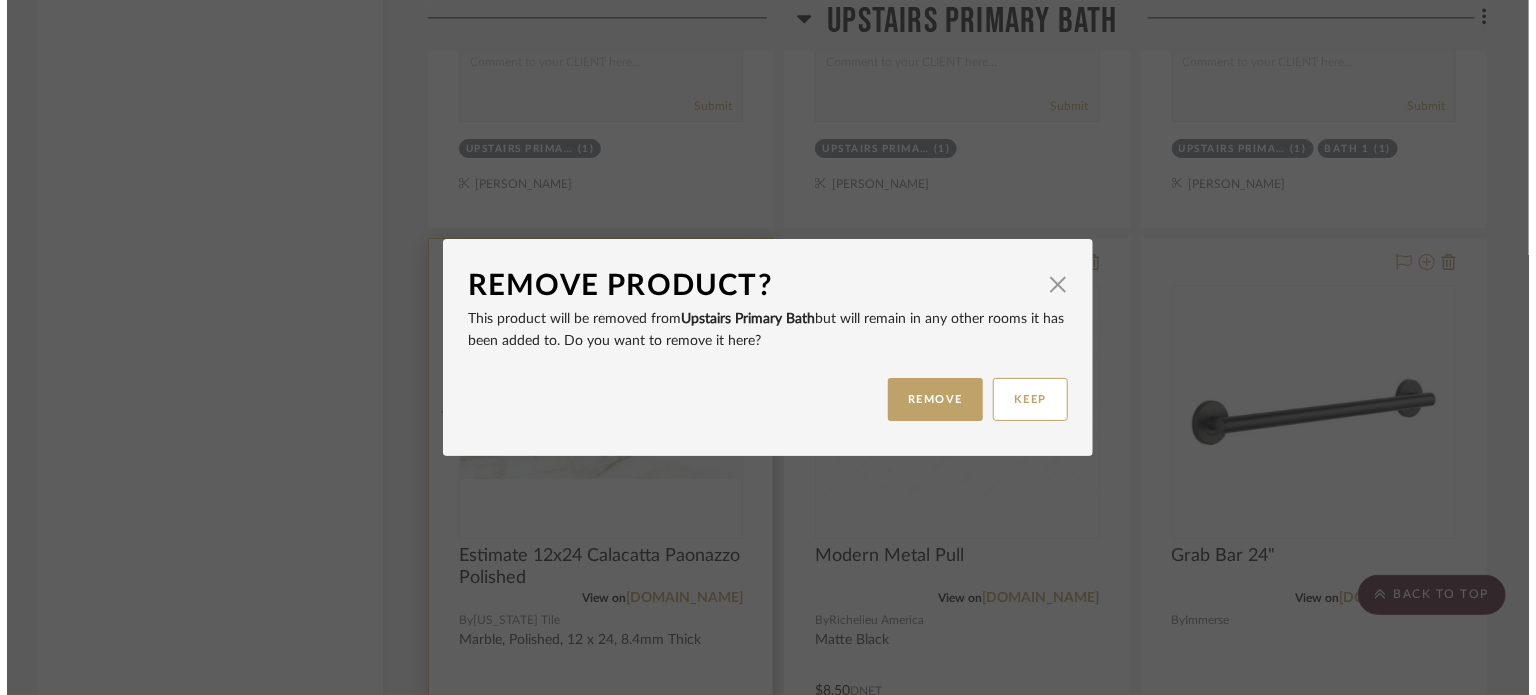 scroll, scrollTop: 0, scrollLeft: 0, axis: both 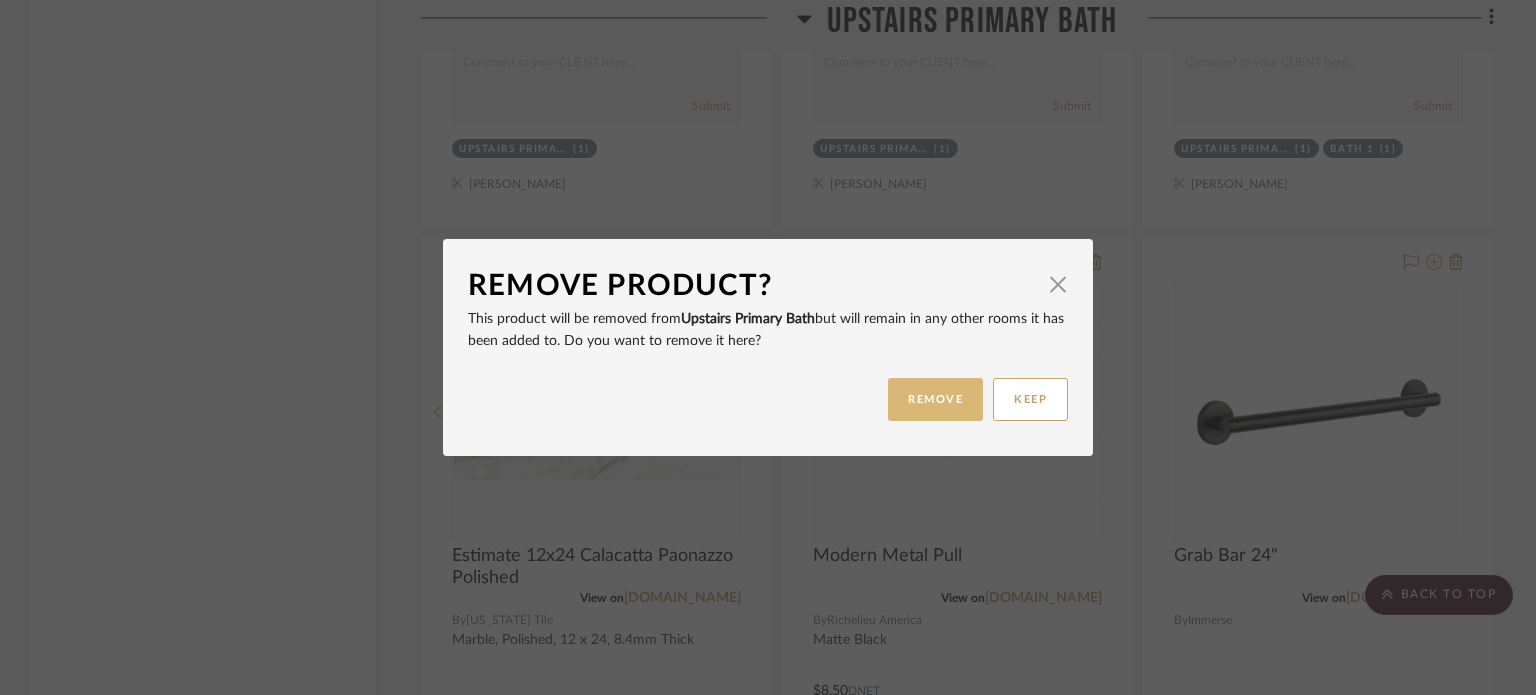 click on "REMOVE" at bounding box center [935, 399] 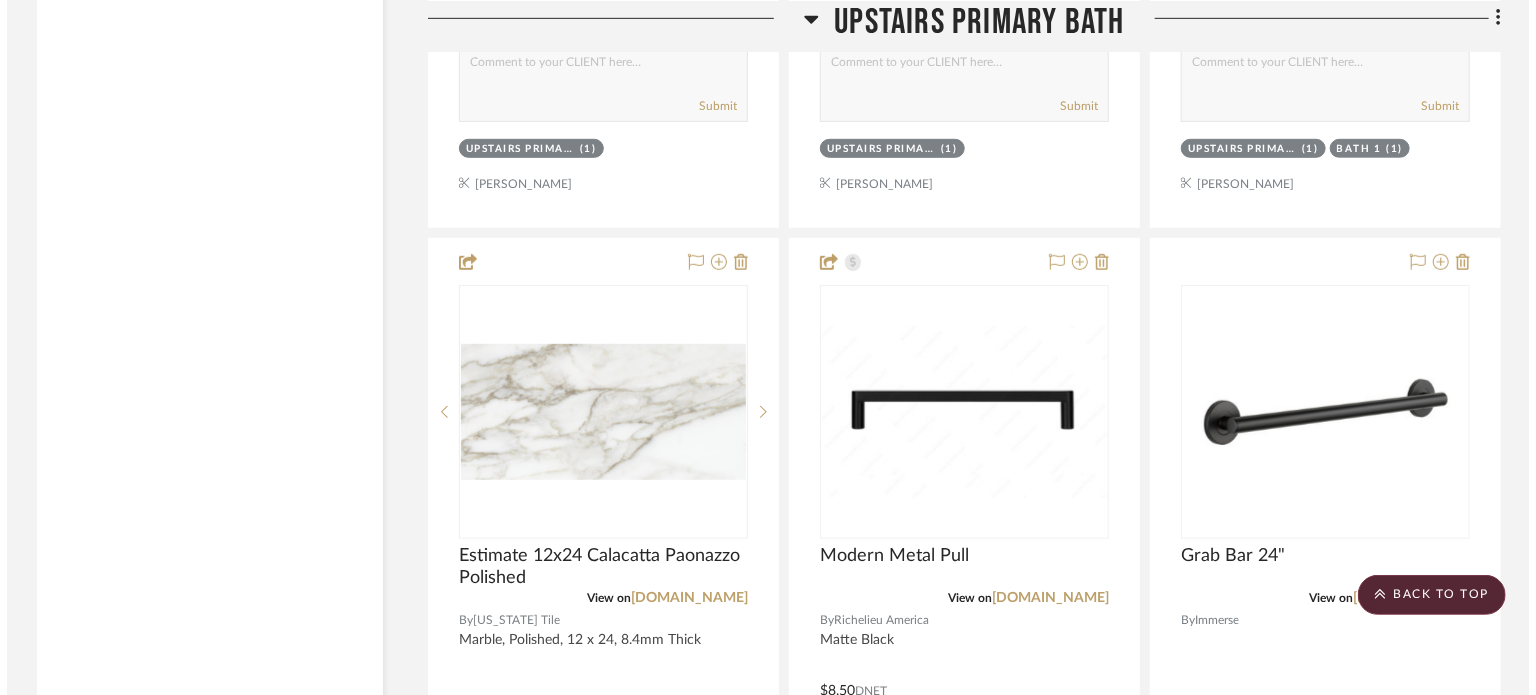 scroll, scrollTop: 0, scrollLeft: 0, axis: both 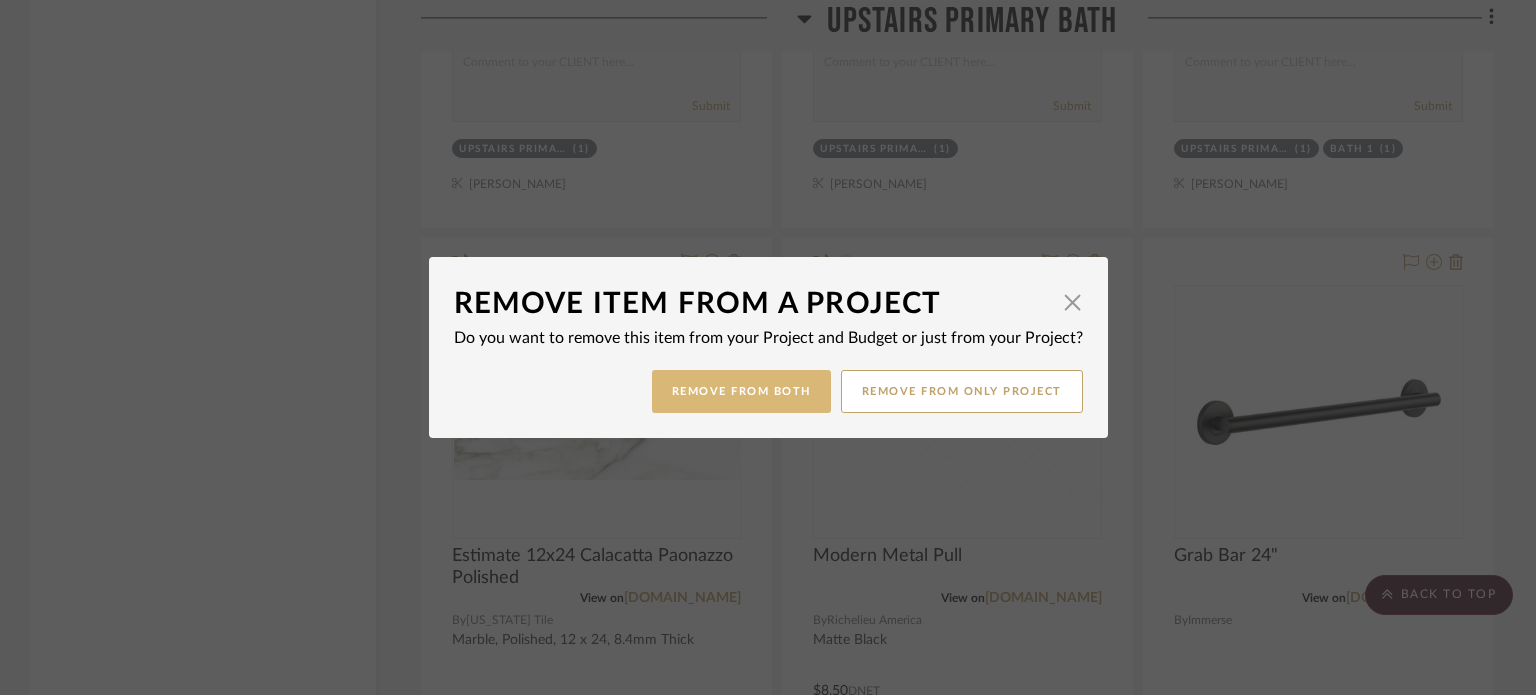 click on "Remove from Both" at bounding box center [741, 391] 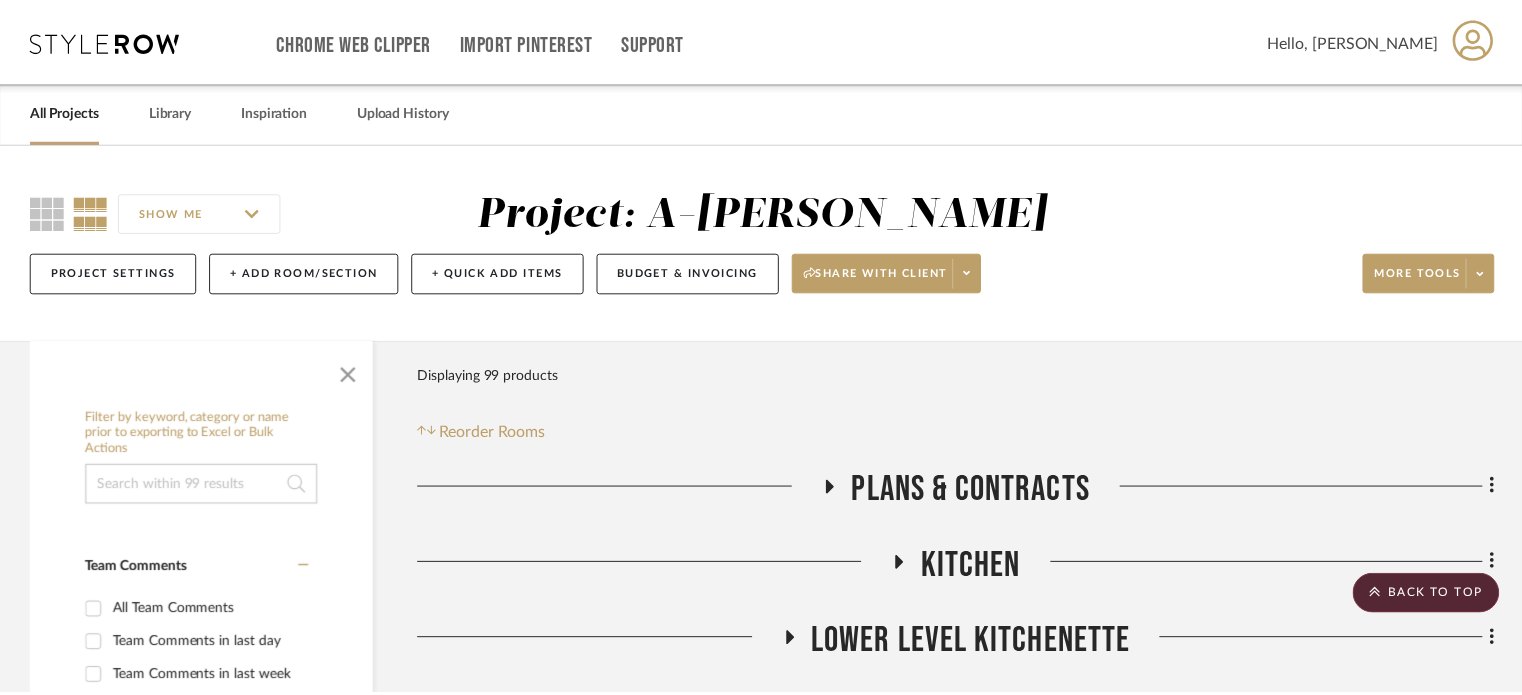 scroll 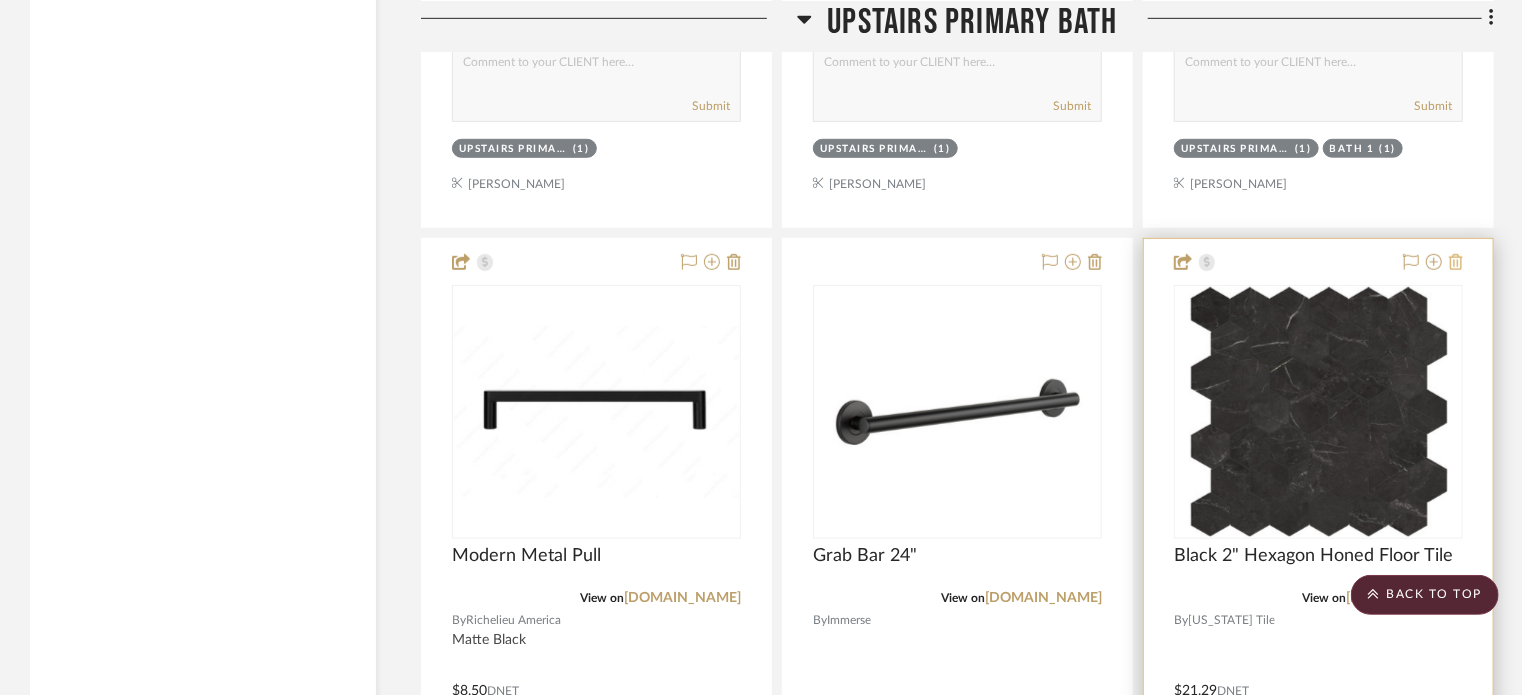 click 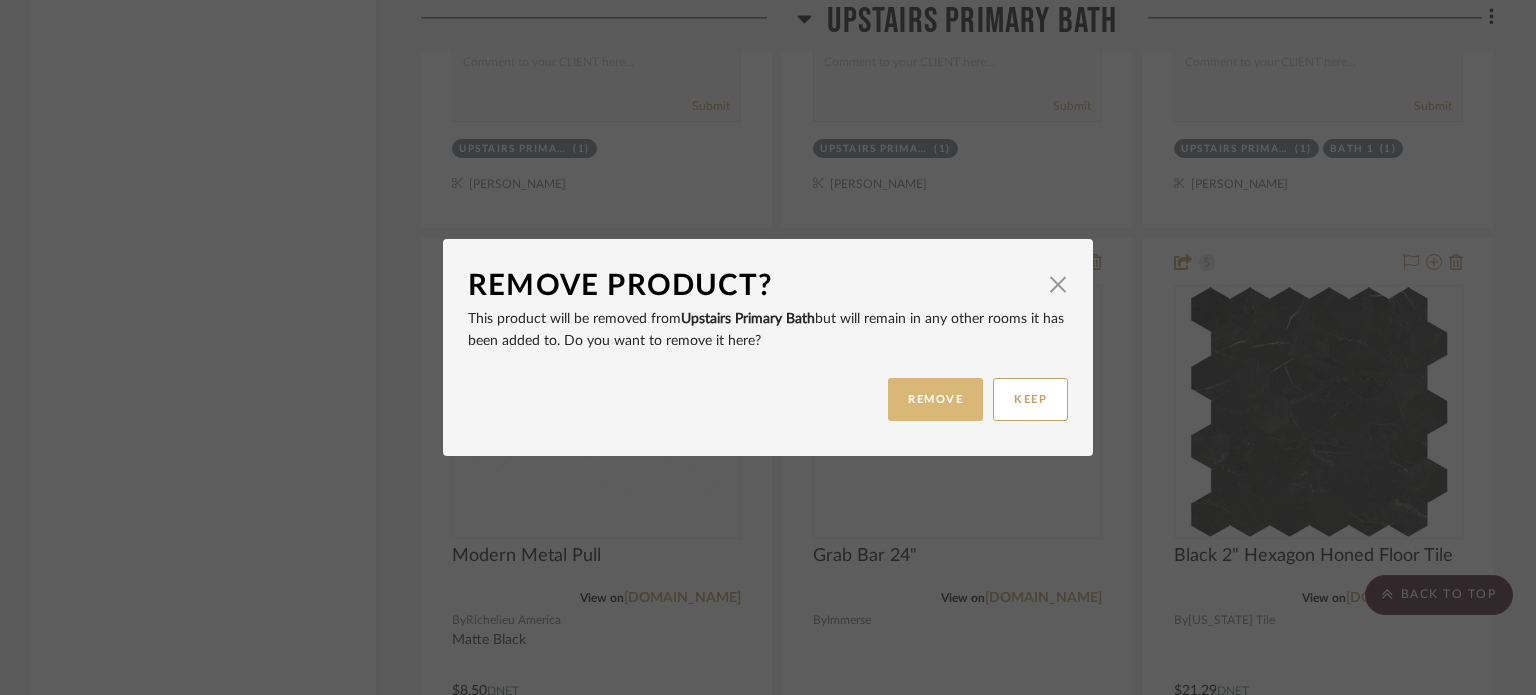 click on "REMOVE" at bounding box center (935, 399) 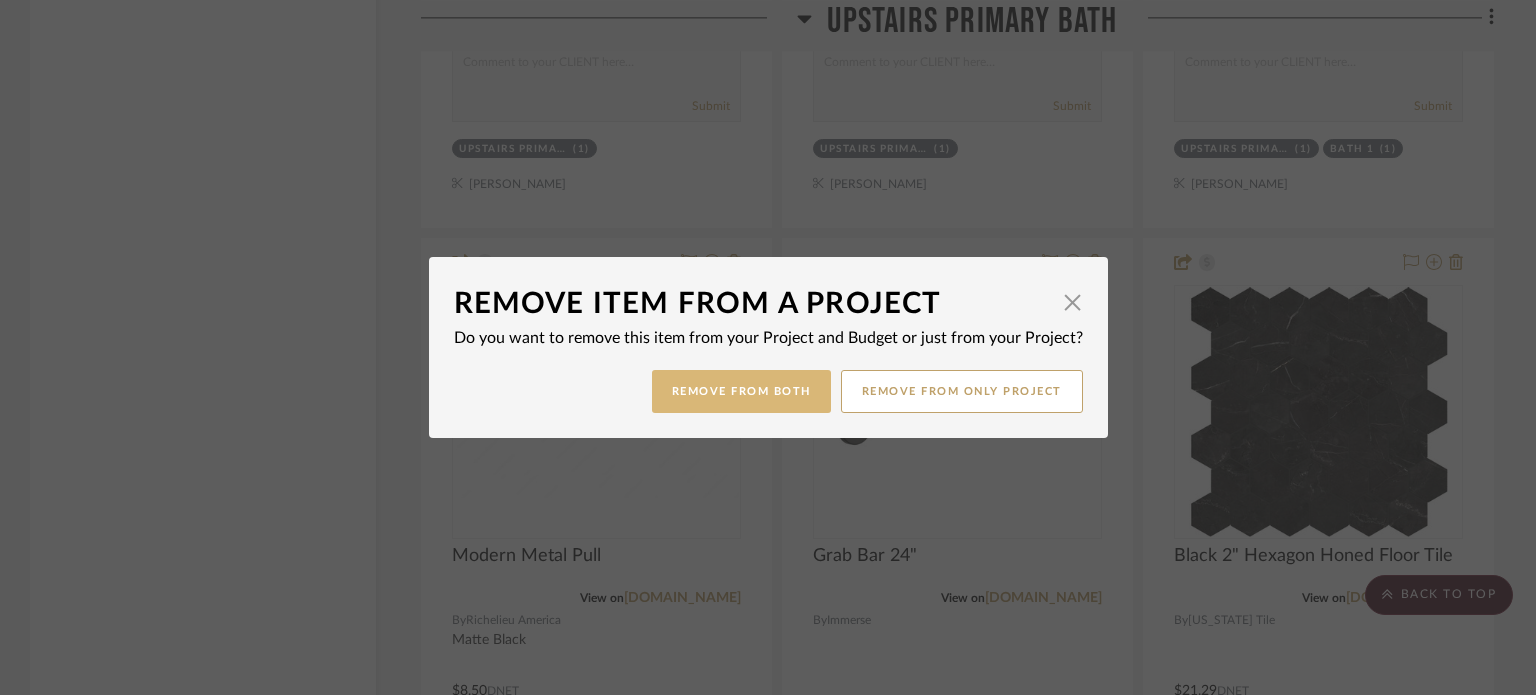click on "Remove from Both" at bounding box center (741, 391) 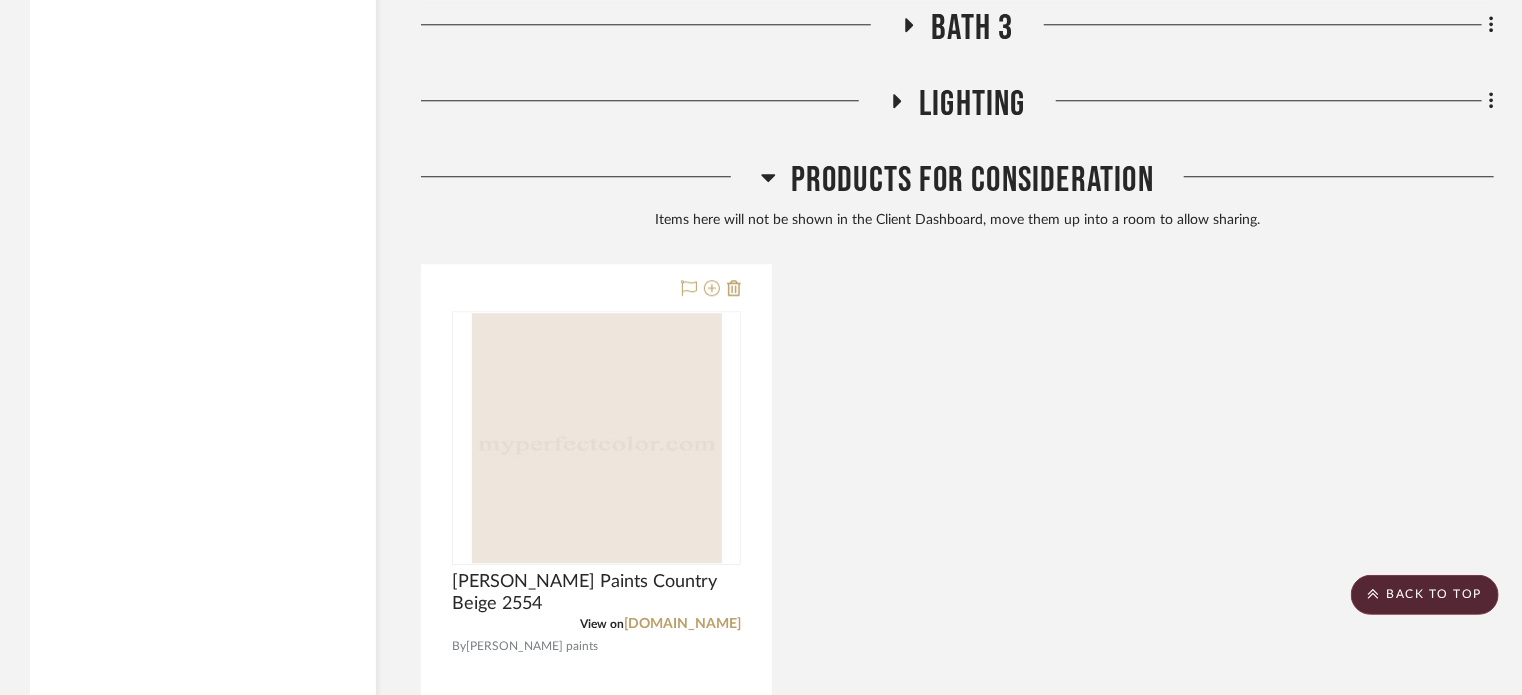 click 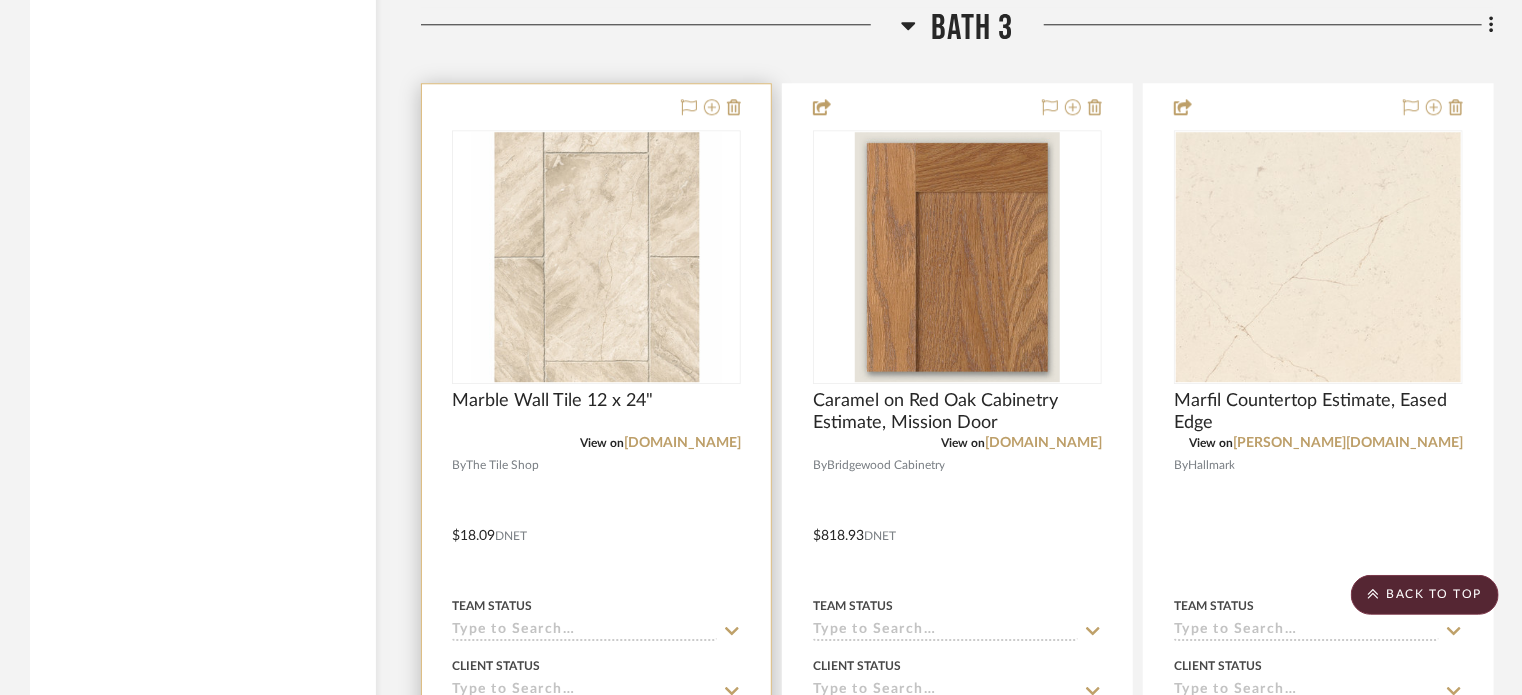 type 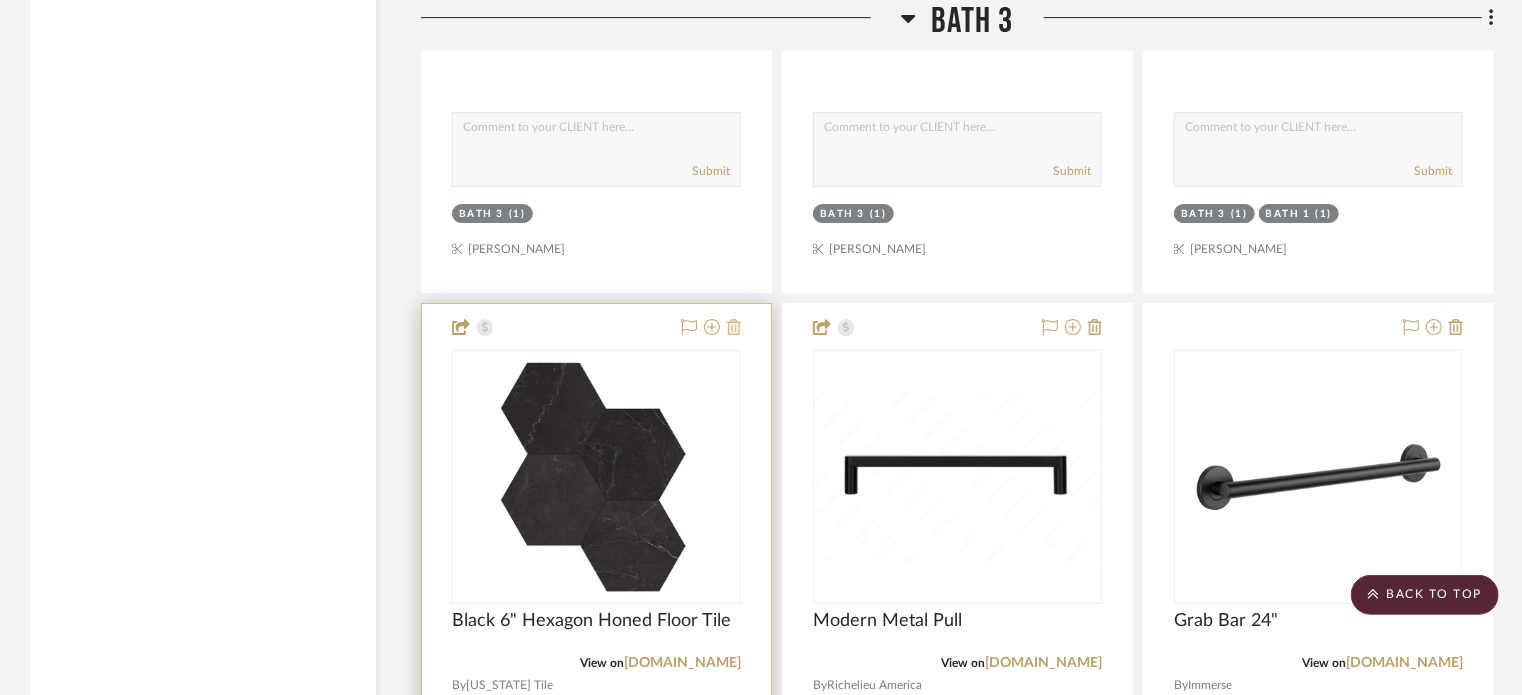 click 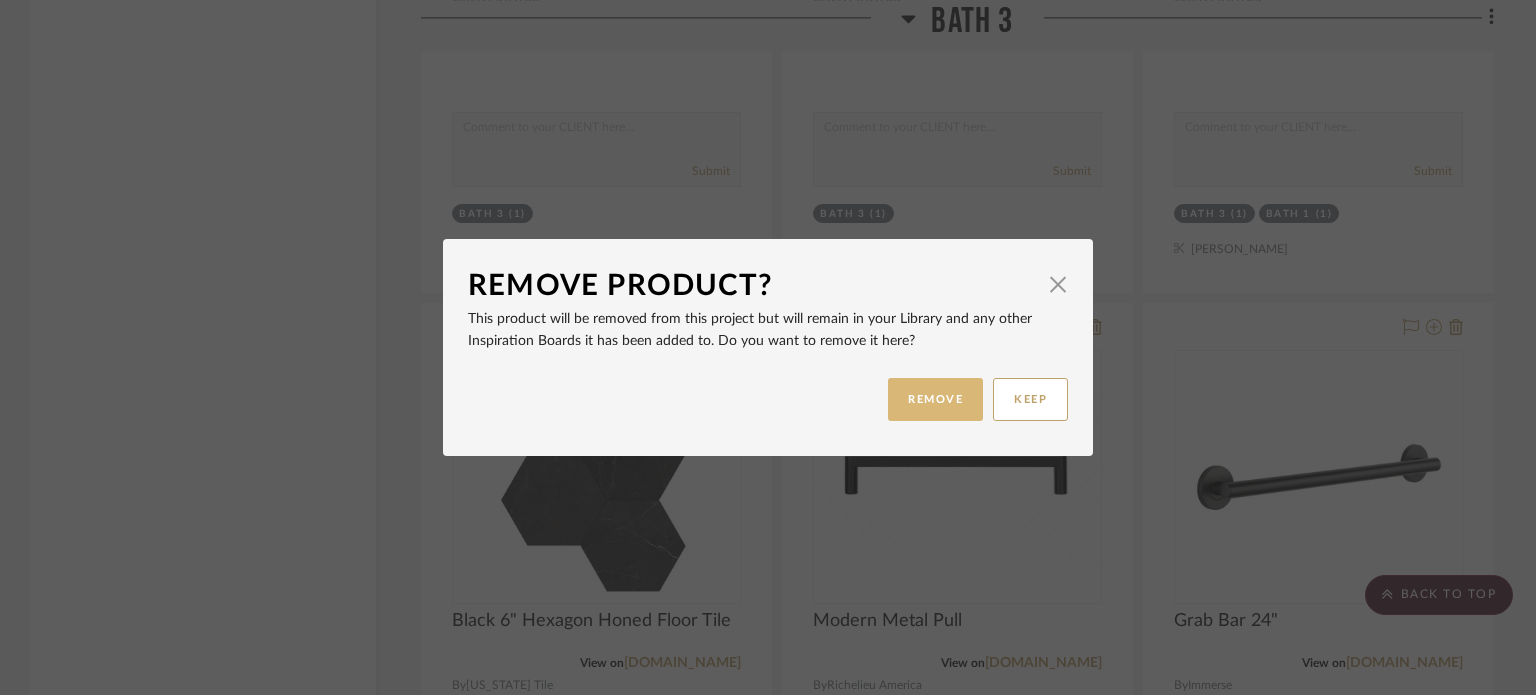 click on "REMOVE" at bounding box center [935, 399] 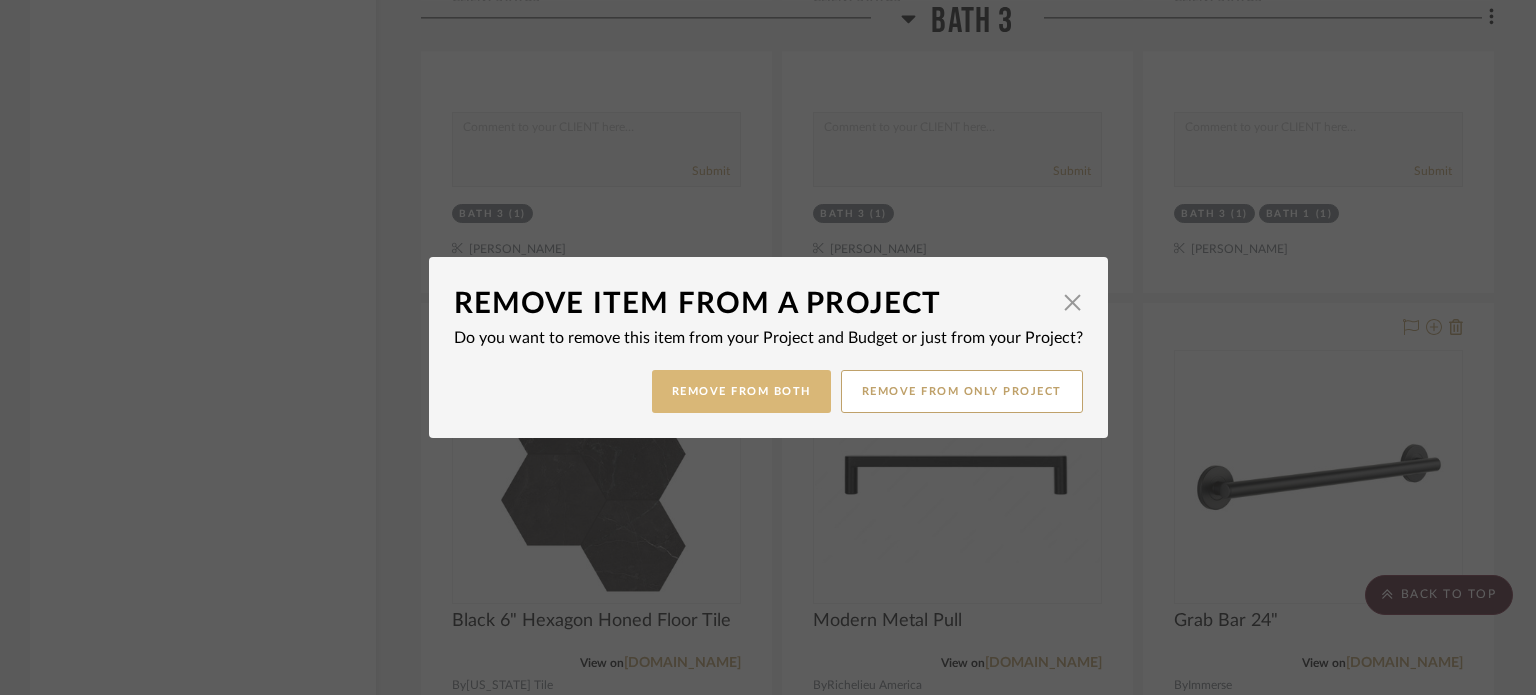 click on "Remove from Both" at bounding box center [741, 391] 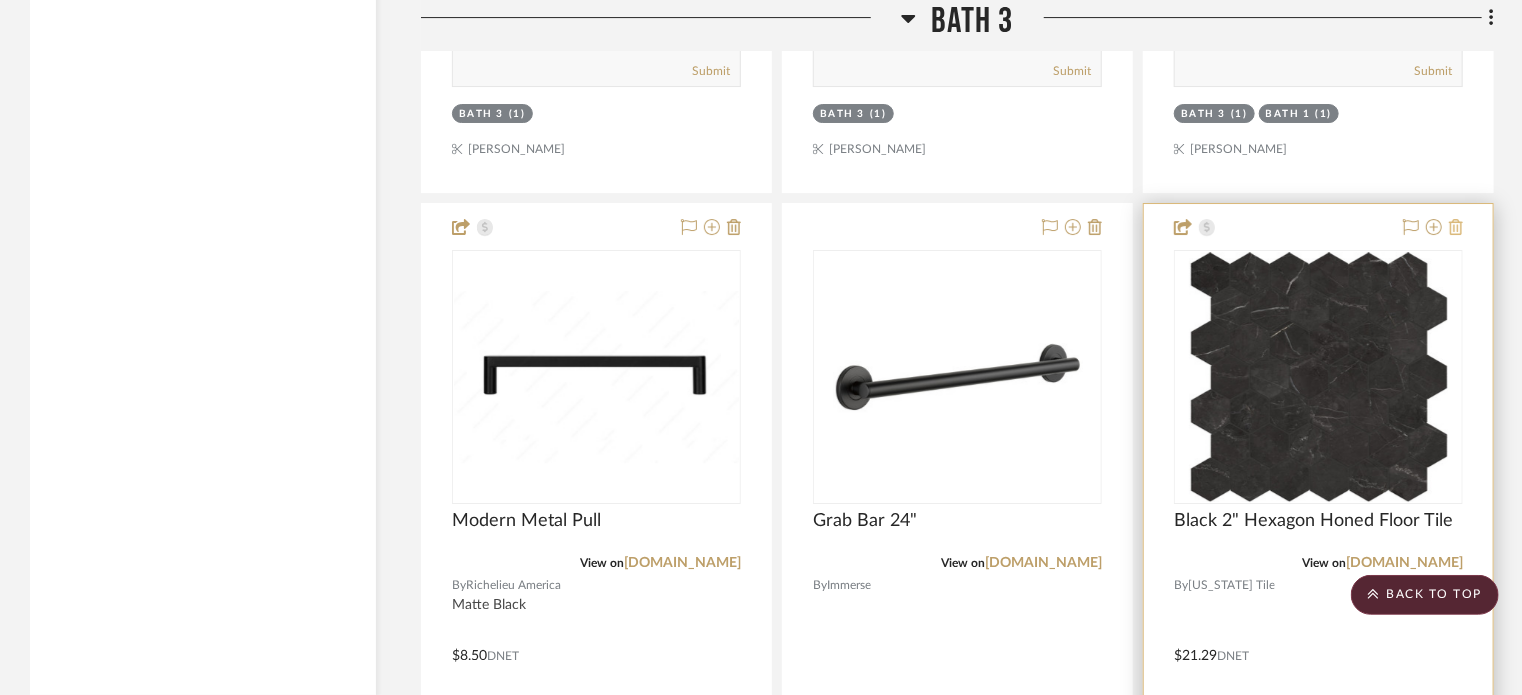 click 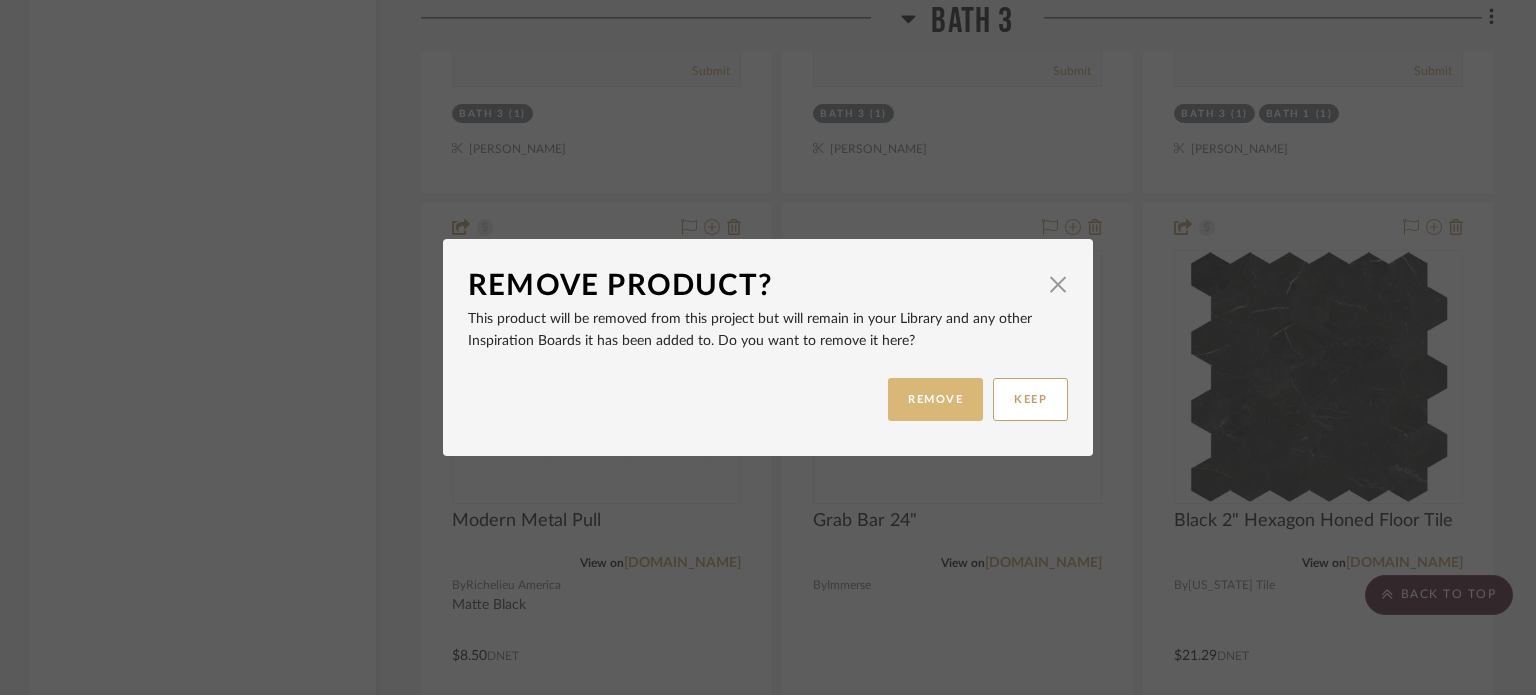 click on "REMOVE" at bounding box center [935, 399] 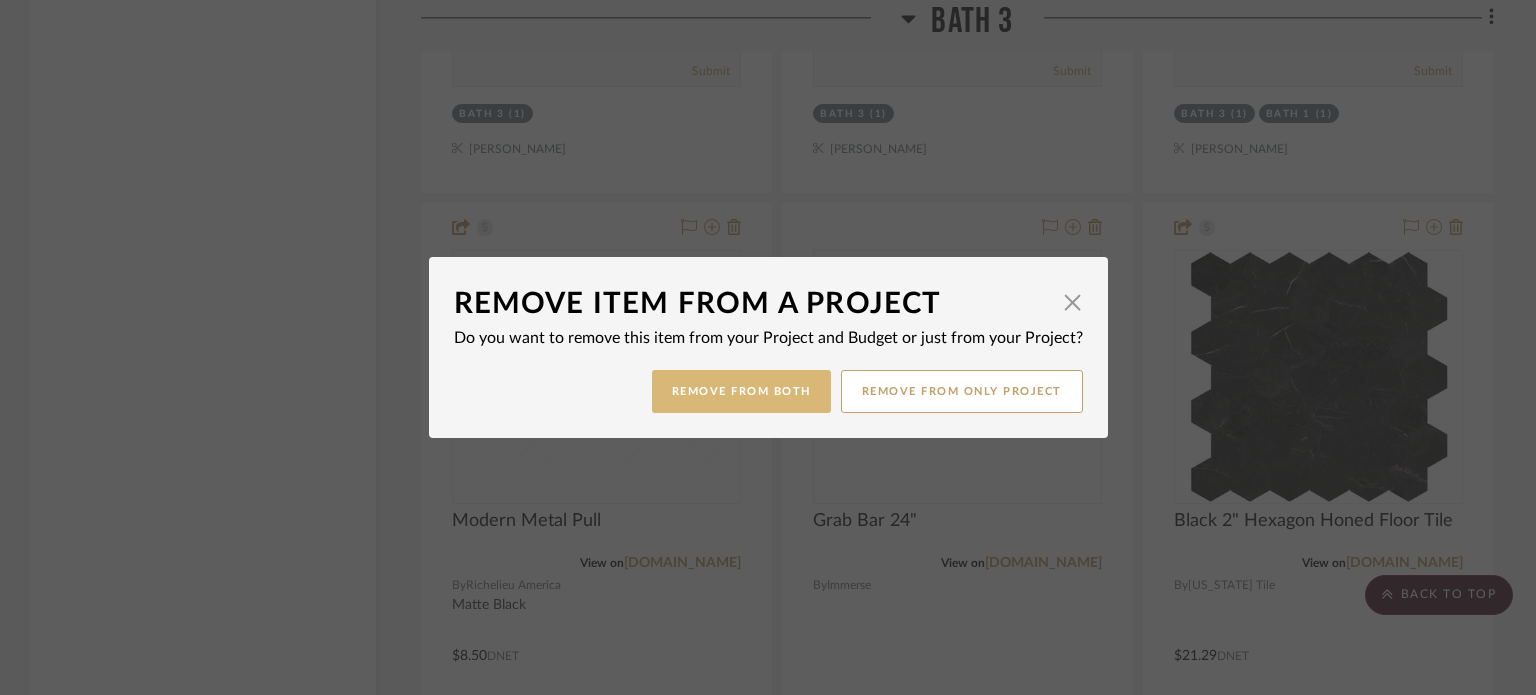 click on "Remove from Both" at bounding box center (741, 391) 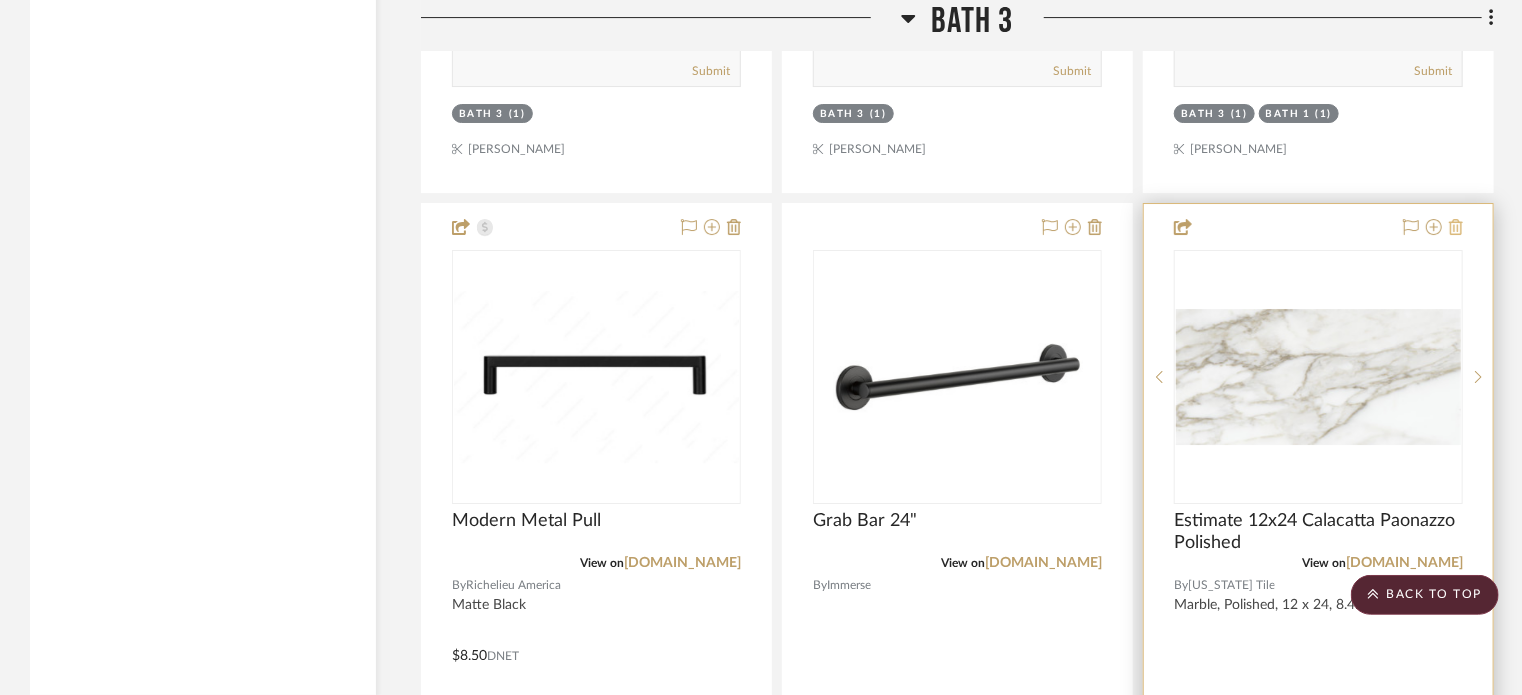 click at bounding box center [1456, 228] 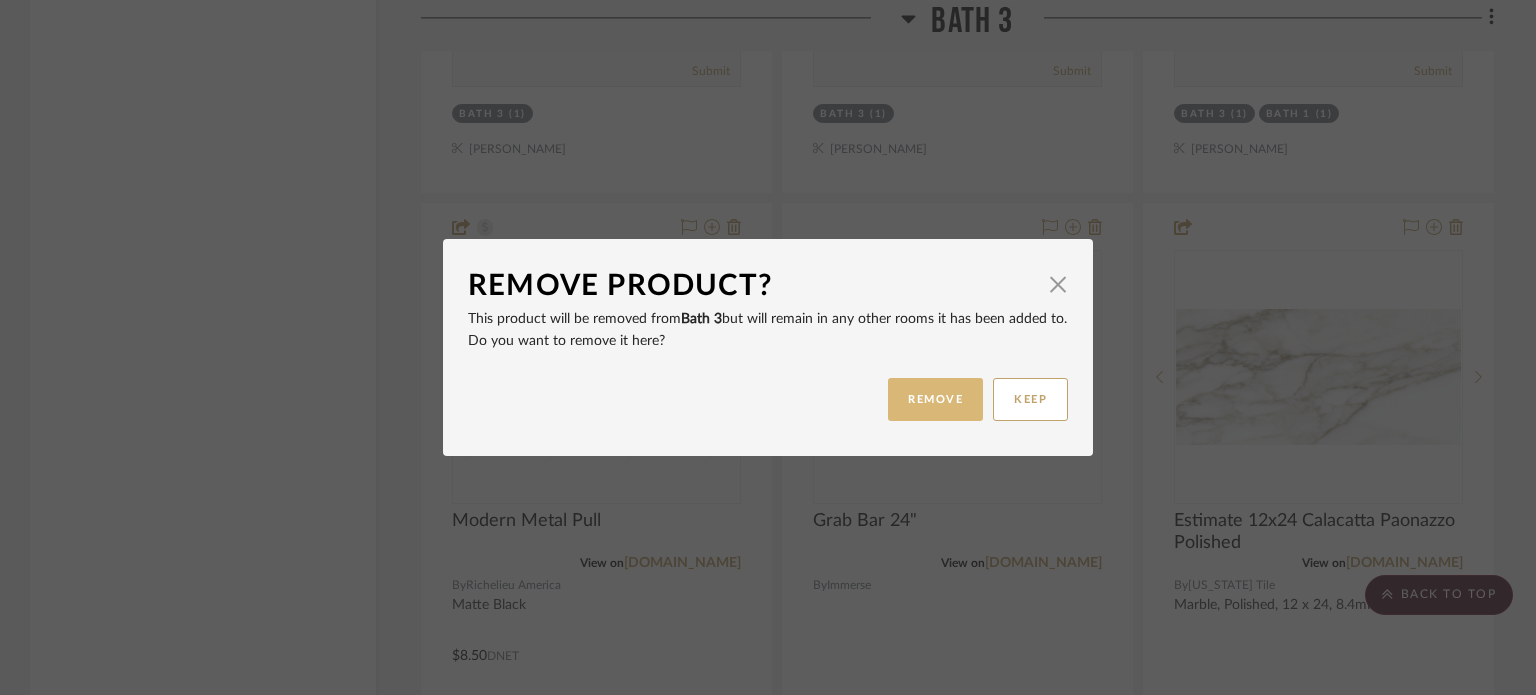 click on "REMOVE" at bounding box center (935, 399) 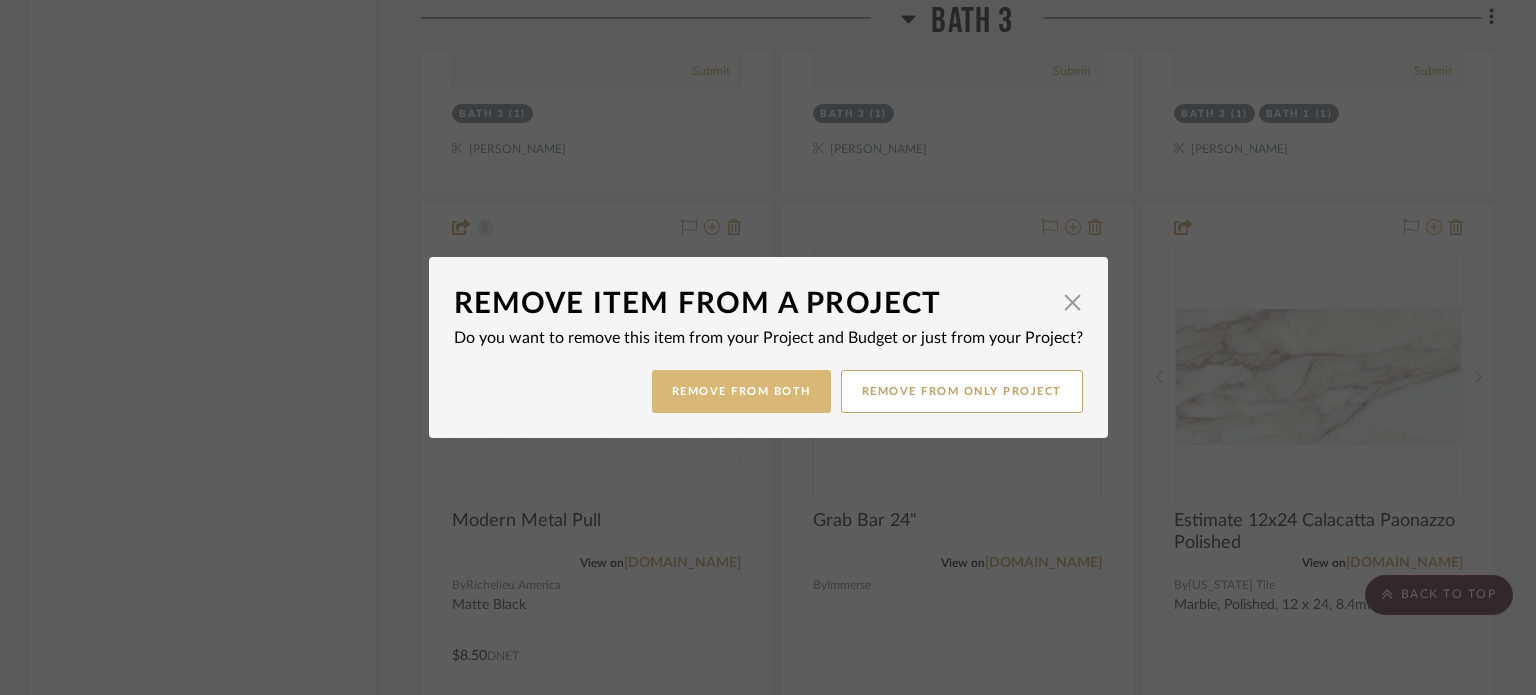 click on "Remove from Both" at bounding box center [741, 391] 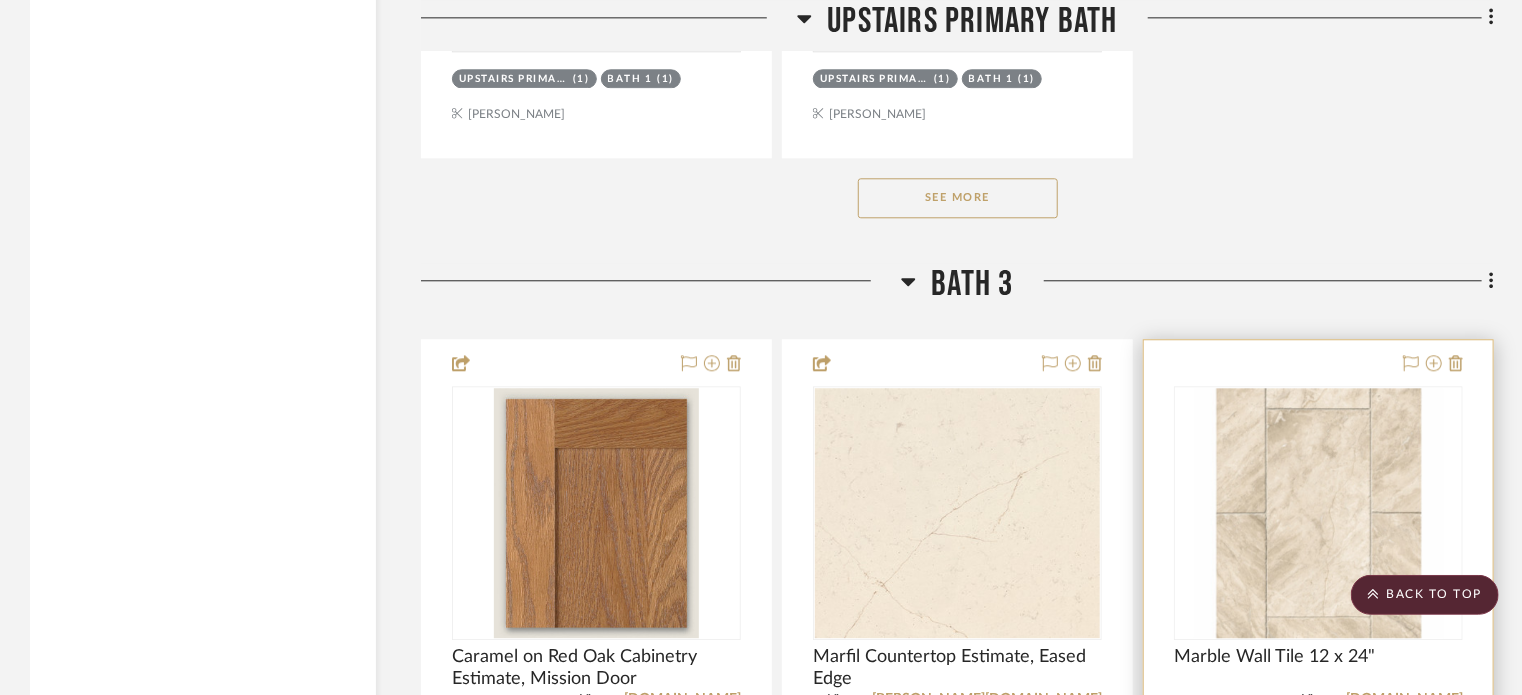 click at bounding box center [1318, 777] 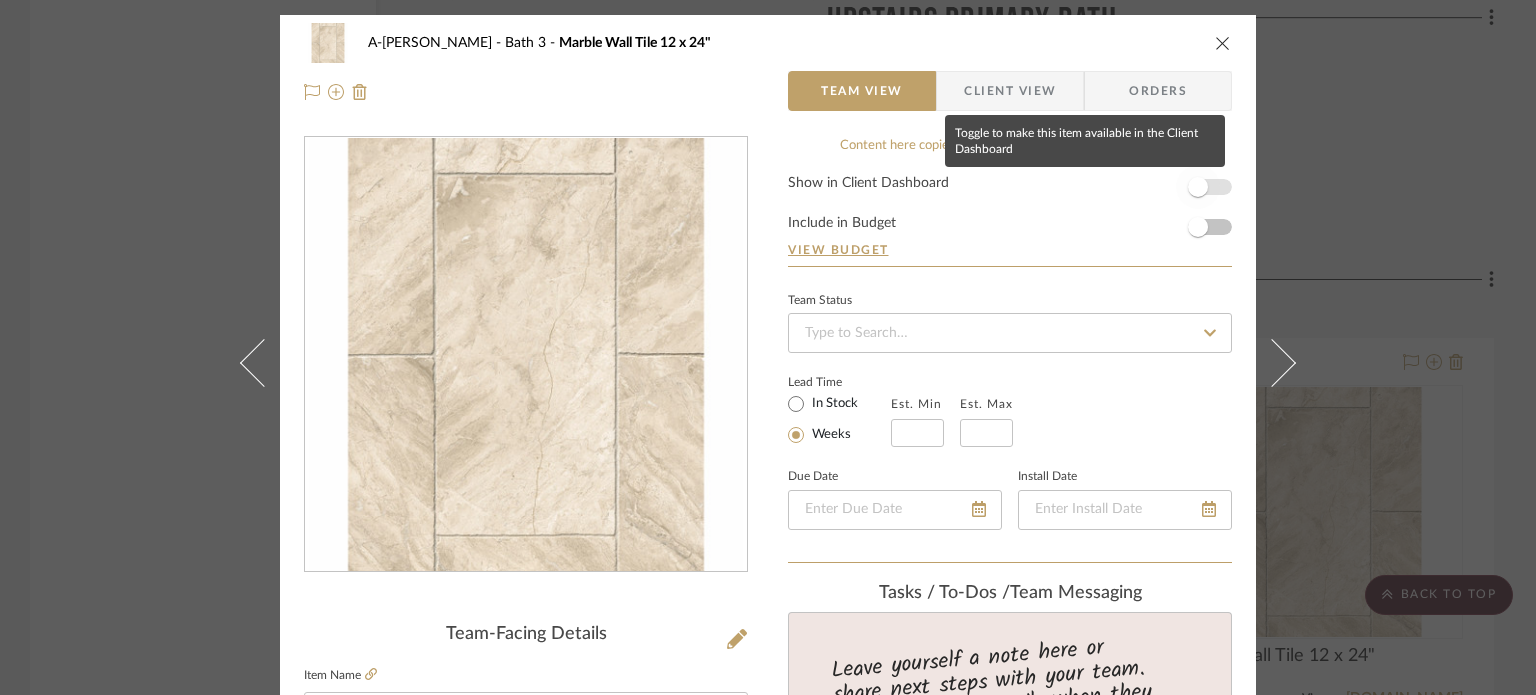click at bounding box center [1198, 187] 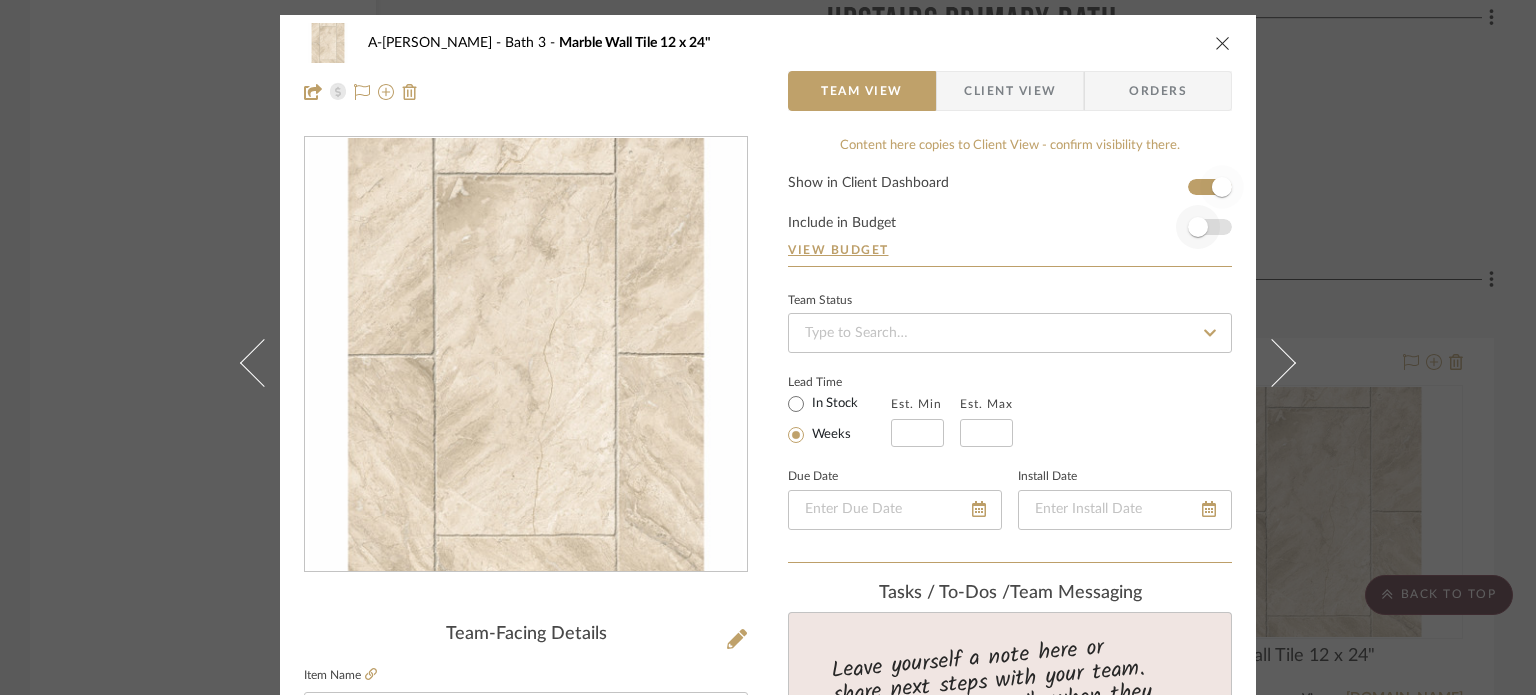 type 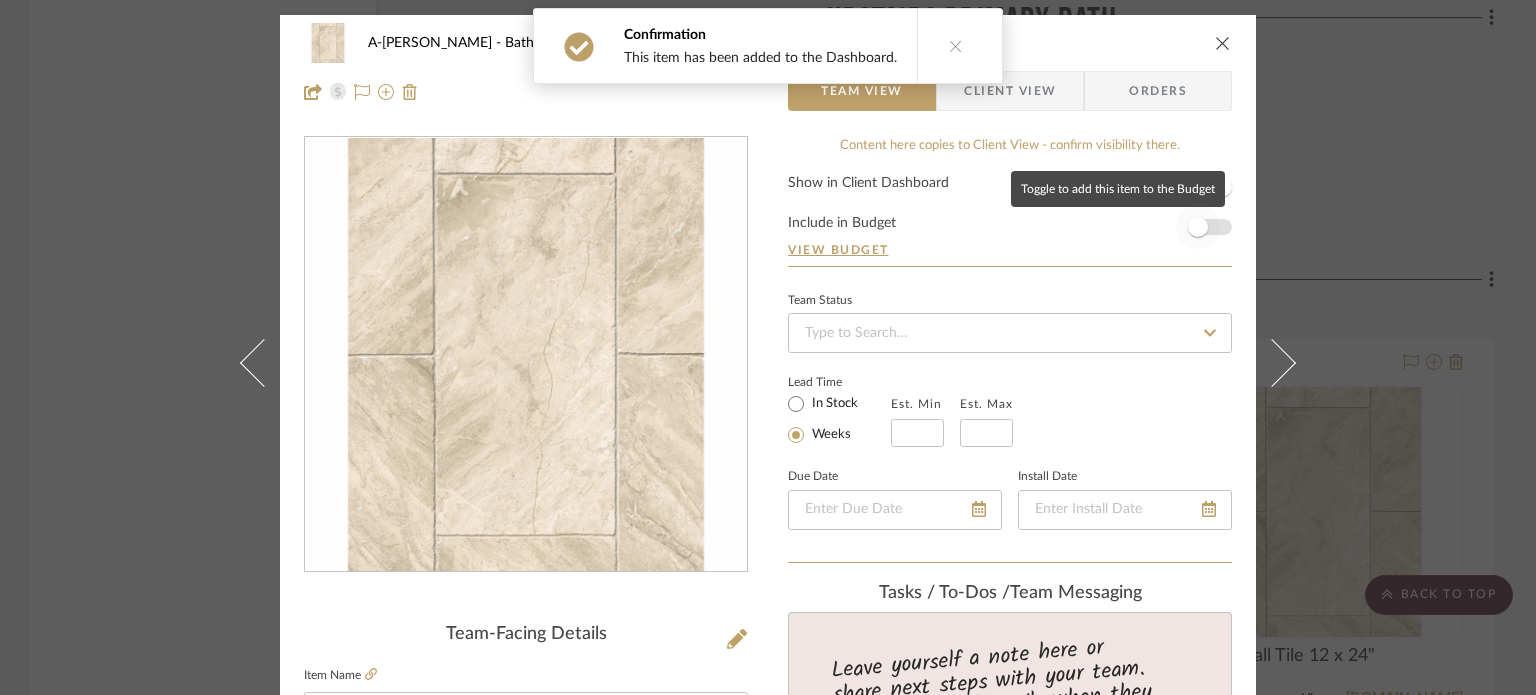 click at bounding box center (1198, 227) 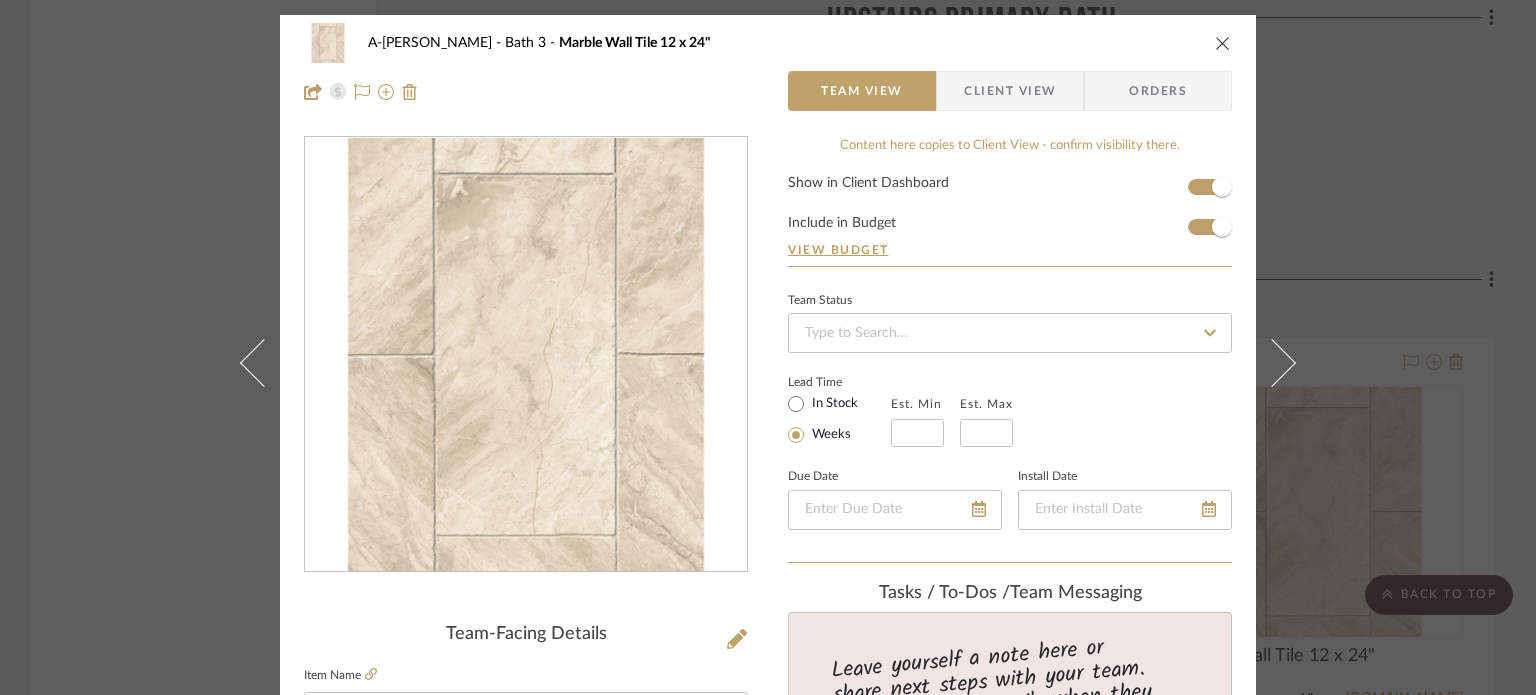 type 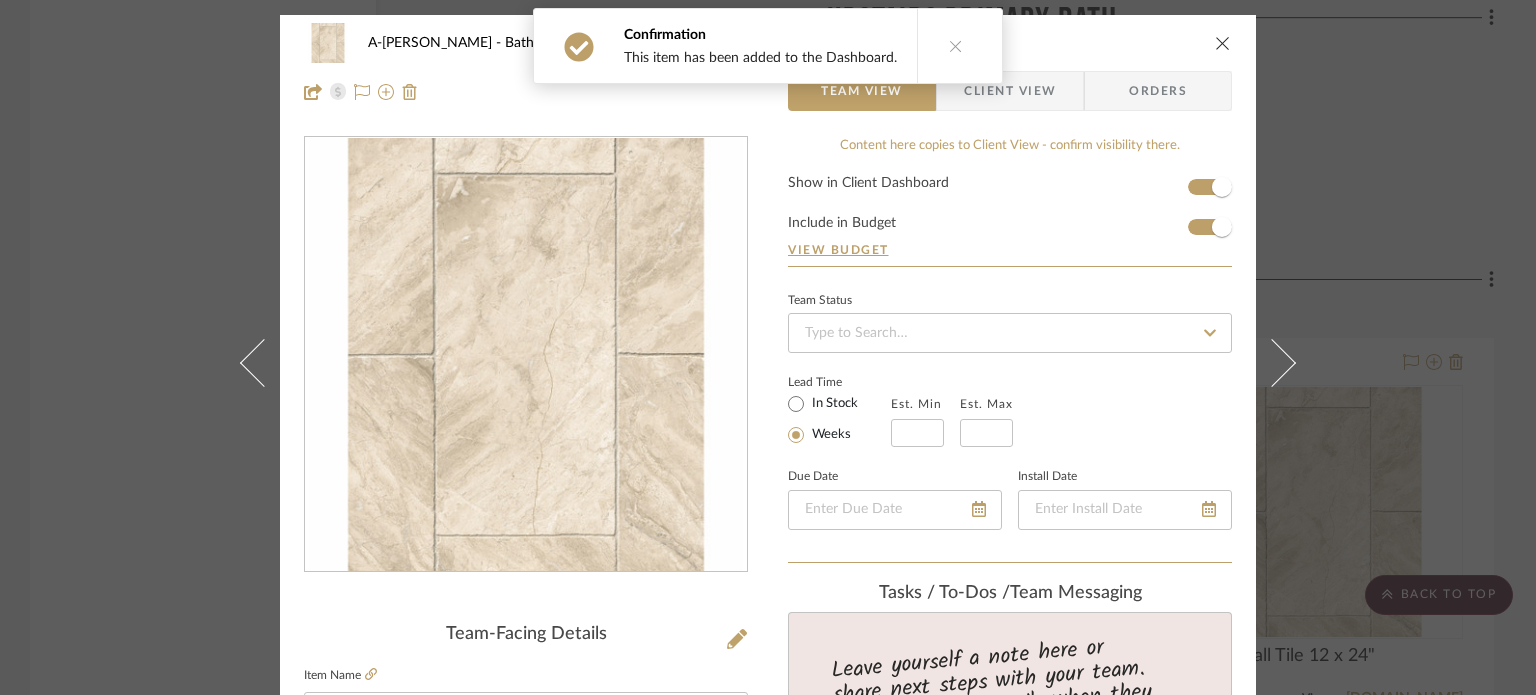 click on "A-Shipley Bath 3 Marble Wall Tile 12 x 24" Team View Client View Orders  Team-Facing Details   Item Name  Marble Wall Tile 12 x 24"  Brand  The Tile Shop  Internal Description   Dimensions   Product Specifications   Item Costs   View Budget   Markup %  30%  Unit Cost  $18.09  Cost Type  DNET  Client Unit Price   $23.52   Quantity  1  Unit Type  Each  Subtotal   $23.52   Tax %  9.49%  Total Tax   $2.23   Shipping Cost  $2.35  Ship. Markup %  0% Taxable  Total Shipping   $2.35  Total Client Price  $28.10  Your Cost  $22.16  Your Margin  $5.43  Content here copies to Client View - confirm visibility there.  Show in Client Dashboard   Include in Budget   View Budget  Team Status  Lead Time  In Stock Weeks  Est. Min   Est. Max   Due Date   Install Date  Tasks / To-Dos /  team Messaging  Leave yourself a note here or share next steps with your team. You will receive emails when they
respond!  Invite Collaborator Internal Notes  Documents  Choose a file  or drag it here. Change Room/Update Quantity (1)" at bounding box center [768, 347] 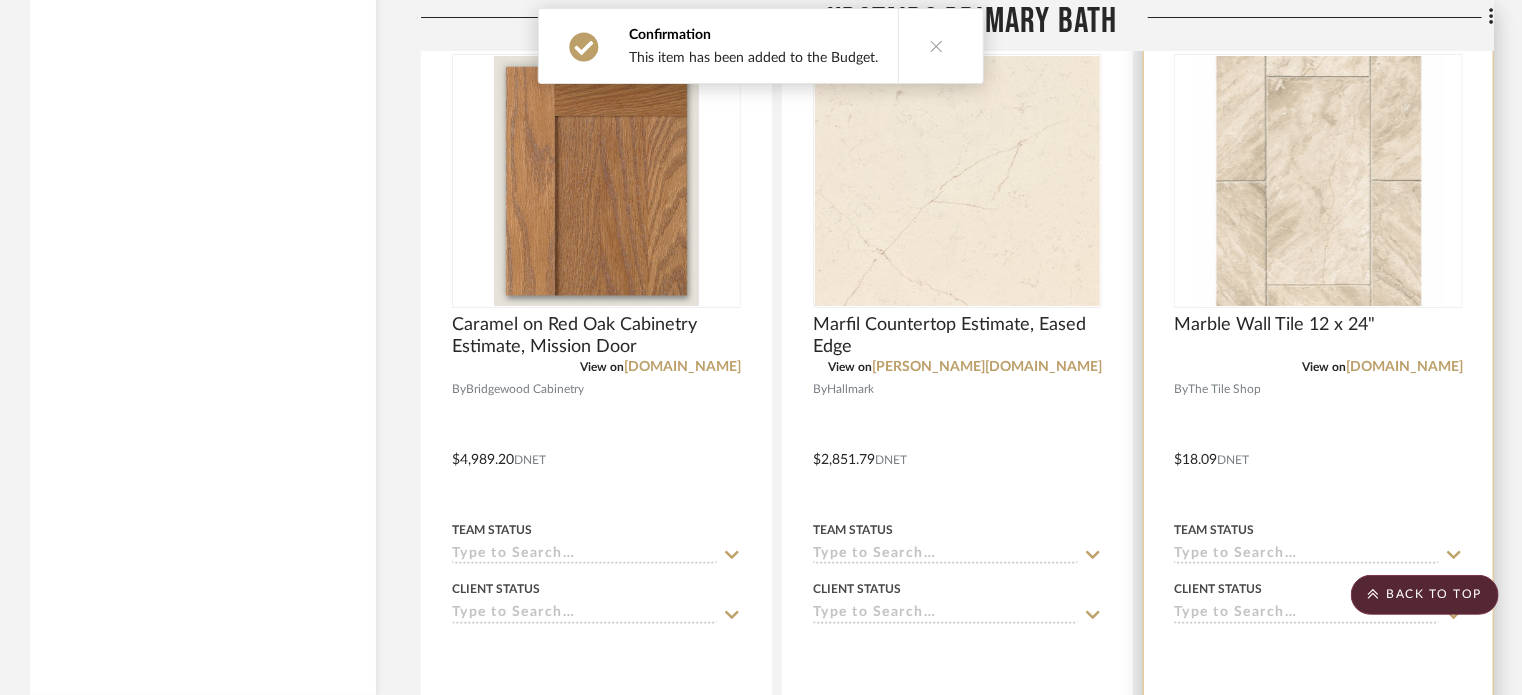 drag, startPoint x: 1300, startPoint y: 371, endPoint x: 1296, endPoint y: 360, distance: 11.7046995 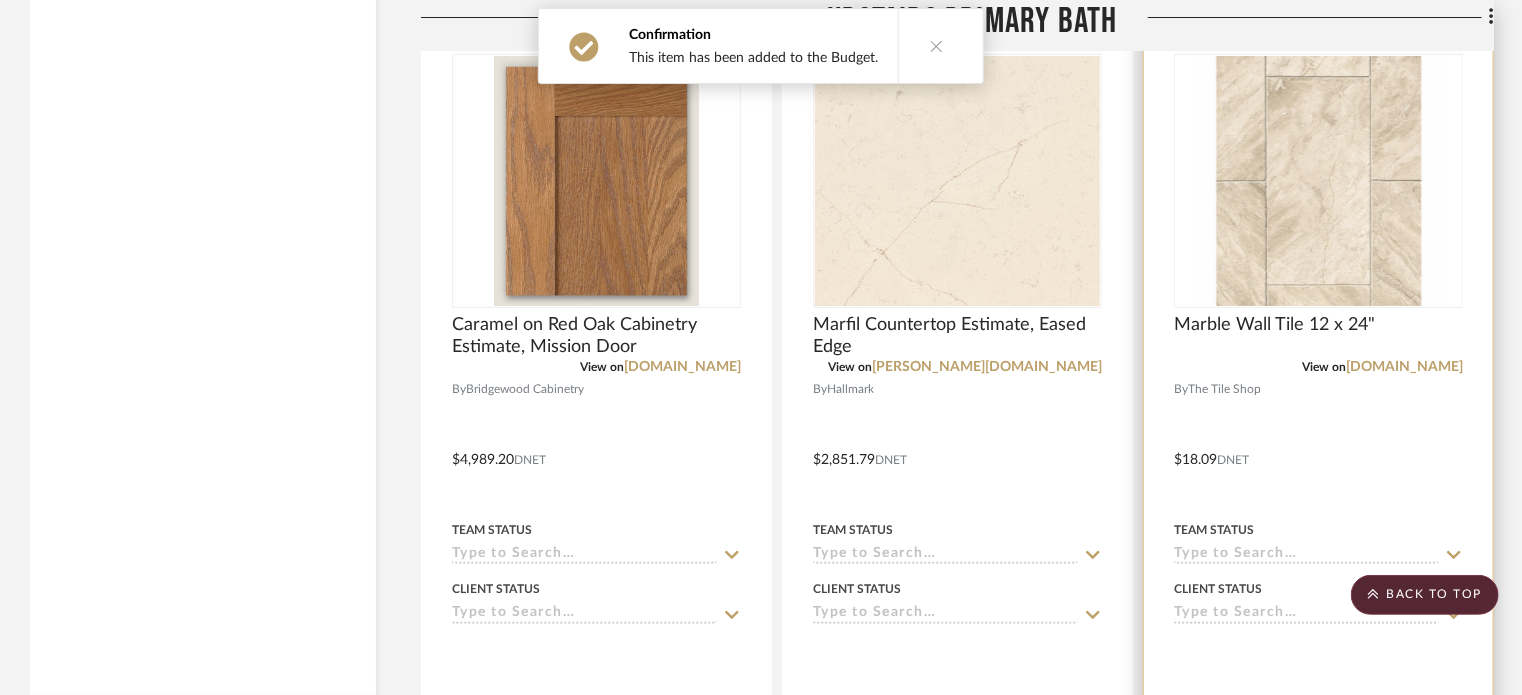 click on "View on  tileshop.com" at bounding box center (1318, 367) 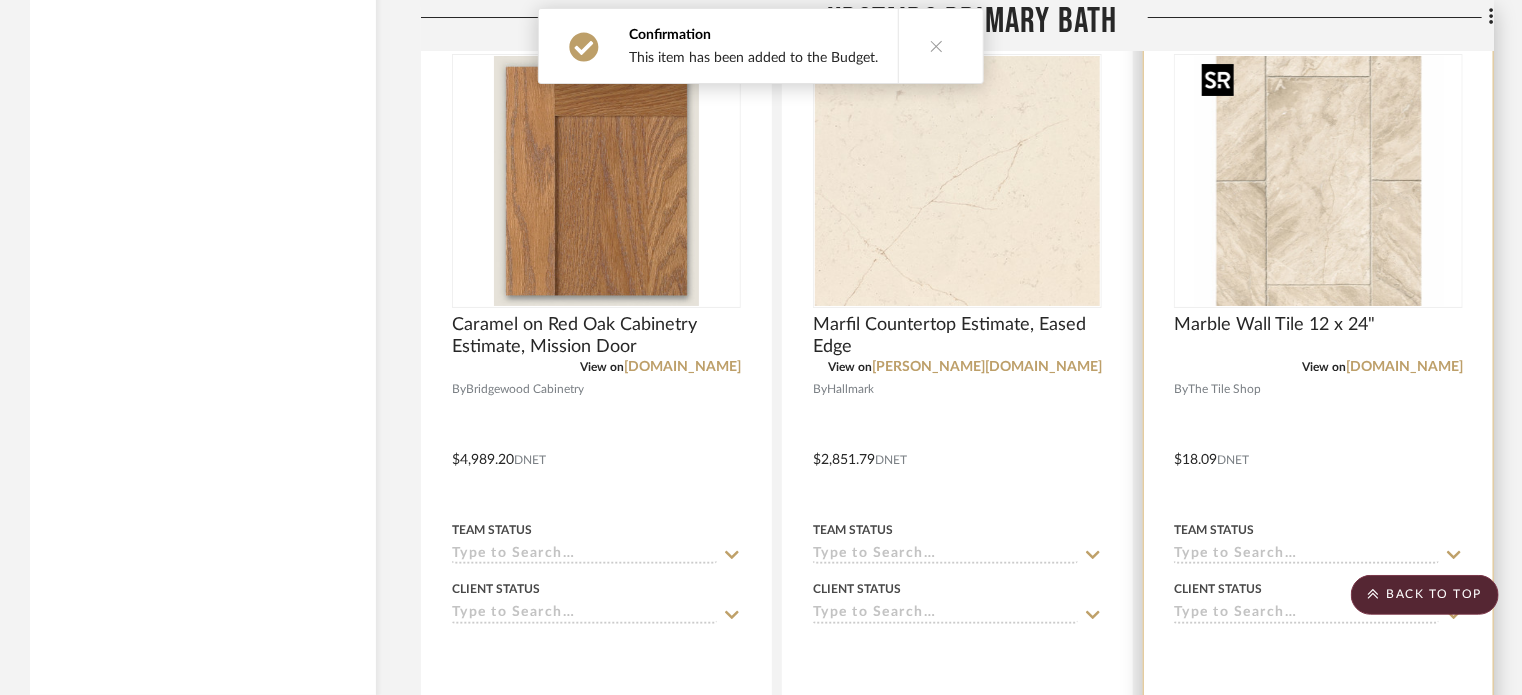 click at bounding box center [1319, 181] 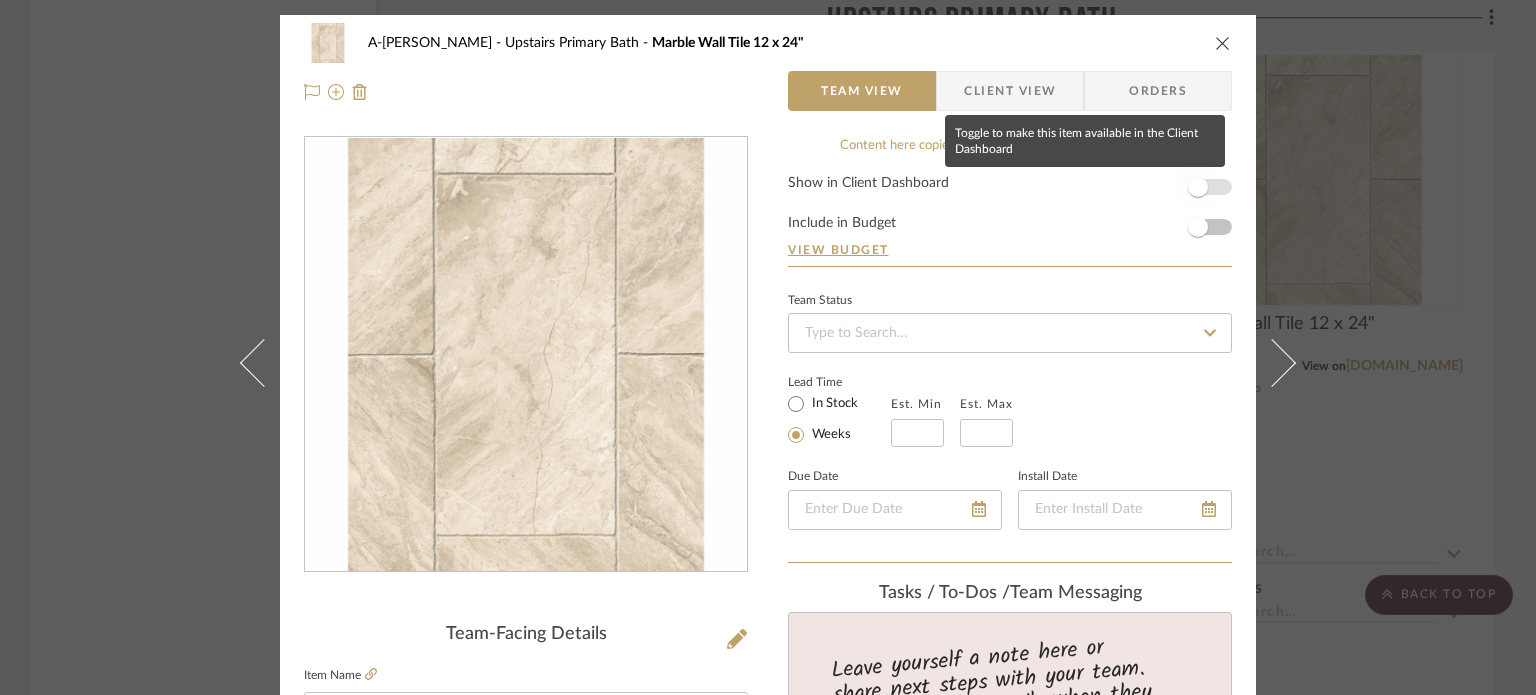click at bounding box center (1198, 187) 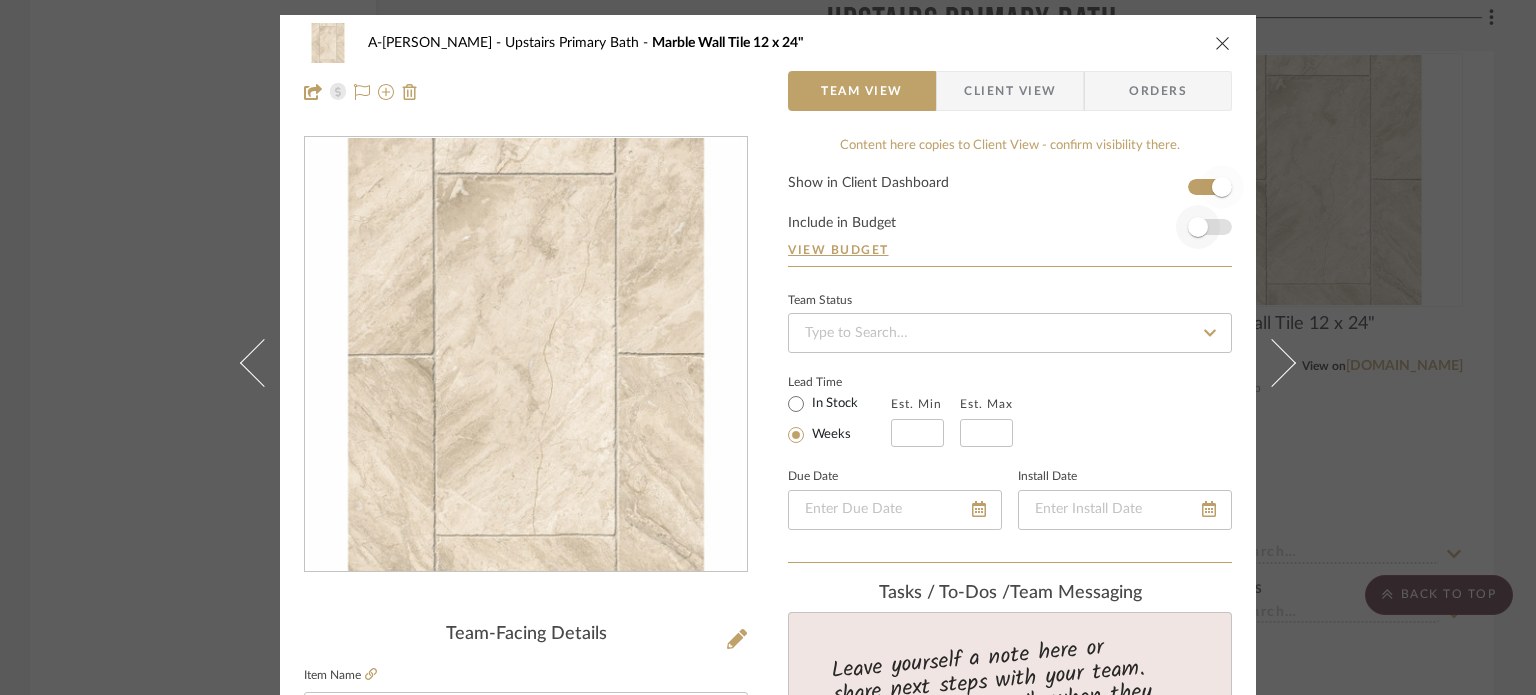 type 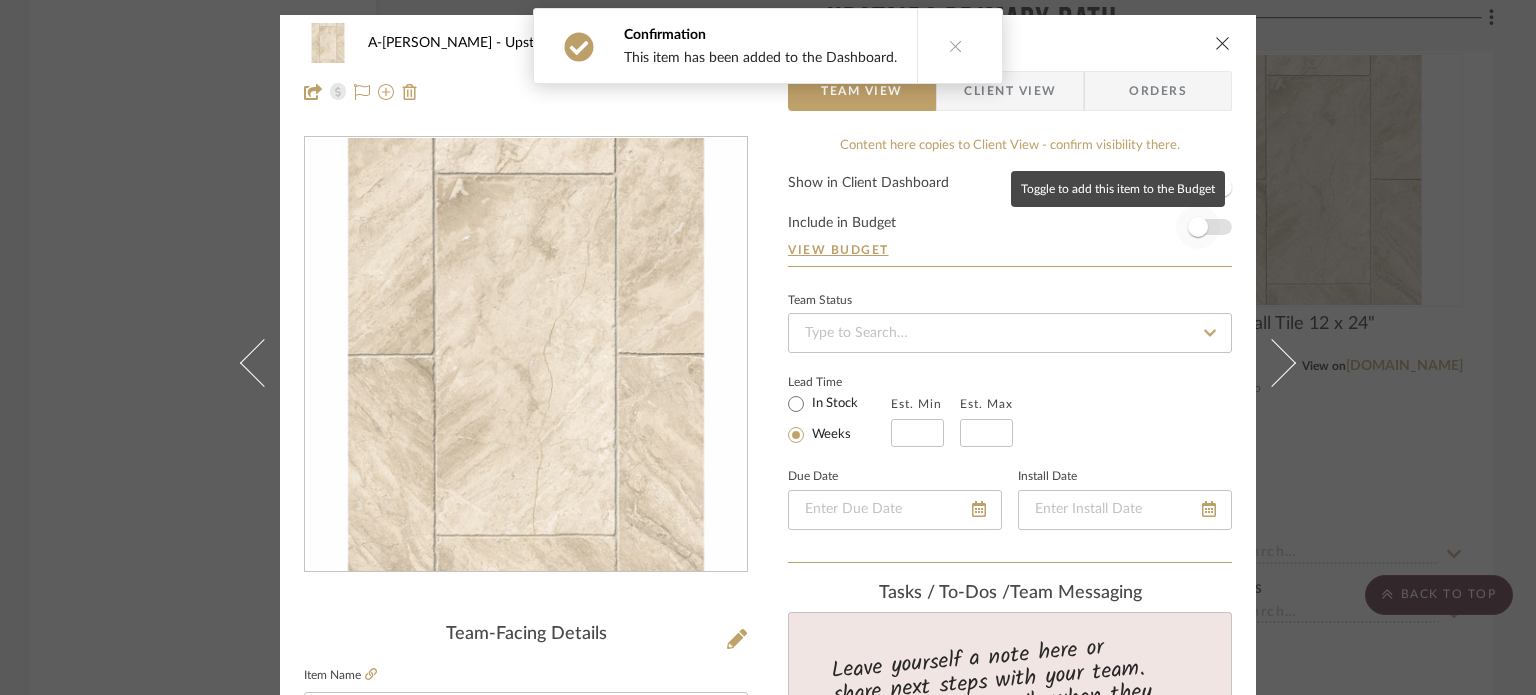 click at bounding box center (1198, 227) 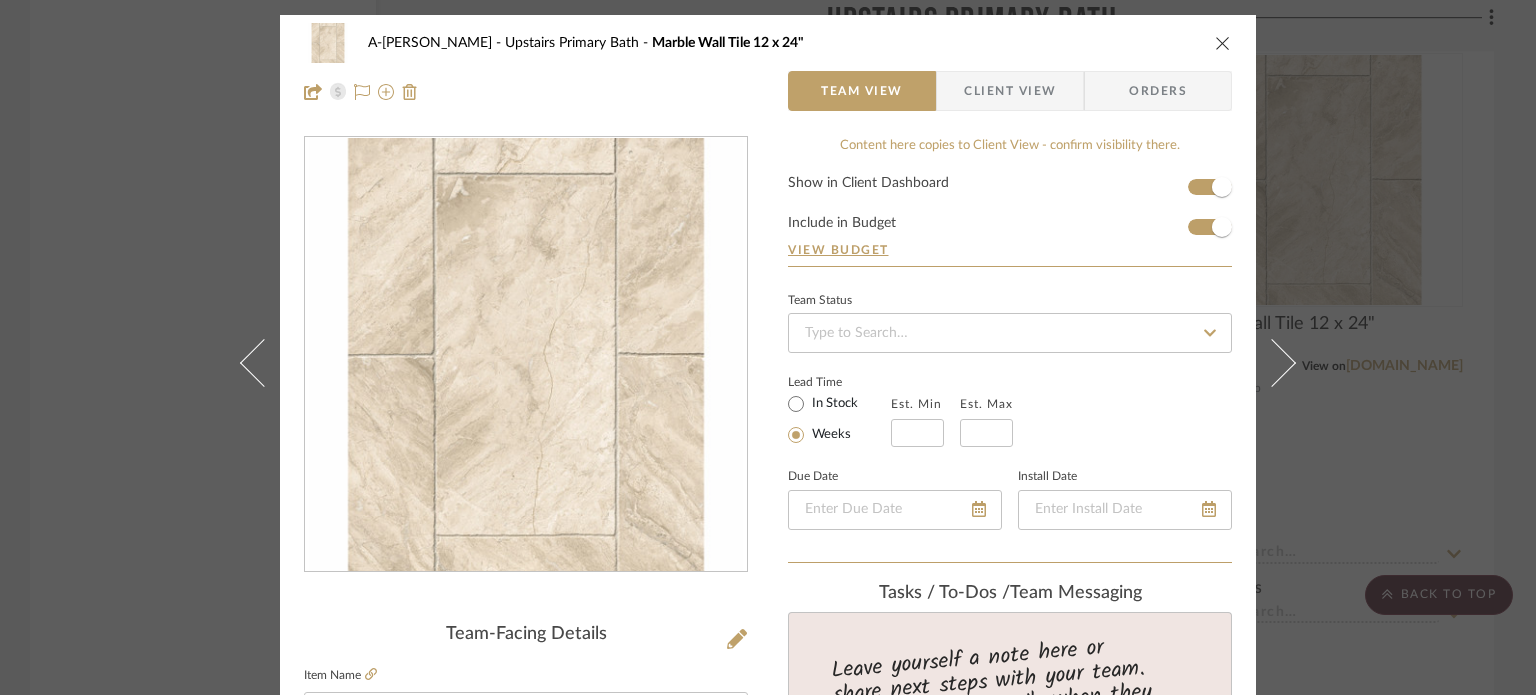 type 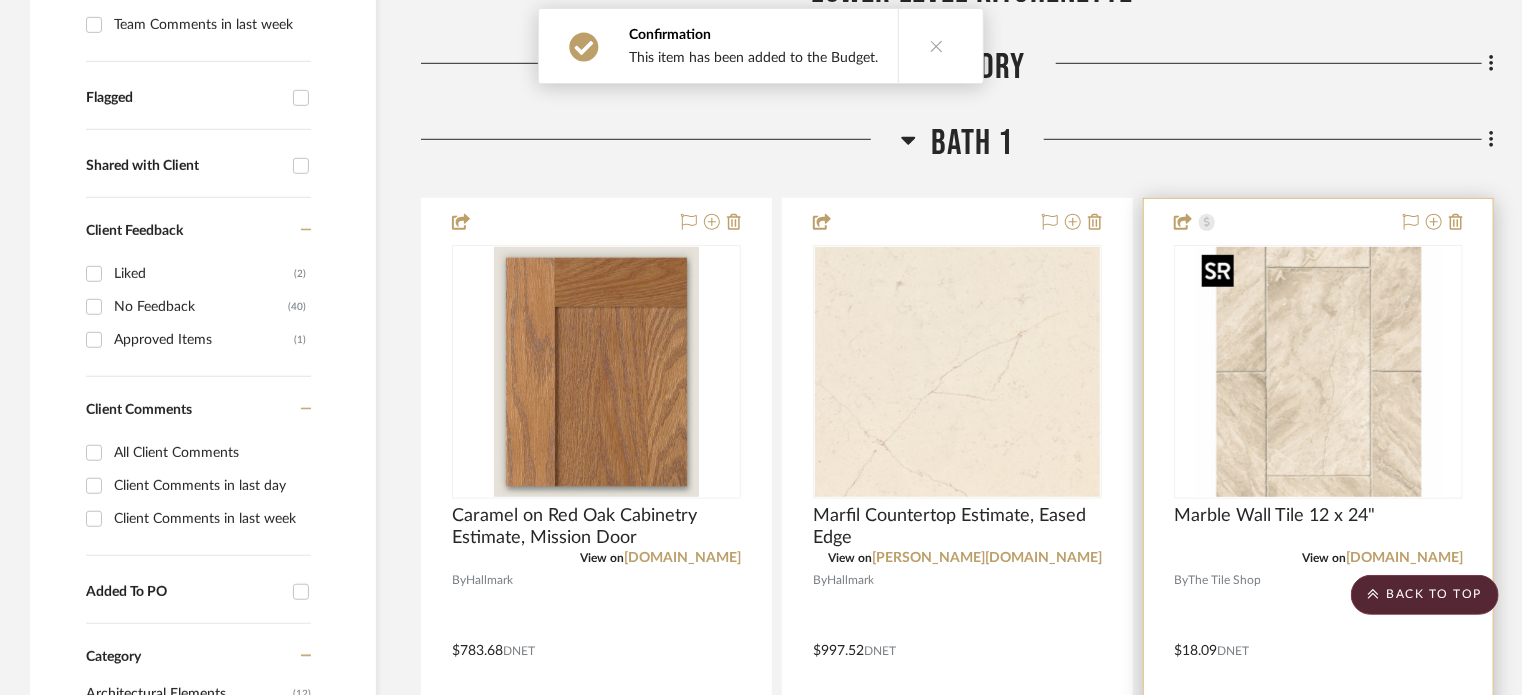click at bounding box center [1319, 372] 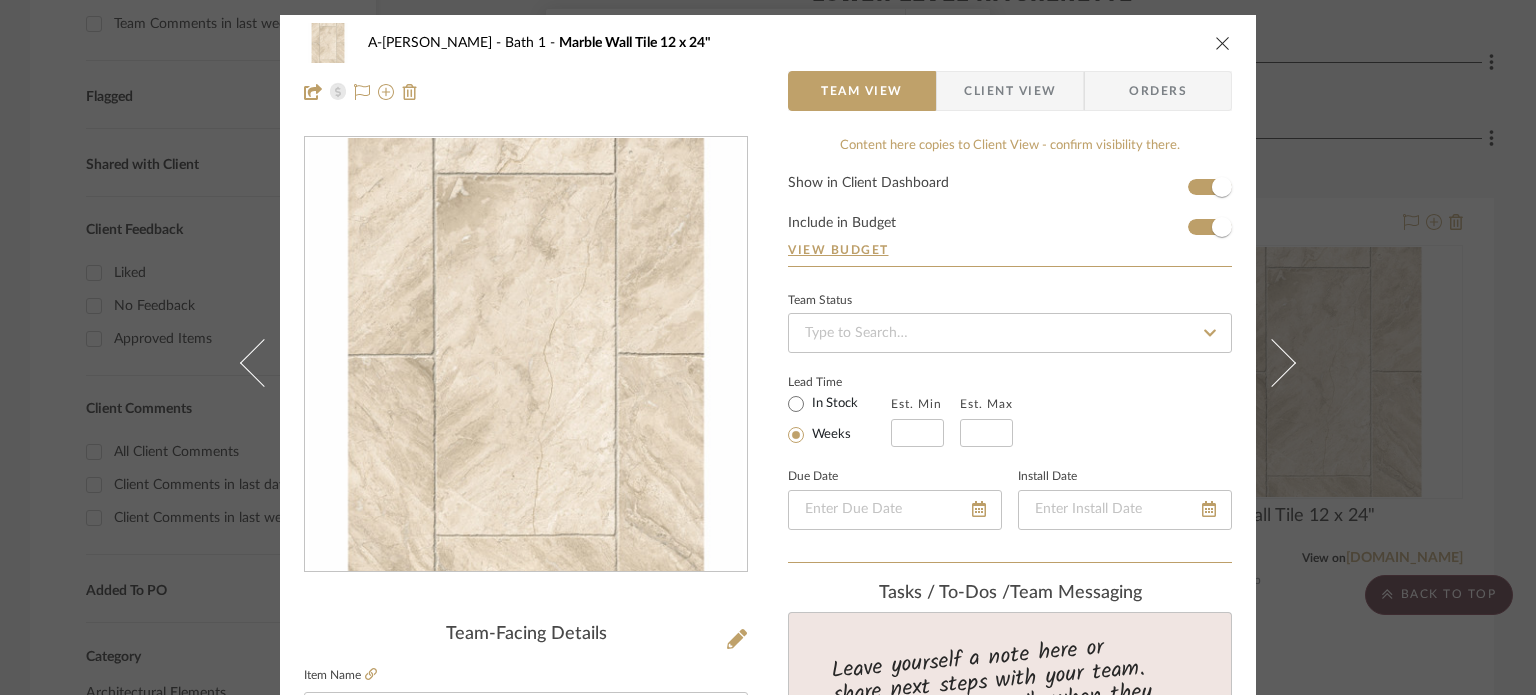 click on "A-Shipley Bath 1 Marble Wall Tile 12 x 24" Team View Client View Orders  Team-Facing Details   Item Name  Marble Wall Tile 12 x 24"  Brand  The Tile Shop  Internal Description   Dimensions   Product Specifications   Item Costs   View Budget   Markup %  30%  Unit Cost  $18.09  Cost Type  DNET  Client Unit Price   $23.52   Quantity  1  Unit Type  Each  Subtotal   $23.52   Tax %  9.49%  Total Tax   $2.23   Shipping Cost  $2.35  Ship. Markup %  0% Taxable  Total Shipping   $2.35  Total Client Price  $28.10  Your Cost  $22.16  Your Margin  $5.43  Content here copies to Client View - confirm visibility there.  Show in Client Dashboard   Include in Budget   View Budget  Team Status  Lead Time  In Stock Weeks  Est. Min   Est. Max   Due Date   Install Date  Tasks / To-Dos /  team Messaging  Leave yourself a note here or share next steps with your team. You will receive emails when they
respond!  Invite Collaborator Internal Notes  Documents  Choose a file  or drag it here. Change Room/Update Quantity (1)" at bounding box center [768, 347] 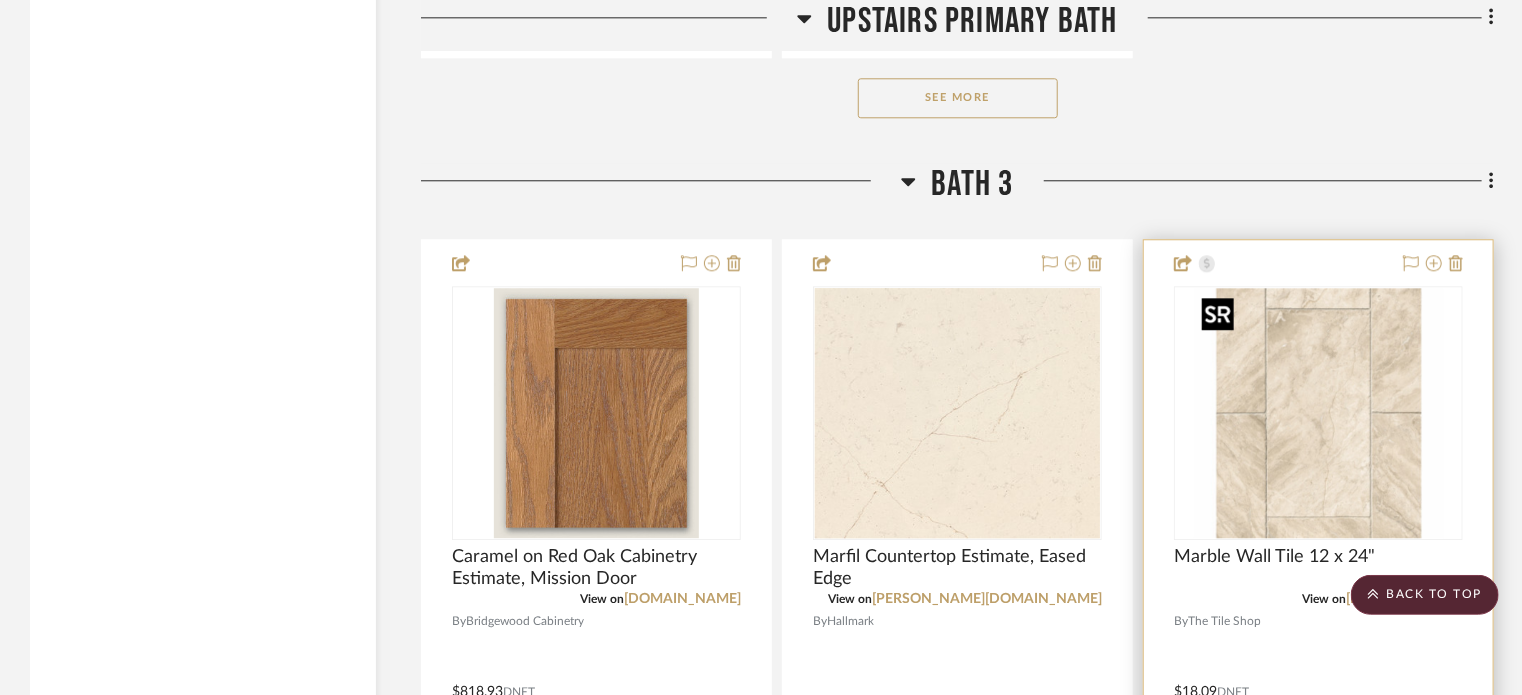 click at bounding box center (1319, 413) 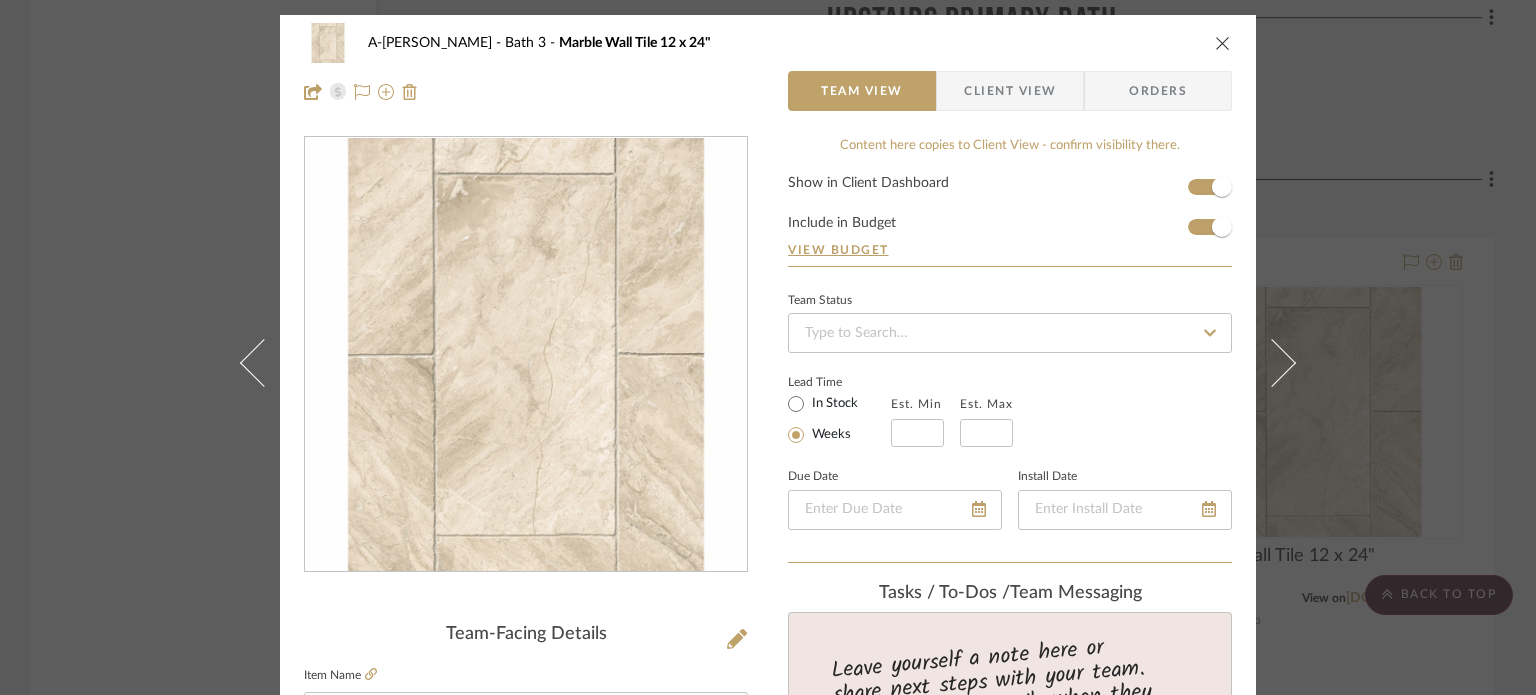 click on "A-Shipley Bath 3 Marble Wall Tile 12 x 24" Team View Client View Orders  Team-Facing Details   Item Name  Marble Wall Tile 12 x 24"  Brand  The Tile Shop  Internal Description   Dimensions   Product Specifications   Item Costs   View Budget   Markup %  30%  Unit Cost  $18.09  Cost Type  DNET  Client Unit Price   $23.52   Quantity  1  Unit Type  Each  Subtotal   $23.52   Tax %  9.49%  Total Tax   $2.23   Shipping Cost  $2.35  Ship. Markup %  0% Taxable  Total Shipping   $2.35  Total Client Price  $28.10  Your Cost  $22.16  Your Margin  $5.43  Content here copies to Client View - confirm visibility there.  Show in Client Dashboard   Include in Budget   View Budget  Team Status  Lead Time  In Stock Weeks  Est. Min   Est. Max   Due Date   Install Date  Tasks / To-Dos /  team Messaging  Leave yourself a note here or share next steps with your team. You will receive emails when they
respond!  Invite Collaborator Internal Notes  Documents  Choose a file  or drag it here. Change Room/Update Quantity (1)" at bounding box center [768, 347] 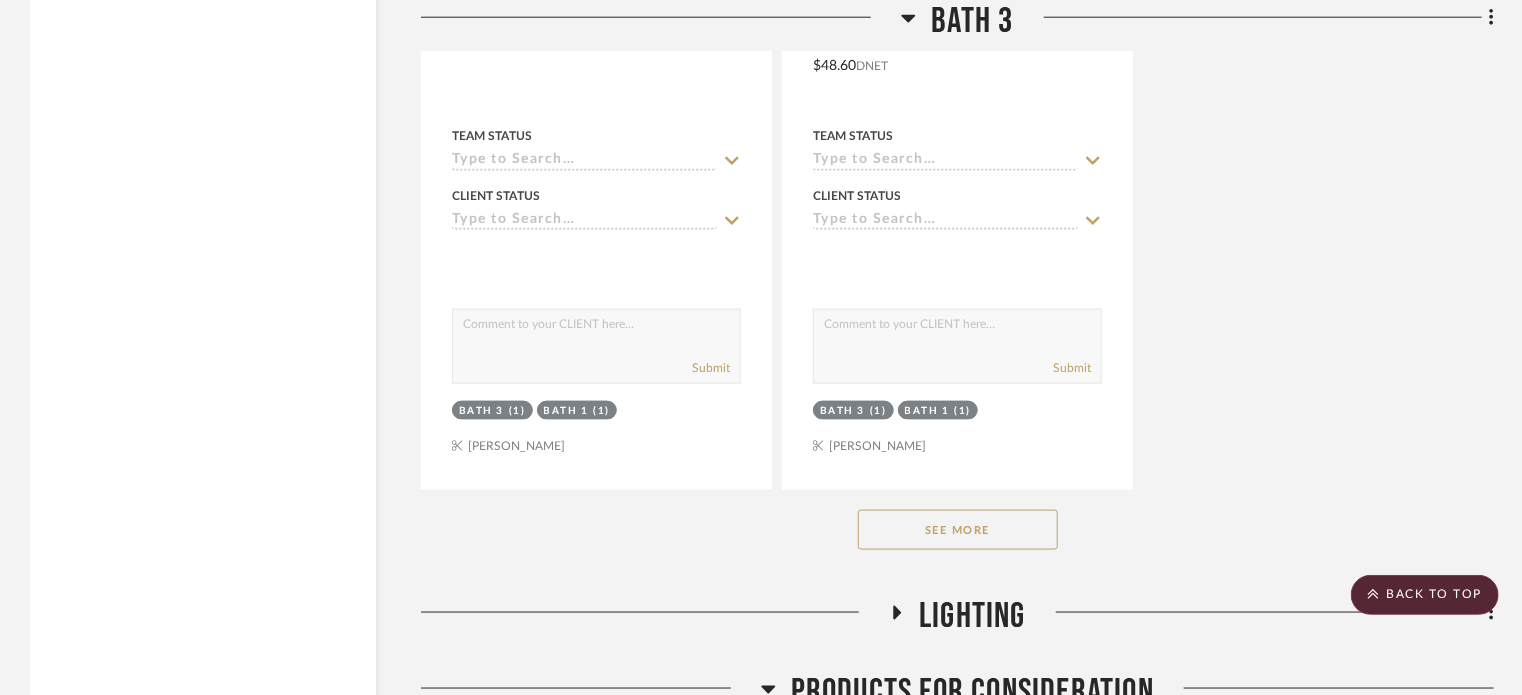 click on "See More" 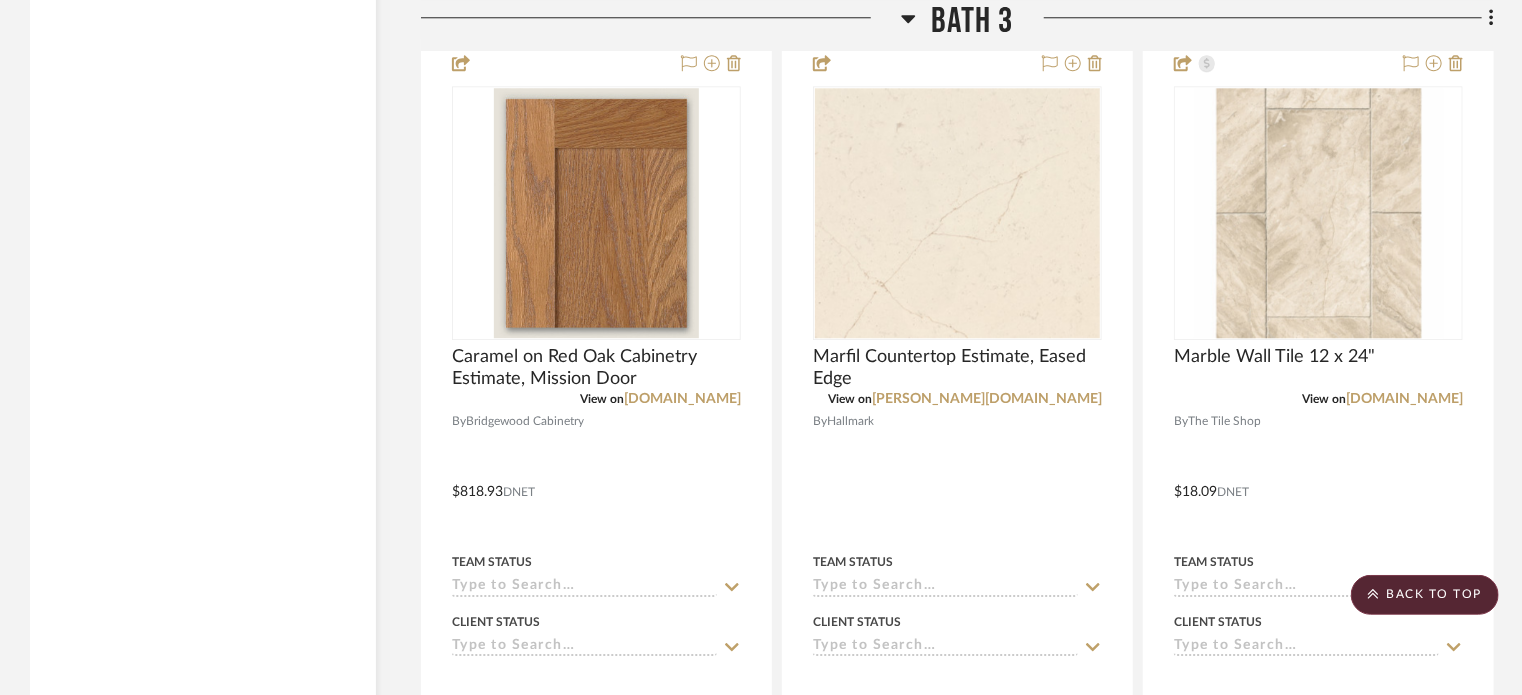 scroll, scrollTop: 6052, scrollLeft: 0, axis: vertical 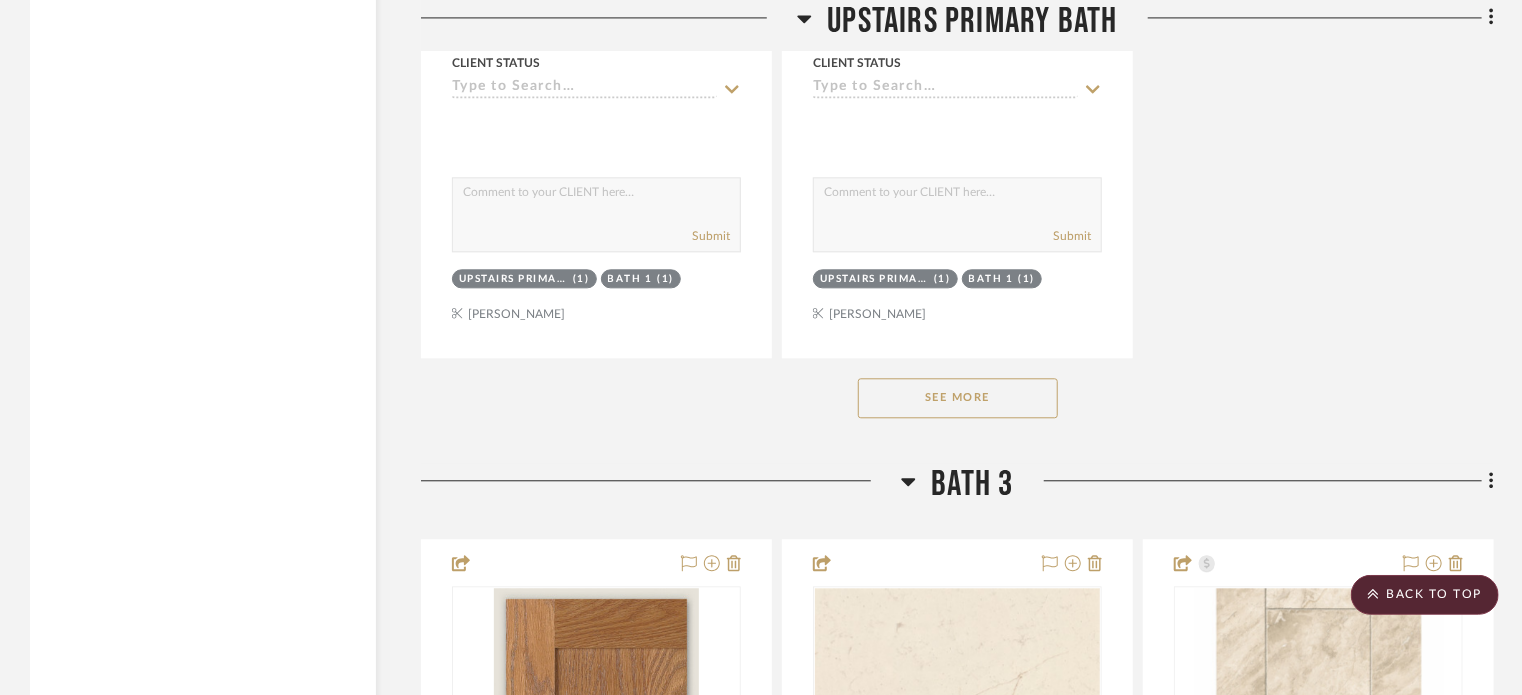 click on "Bath 3" 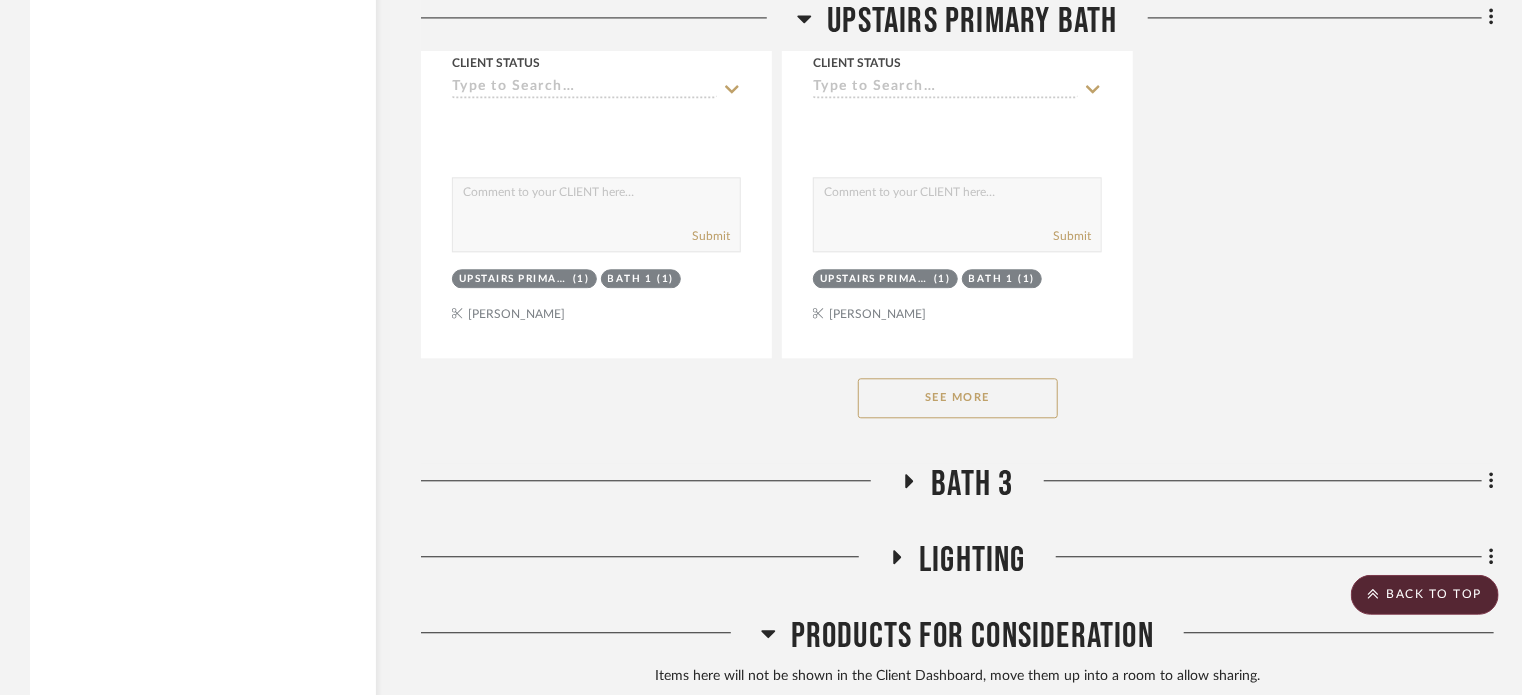 click on "See More" 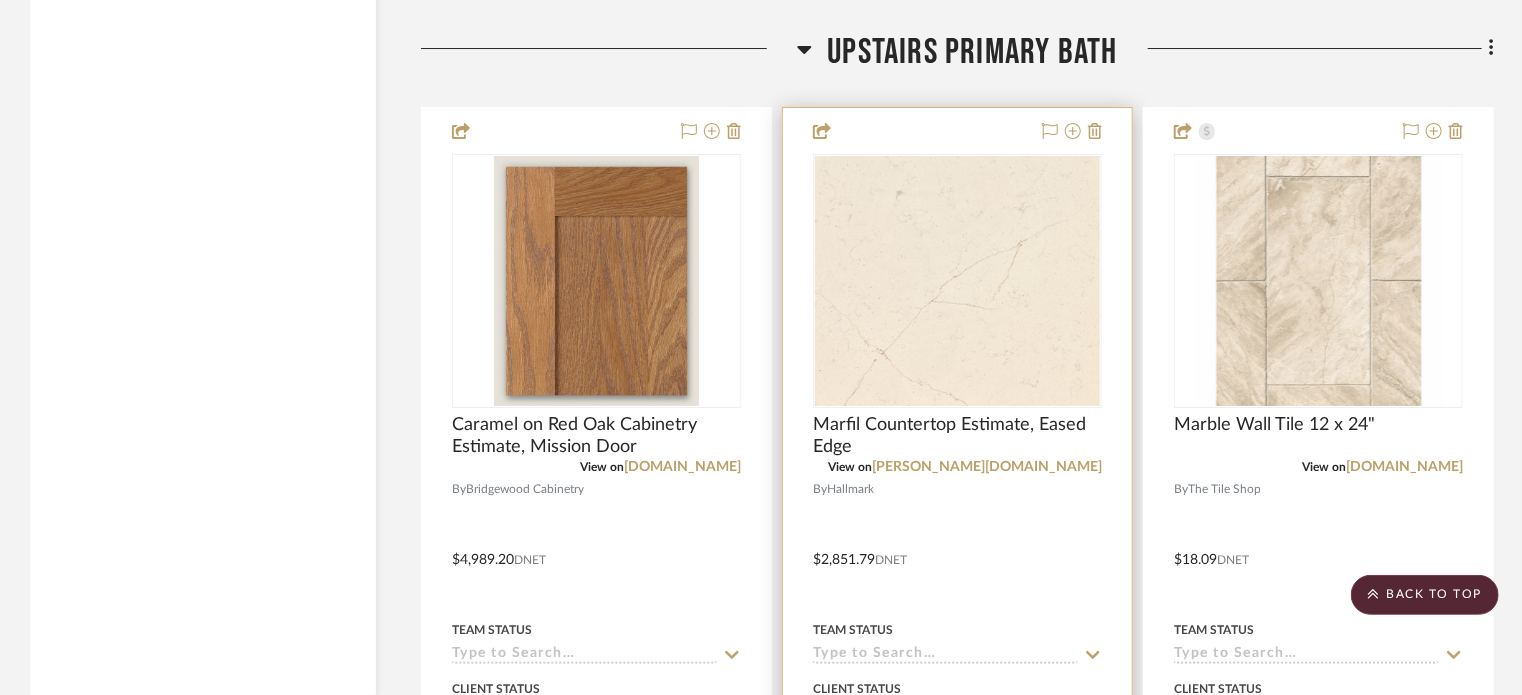 scroll, scrollTop: 3152, scrollLeft: 0, axis: vertical 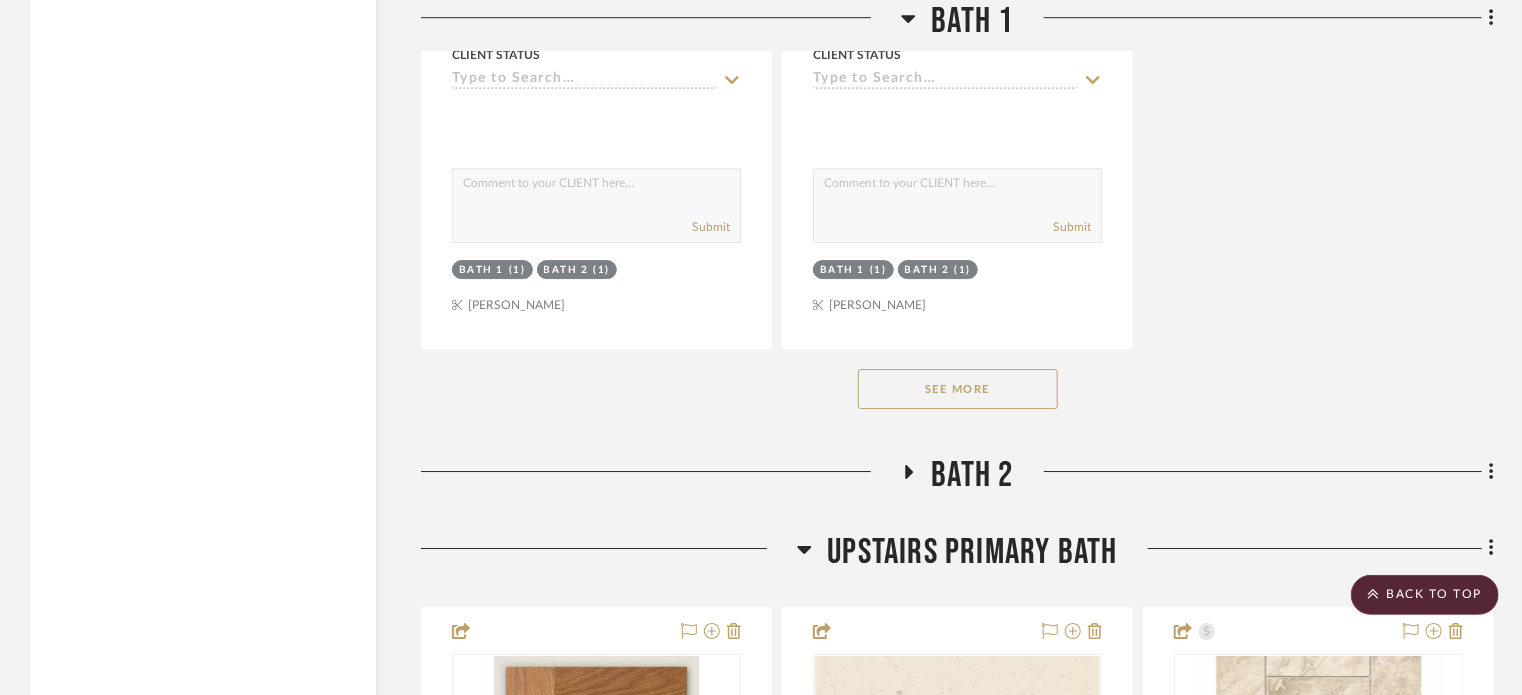 click 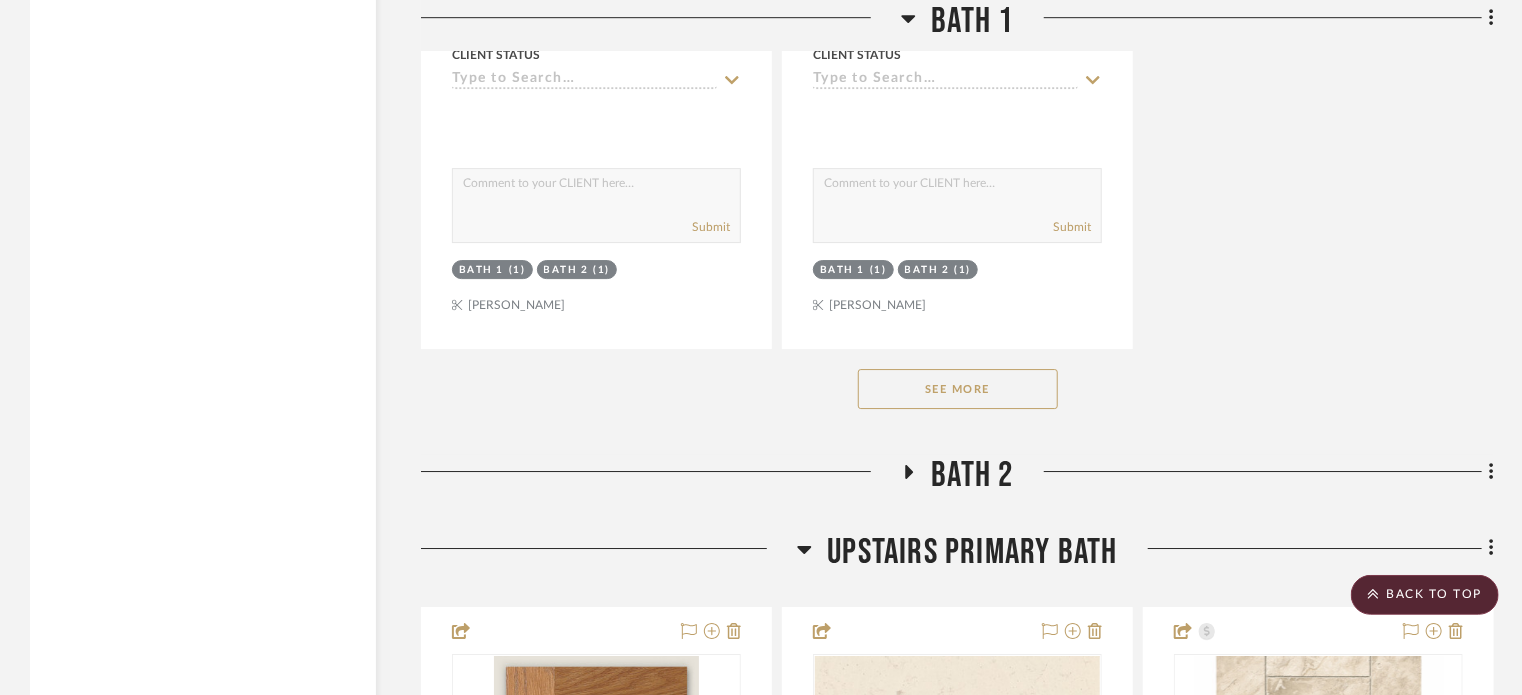 click 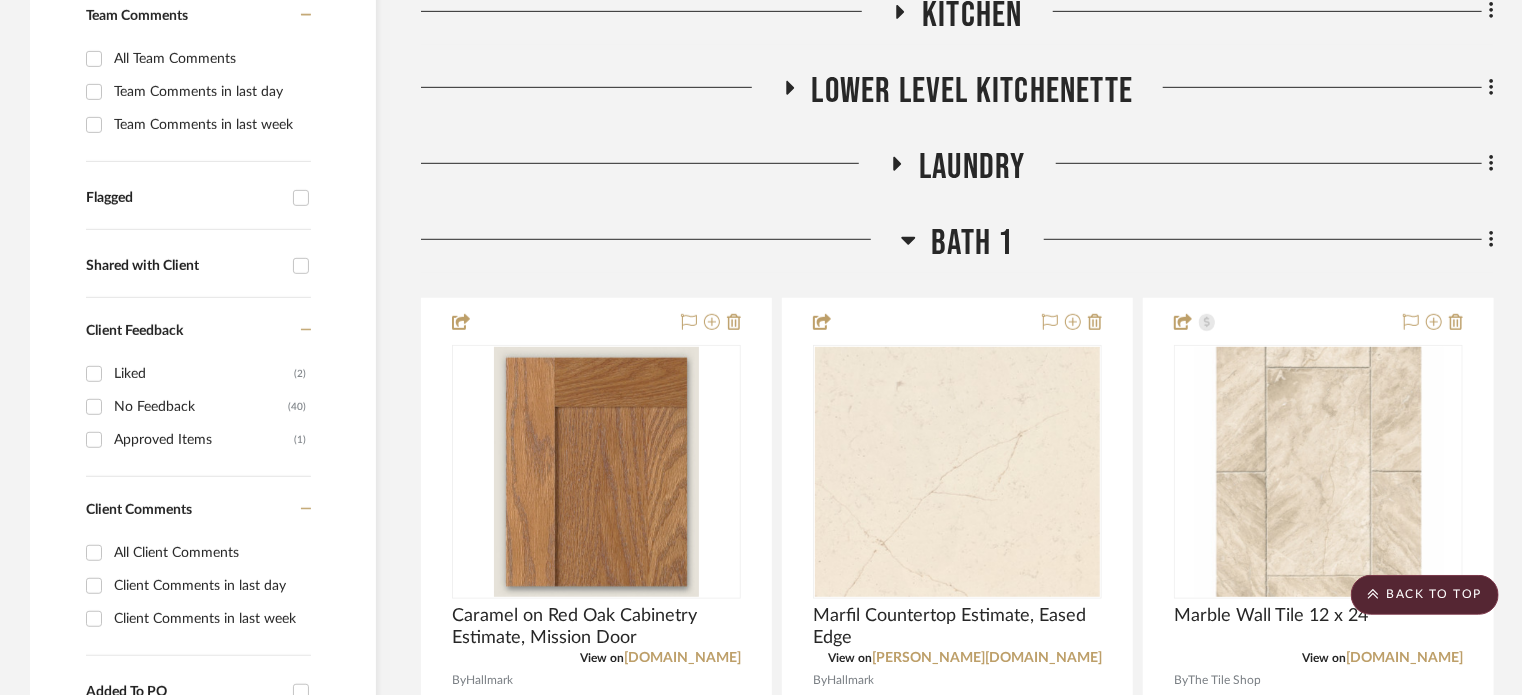 scroll, scrollTop: 252, scrollLeft: 0, axis: vertical 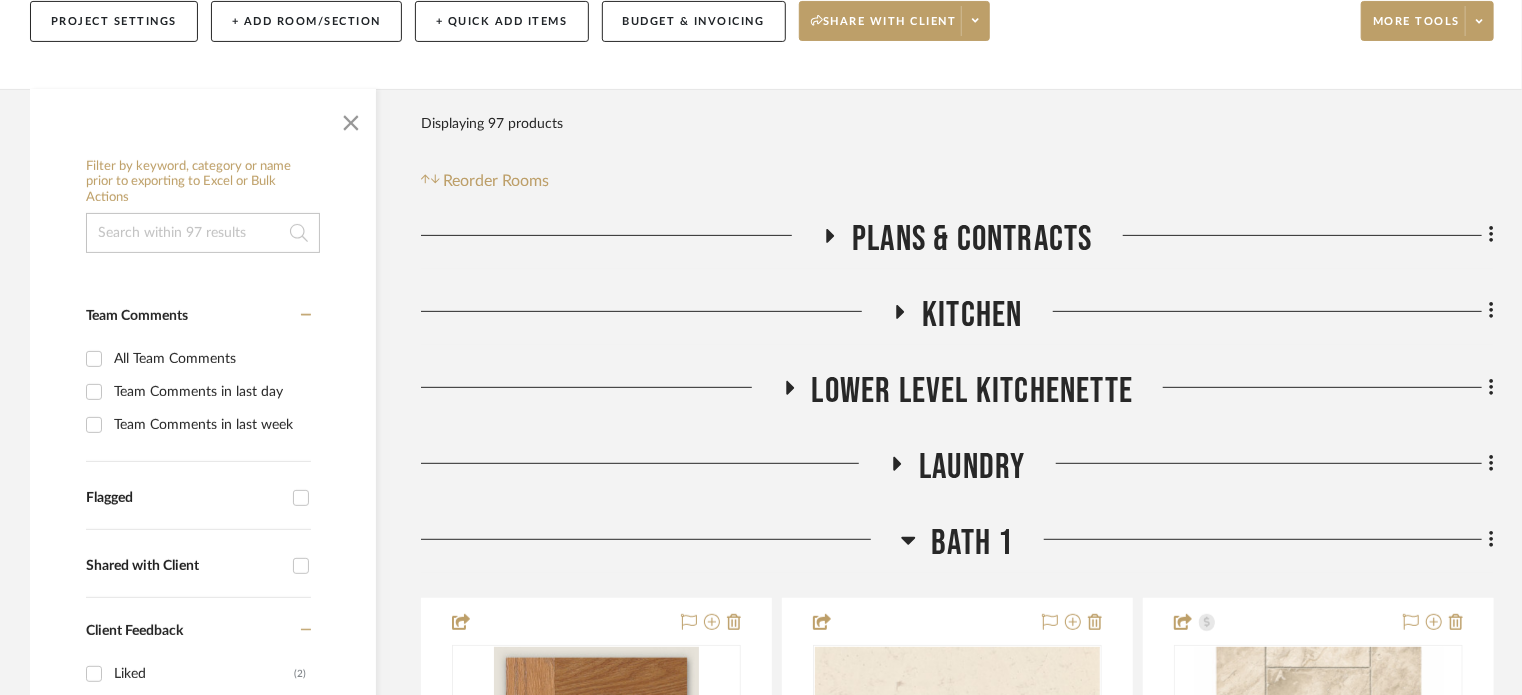 click 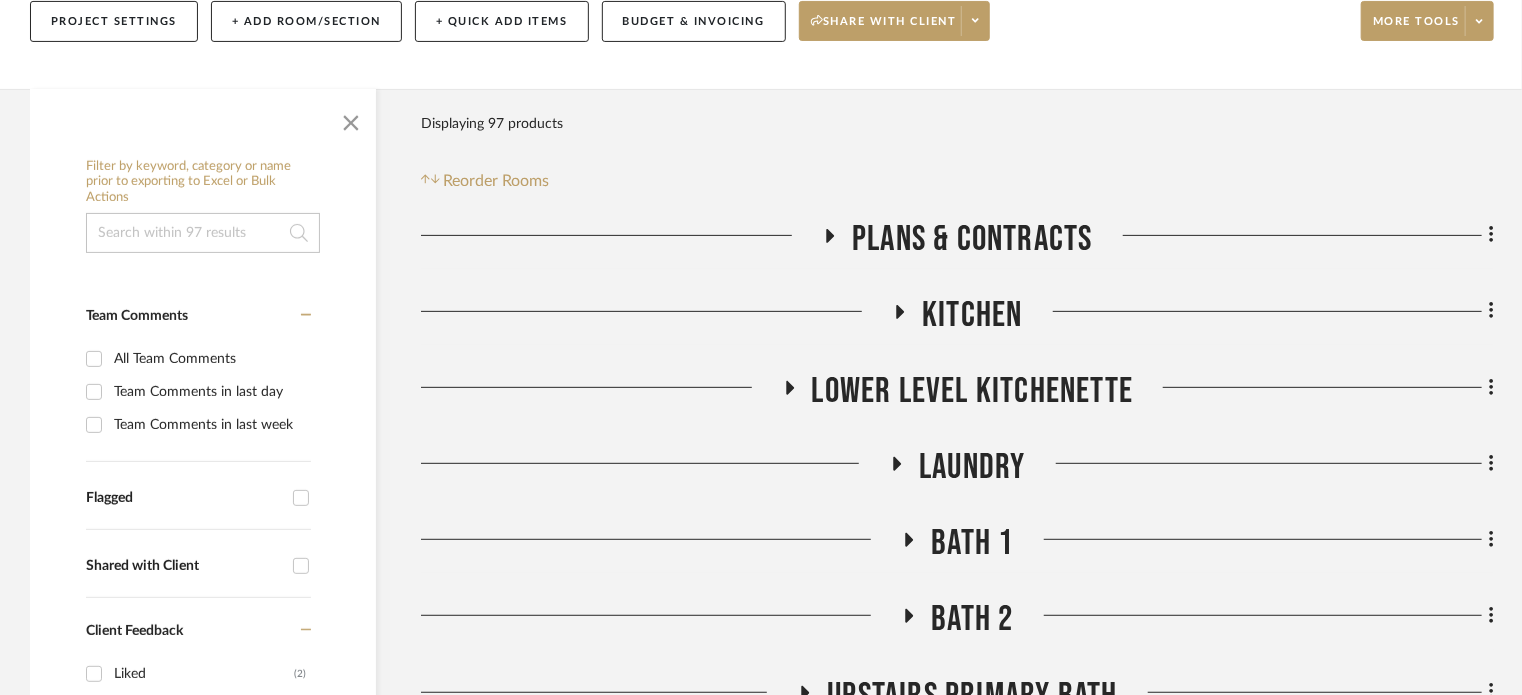 click 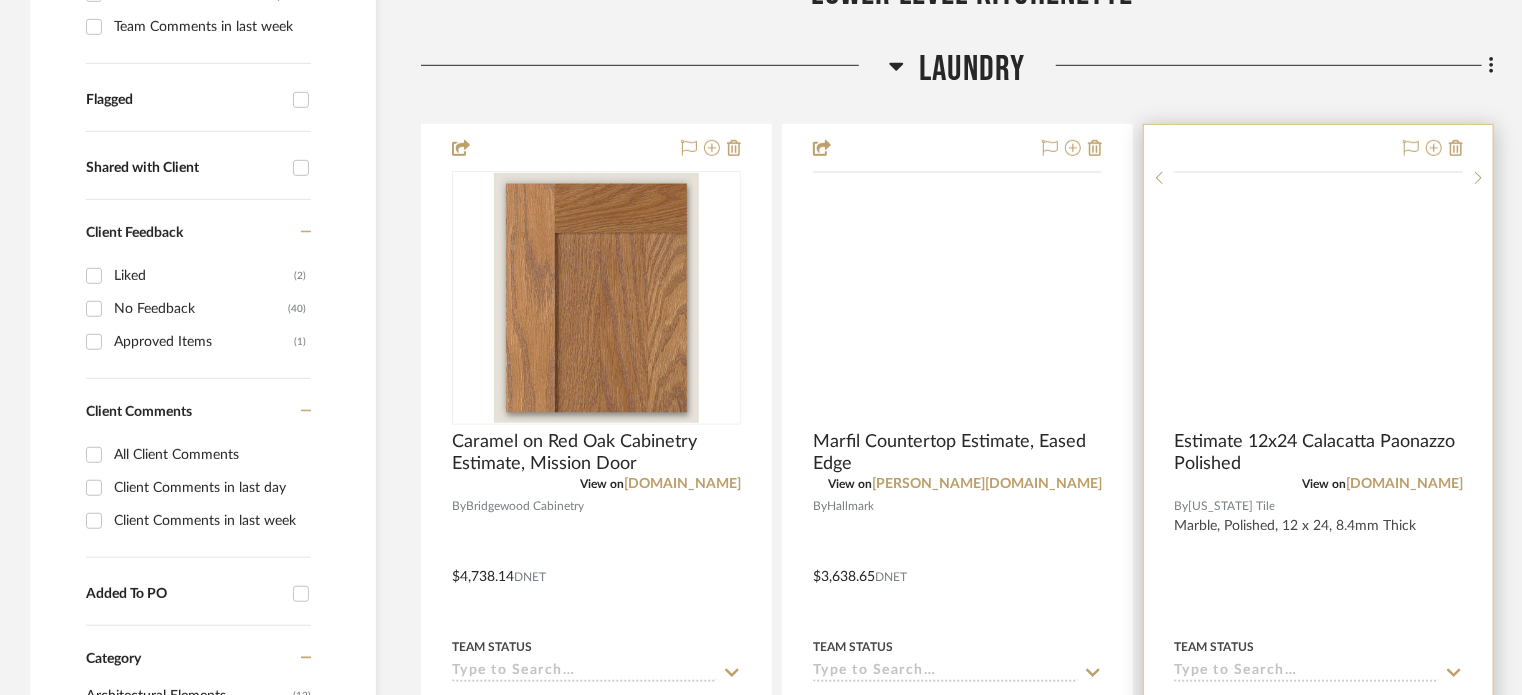 scroll, scrollTop: 652, scrollLeft: 0, axis: vertical 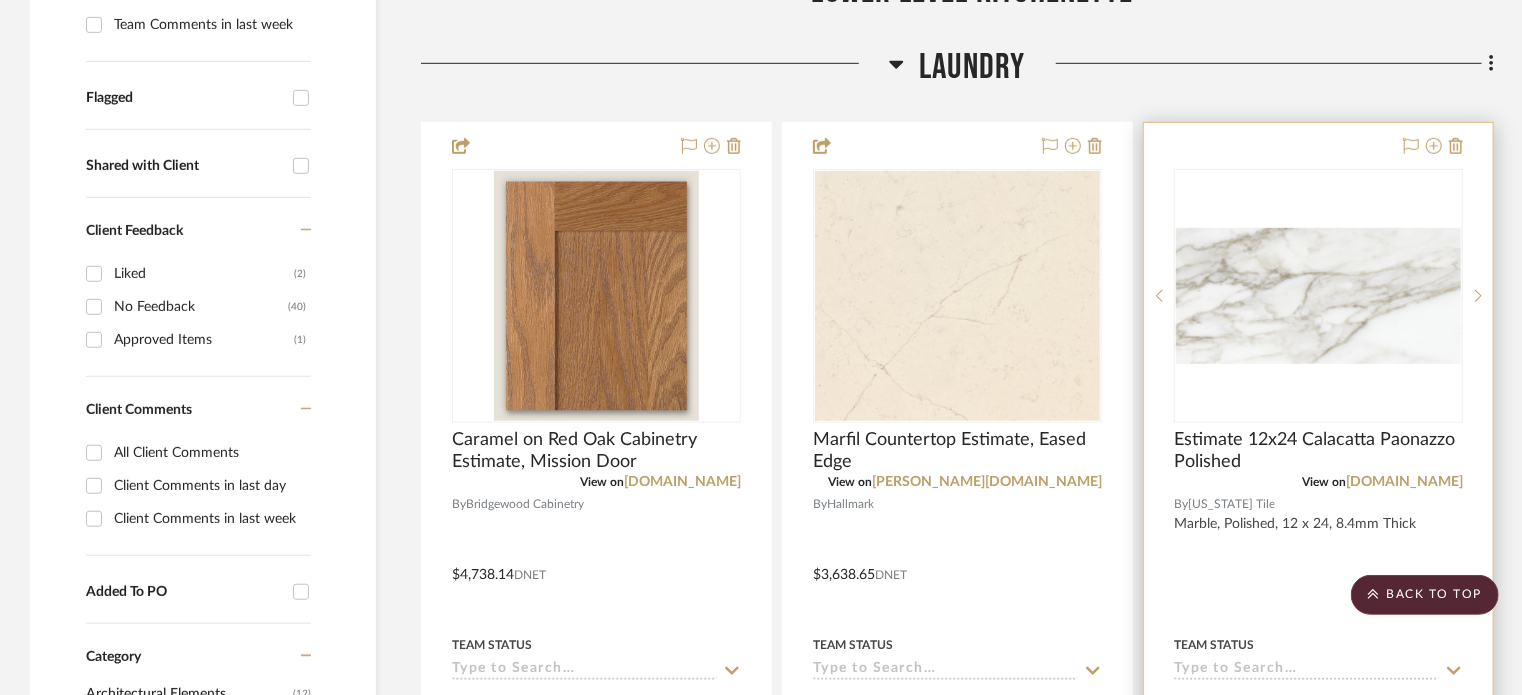 click at bounding box center [1318, 560] 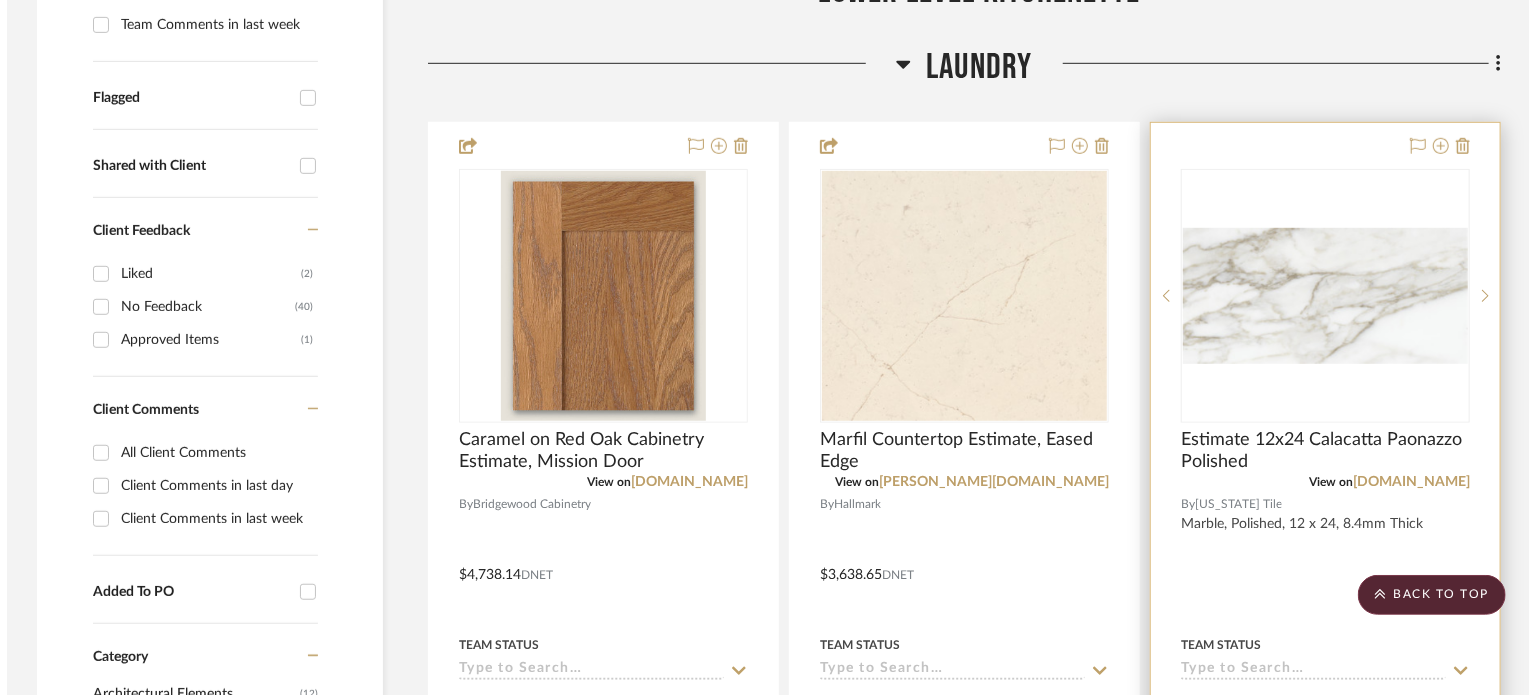scroll, scrollTop: 0, scrollLeft: 0, axis: both 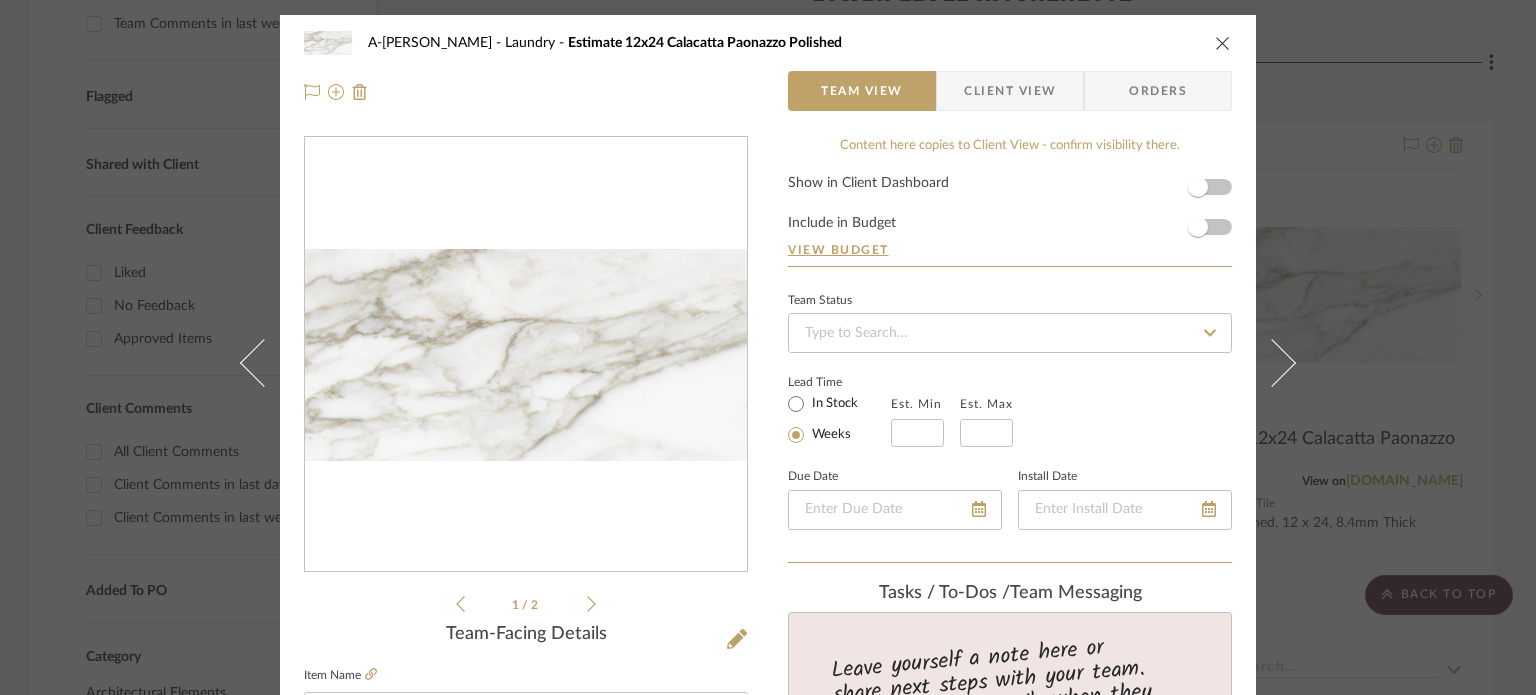 click on "A-Shipley Laundry Estimate 12x24 Calacatta Paonazzo Polished Team View Client View Orders 1 / 2  Team-Facing Details   Item Name  Estimate 12x24 Calacatta Paonazzo Polished  Brand  Virginia Tile  Internal Description  Marble, Polished, 12 x 24, 8.4mm Thick  Dimensions  12 x 24  Product Specifications   Item Costs   View Budget   Markup %  30%  Unit Cost  $0.00  Cost Type  DNET  Client Unit Price   $0.00   Quantity  1  Unit Type  Each  Subtotal   $0.00   Tax %  9.49%  Total Tax   $0.00   Shipping Cost  $0.00  Ship. Markup %  0% Taxable  Total Shipping   $0.00  Total Client Price  $0.00  Your Cost  $0.00  Your Margin  $0.00  Content here copies to Client View - confirm visibility there.  Show in Client Dashboard   Include in Budget   View Budget  Team Status  Lead Time  In Stock Weeks  Est. Min   Est. Max   Due Date   Install Date  Tasks / To-Dos /  team Messaging  Leave yourself a note here or share next steps with your team. You will receive emails when they
respond!  Invite Collaborator  Documents" at bounding box center [768, 347] 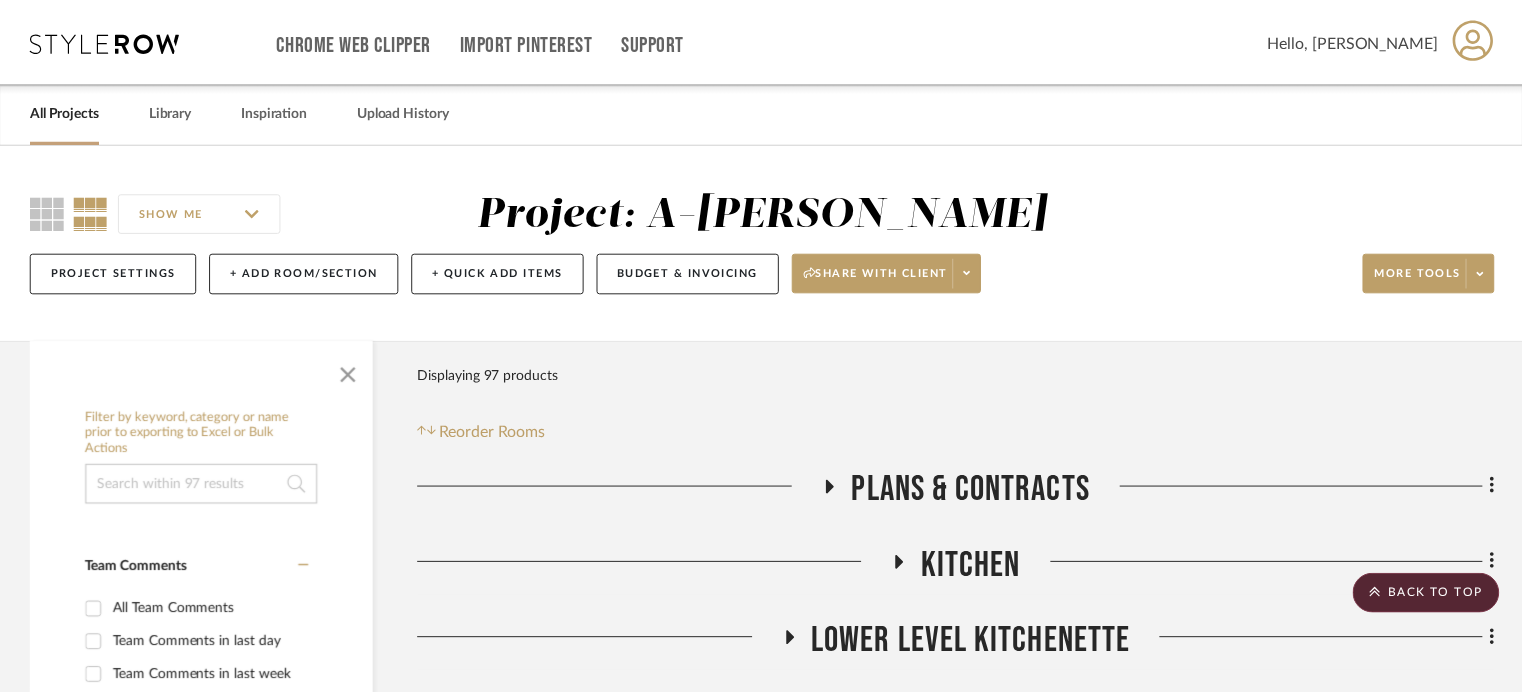 scroll, scrollTop: 652, scrollLeft: 0, axis: vertical 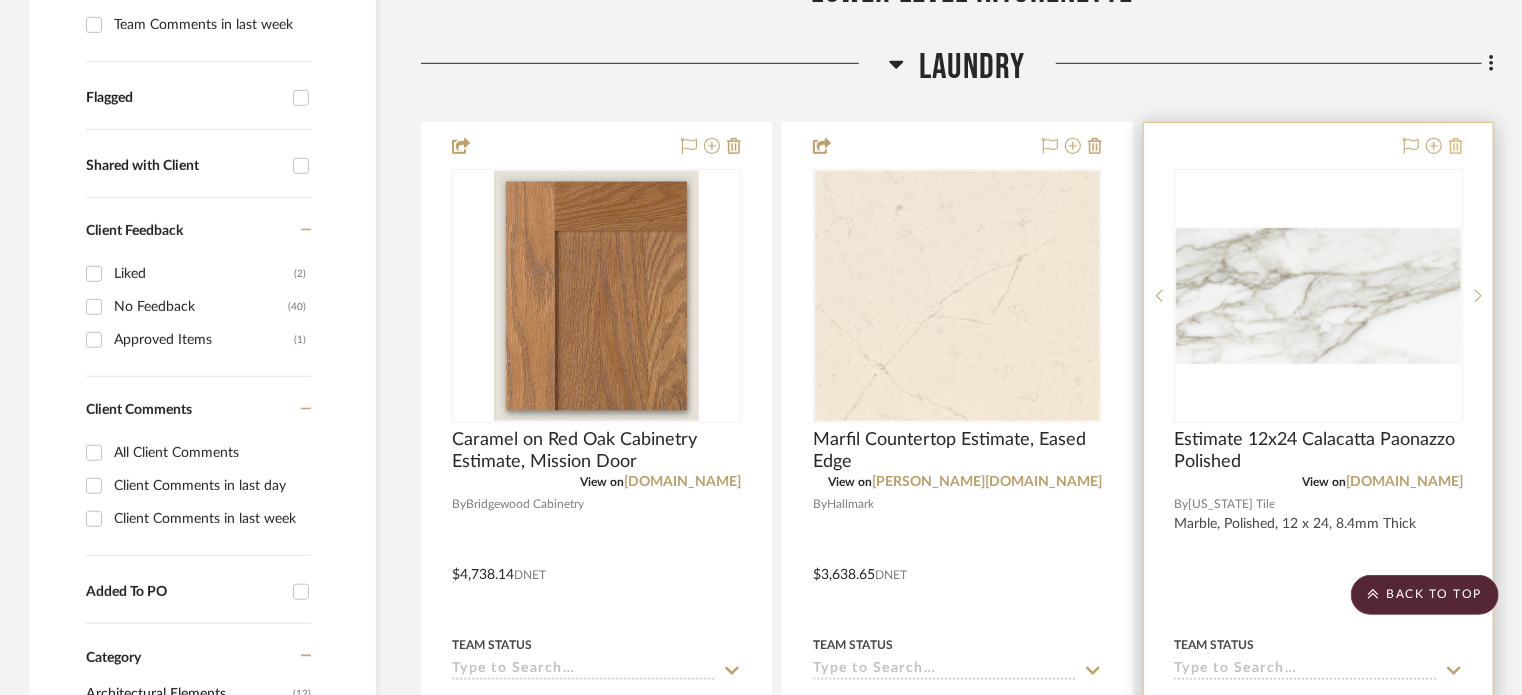 click 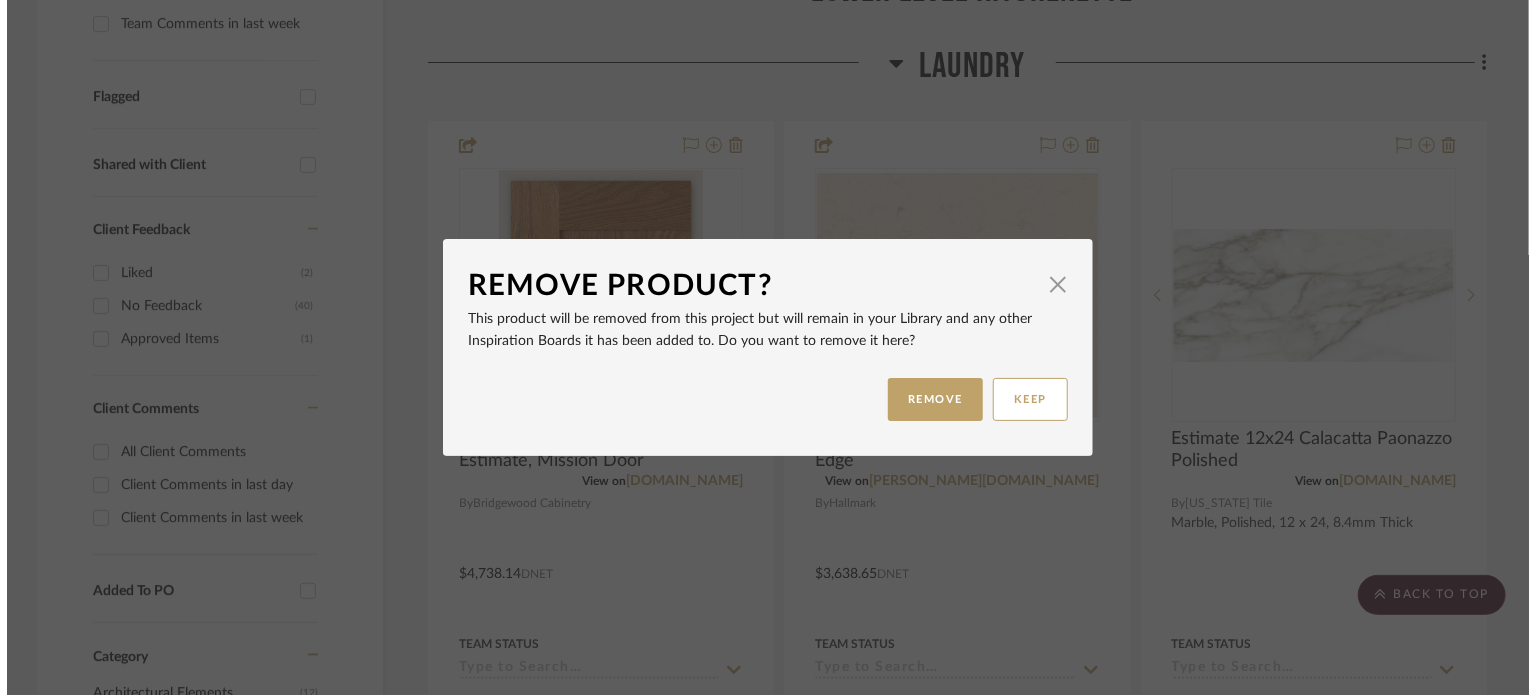 scroll, scrollTop: 0, scrollLeft: 0, axis: both 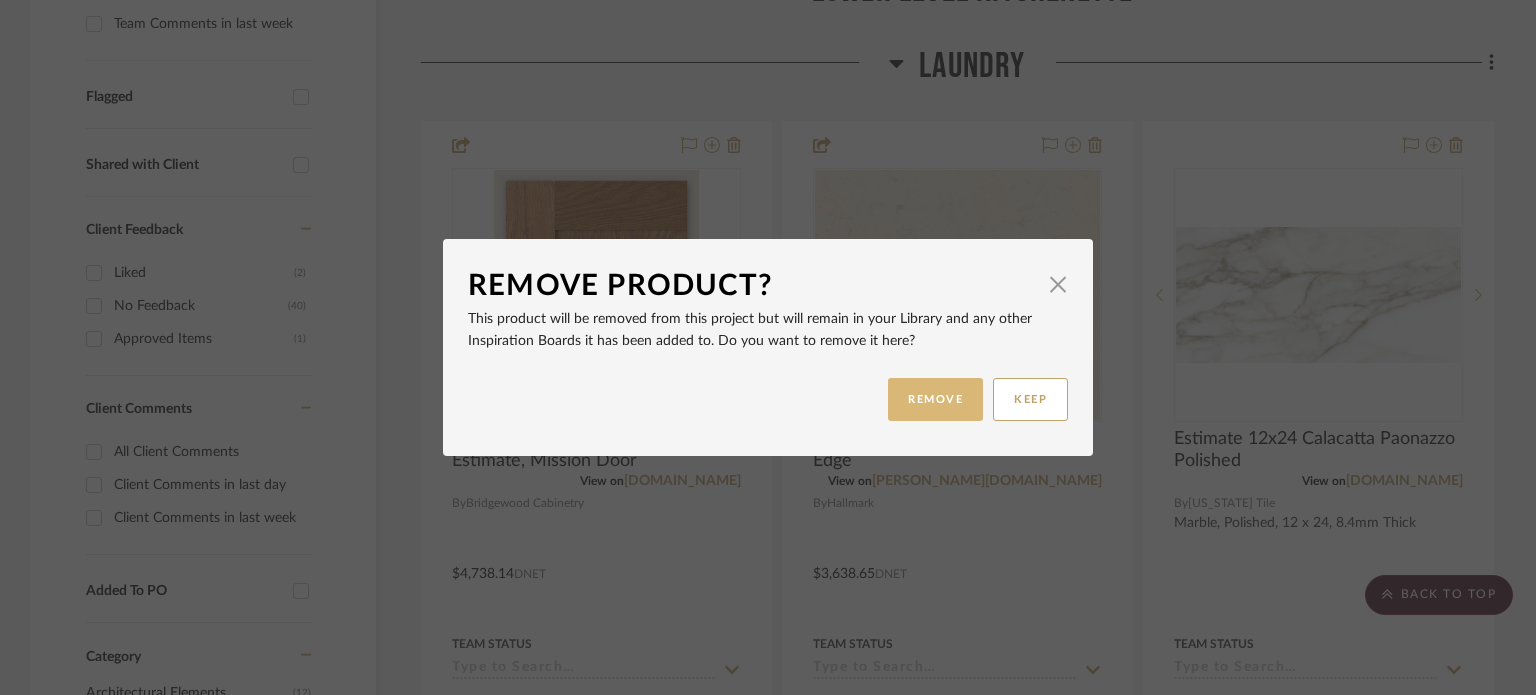 click on "REMOVE" at bounding box center (935, 399) 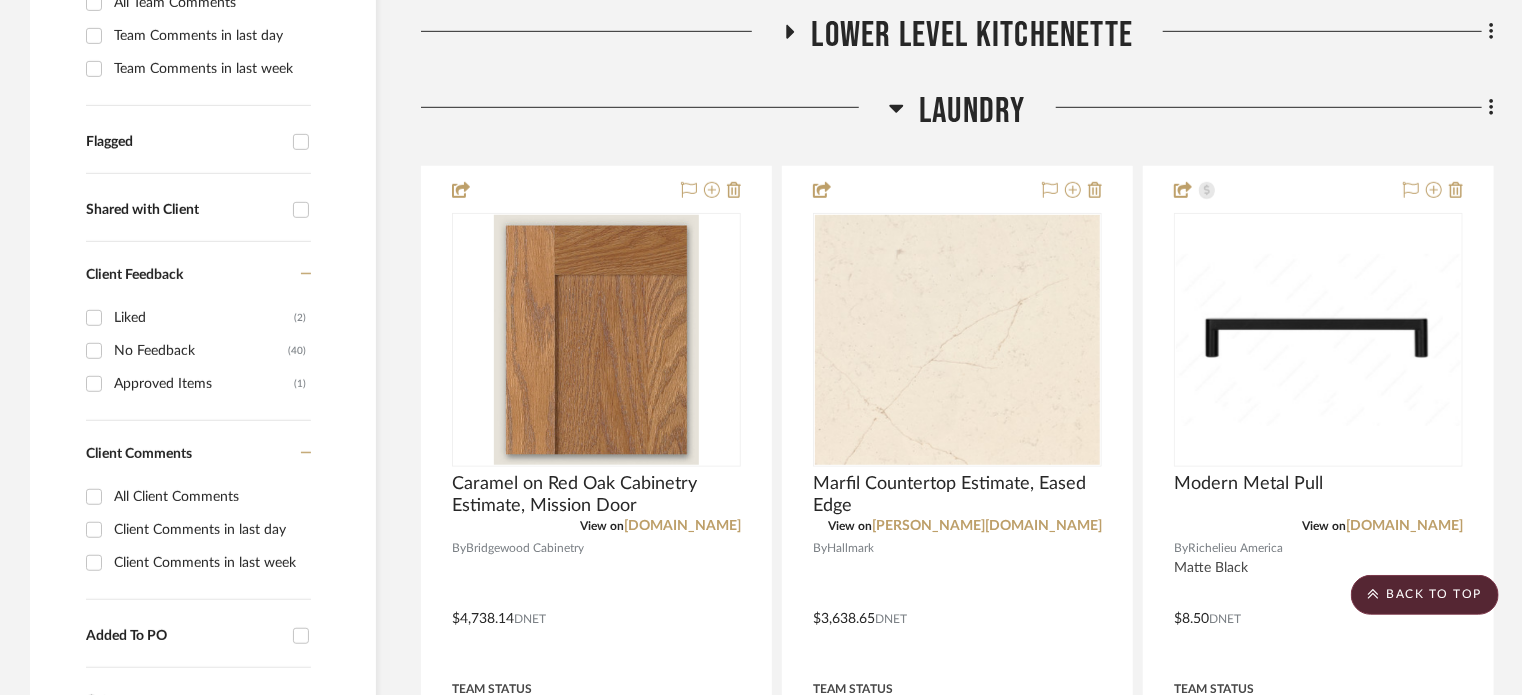 scroll, scrollTop: 552, scrollLeft: 0, axis: vertical 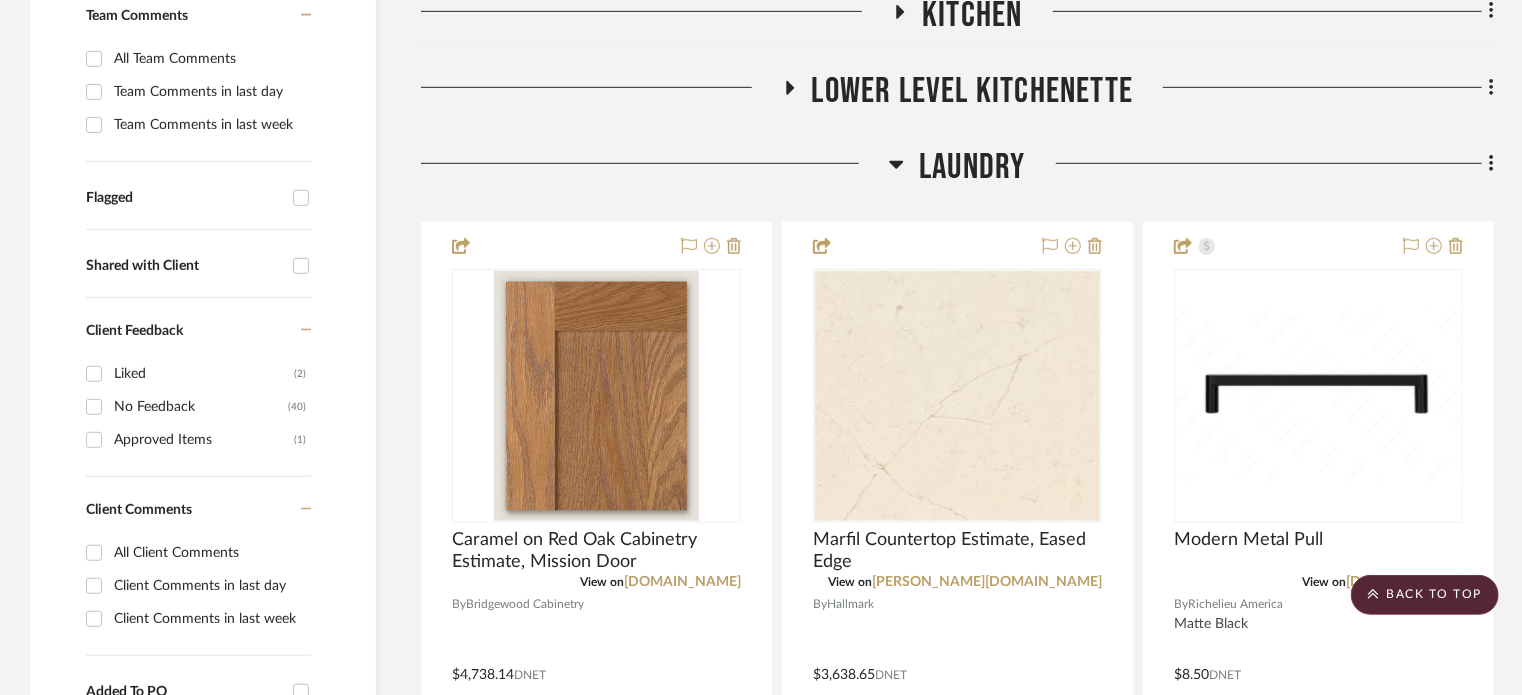 click 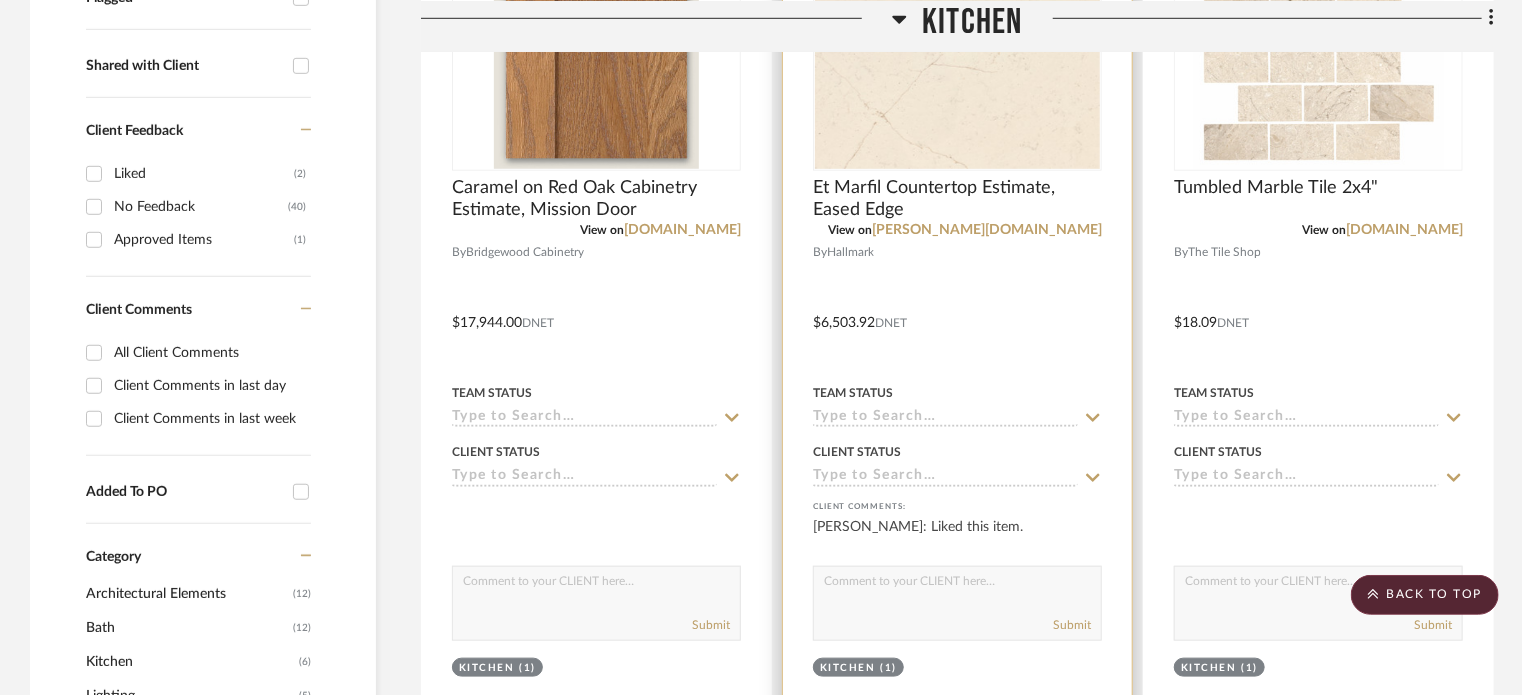 scroll, scrollTop: 352, scrollLeft: 0, axis: vertical 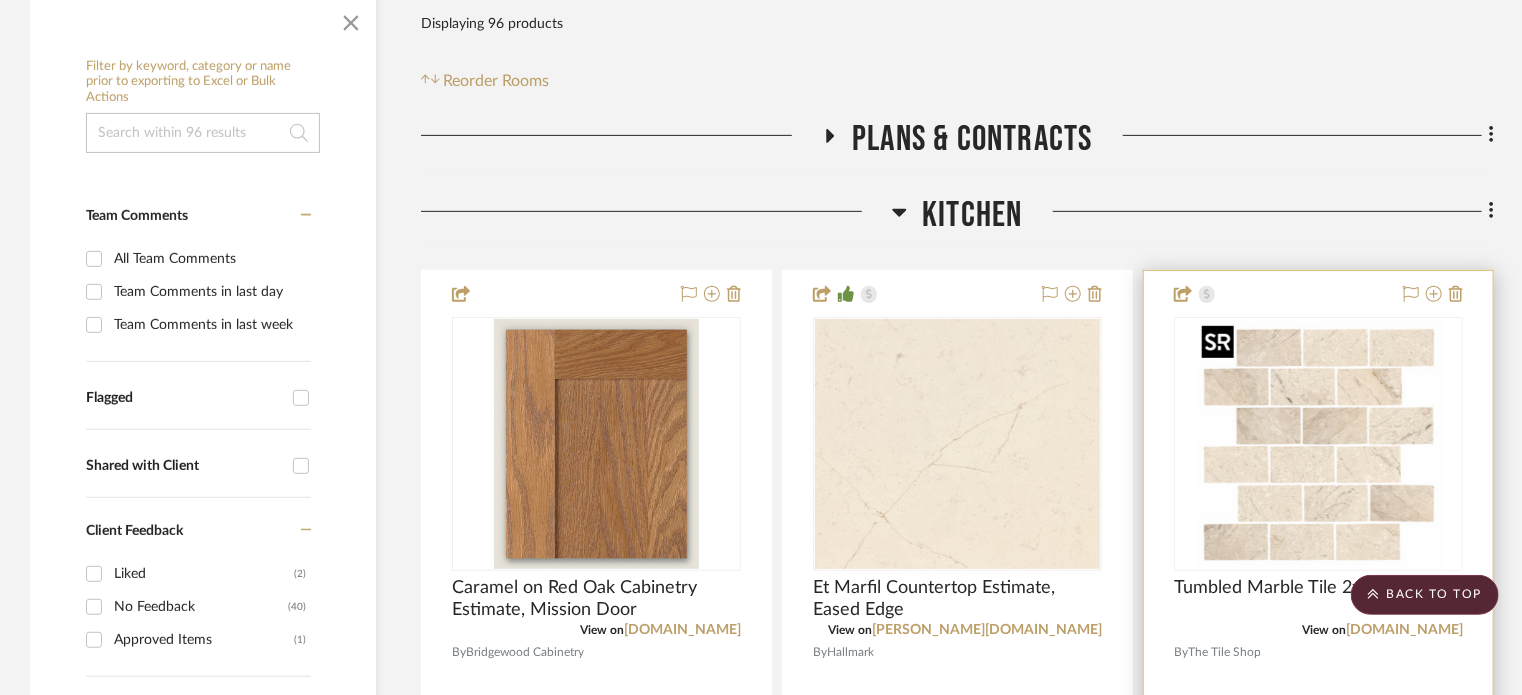 click at bounding box center [0, 0] 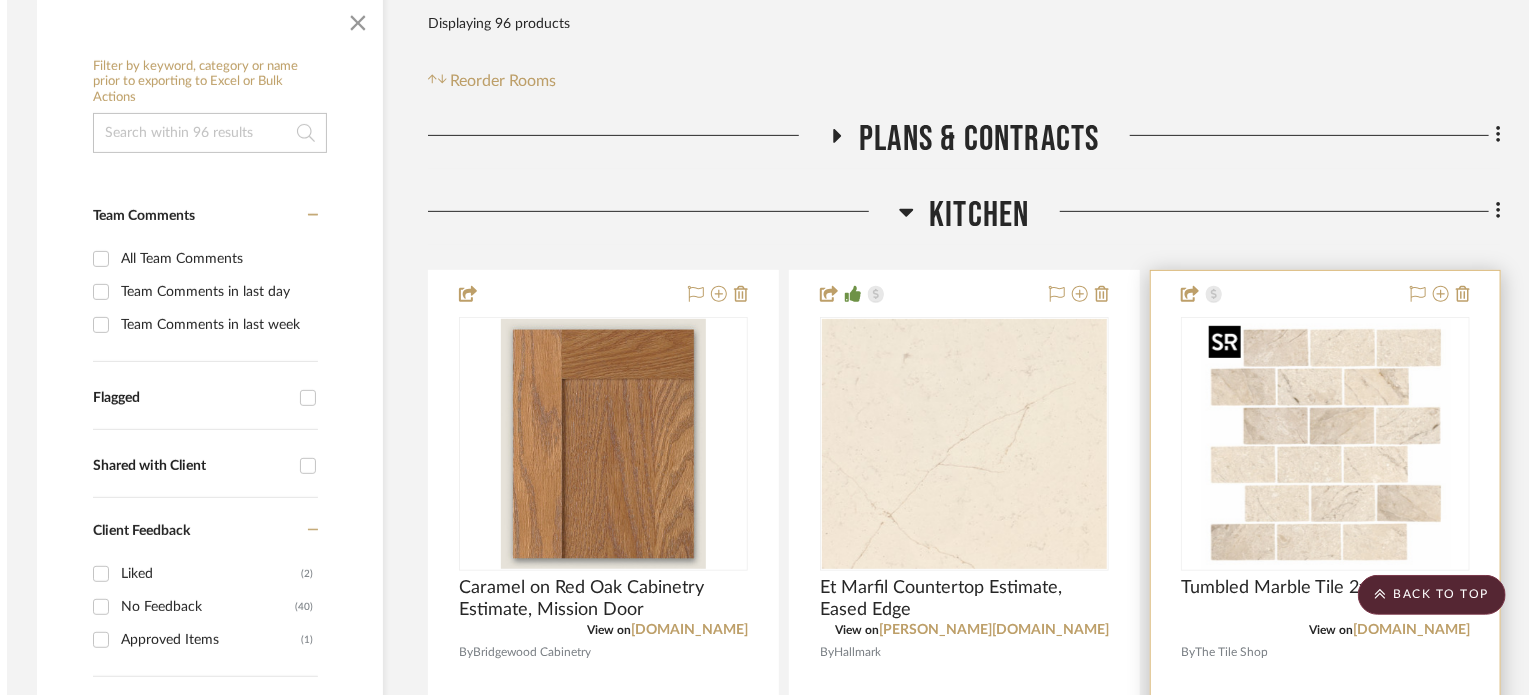 scroll, scrollTop: 0, scrollLeft: 0, axis: both 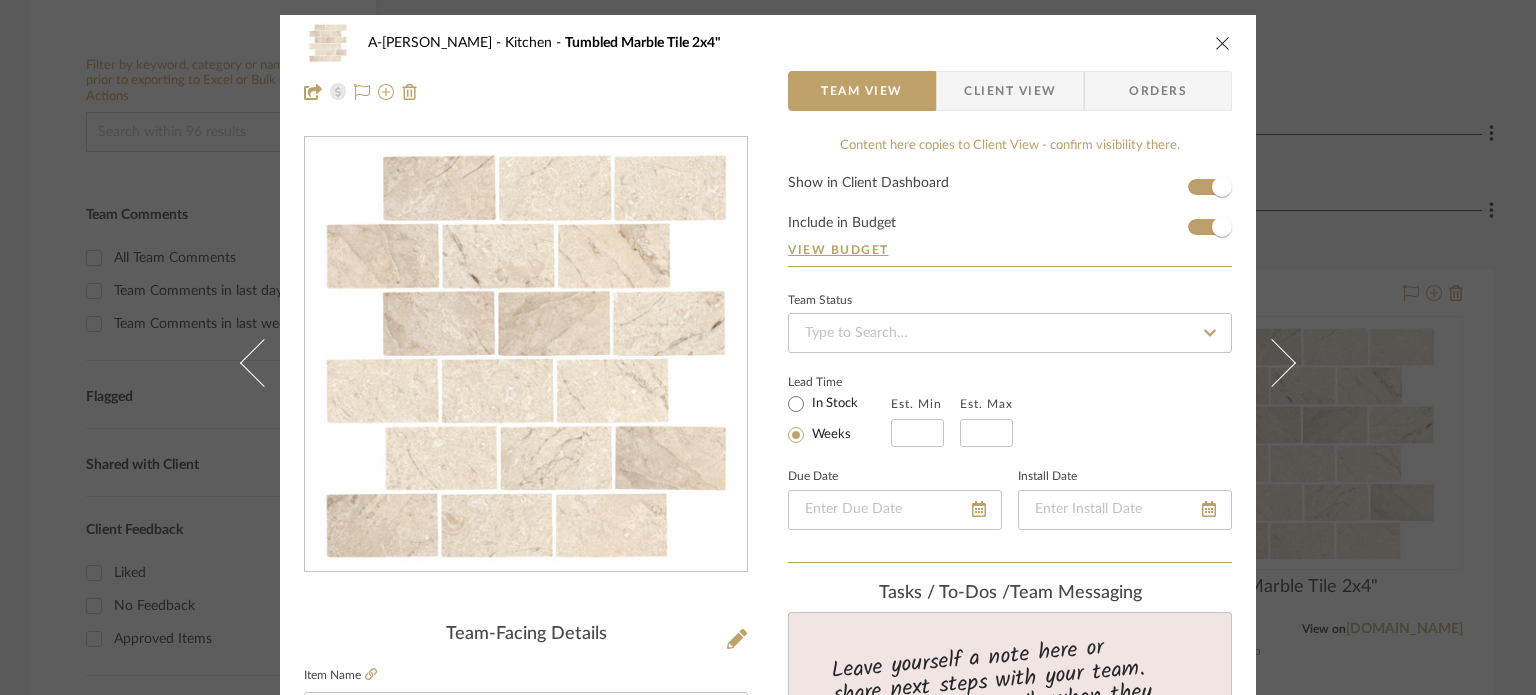 click on "A-Shipley Kitchen Tumbled Marble Tile 2x4"  Team View Client View Orders  Team-Facing Details   Item Name  Tumbled Marble Tile 2x4"  Brand  The Tile Shop  Internal Description   Dimensions  2 x 4"  Product Specifications   Item Costs   View Budget   Markup %  30%  Unit Cost  $18.09  Cost Type  DNET  Client Unit Price   $23.52   Quantity  1  Unit Type  Each  Subtotal   $23.52   Tax %  9.49%  Total Tax   $2.23   Shipping Cost  $2.35  Ship. Markup %  0% Taxable  Total Shipping   $2.35  Total Client Price  $28.10  Your Cost  $22.16  Your Margin  $5.43  Content here copies to Client View - confirm visibility there.  Show in Client Dashboard   Include in Budget   View Budget  Team Status  Lead Time  In Stock Weeks  Est. Min   Est. Max   Due Date   Install Date  Tasks / To-Dos /  team Messaging  Leave yourself a note here or share next steps with your team. You will receive emails when they
respond!  Invite Collaborator Internal Notes  Documents  Choose a file  or drag it here. Change Room/Update Quantity" at bounding box center [768, 347] 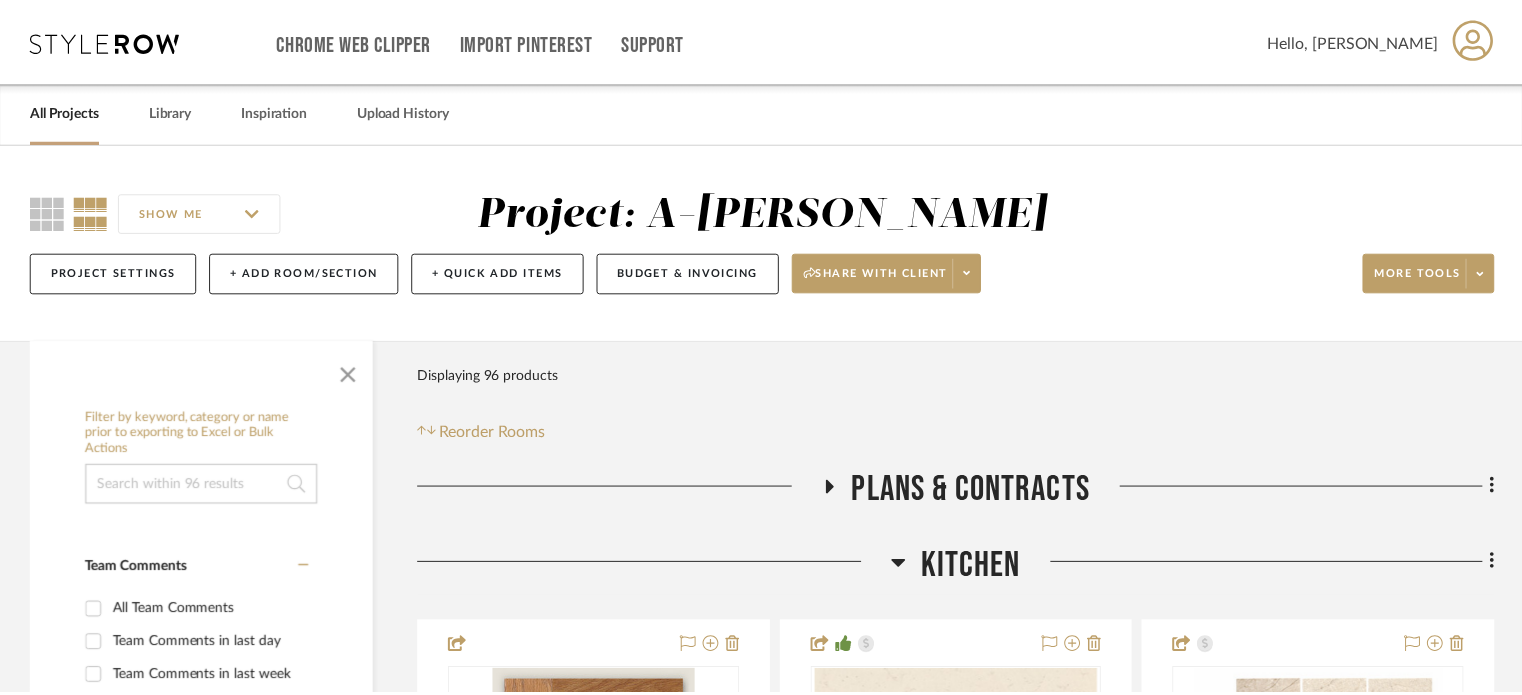 scroll, scrollTop: 352, scrollLeft: 0, axis: vertical 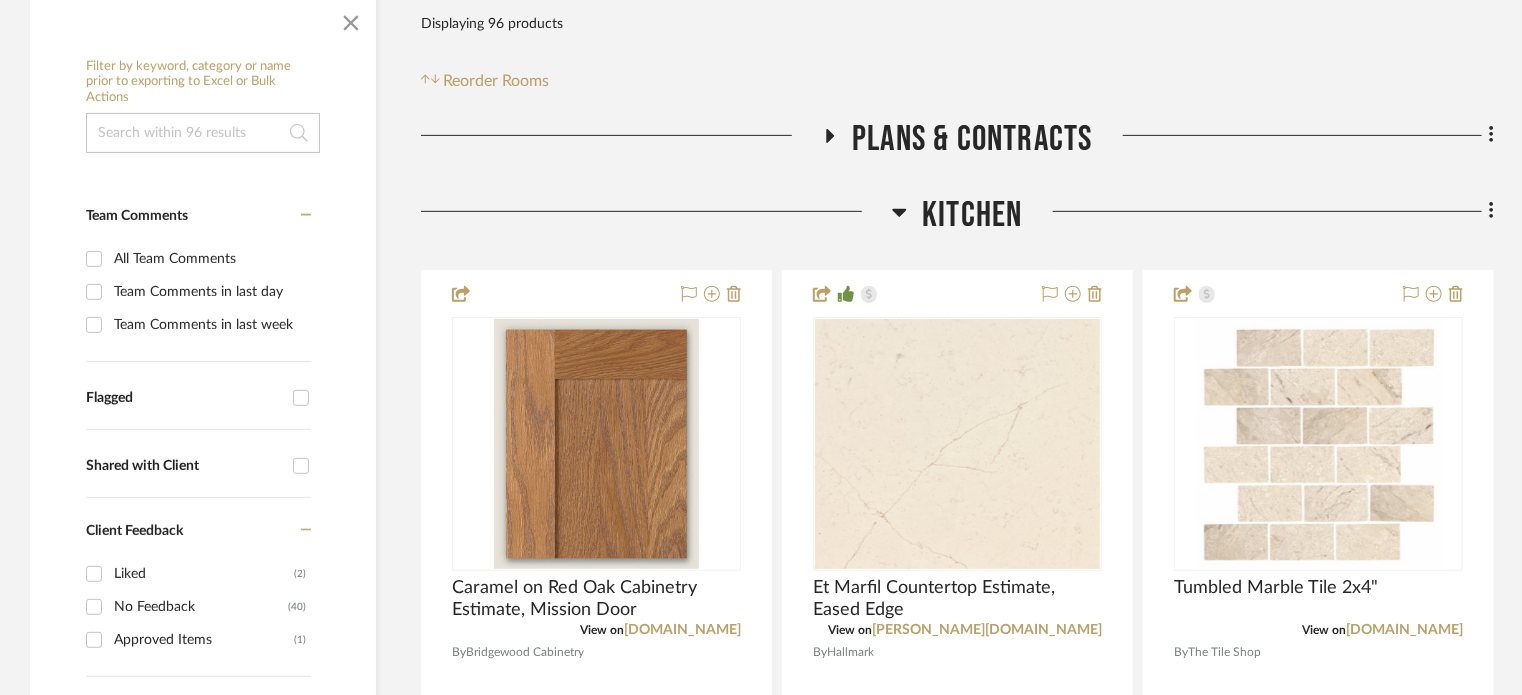 click 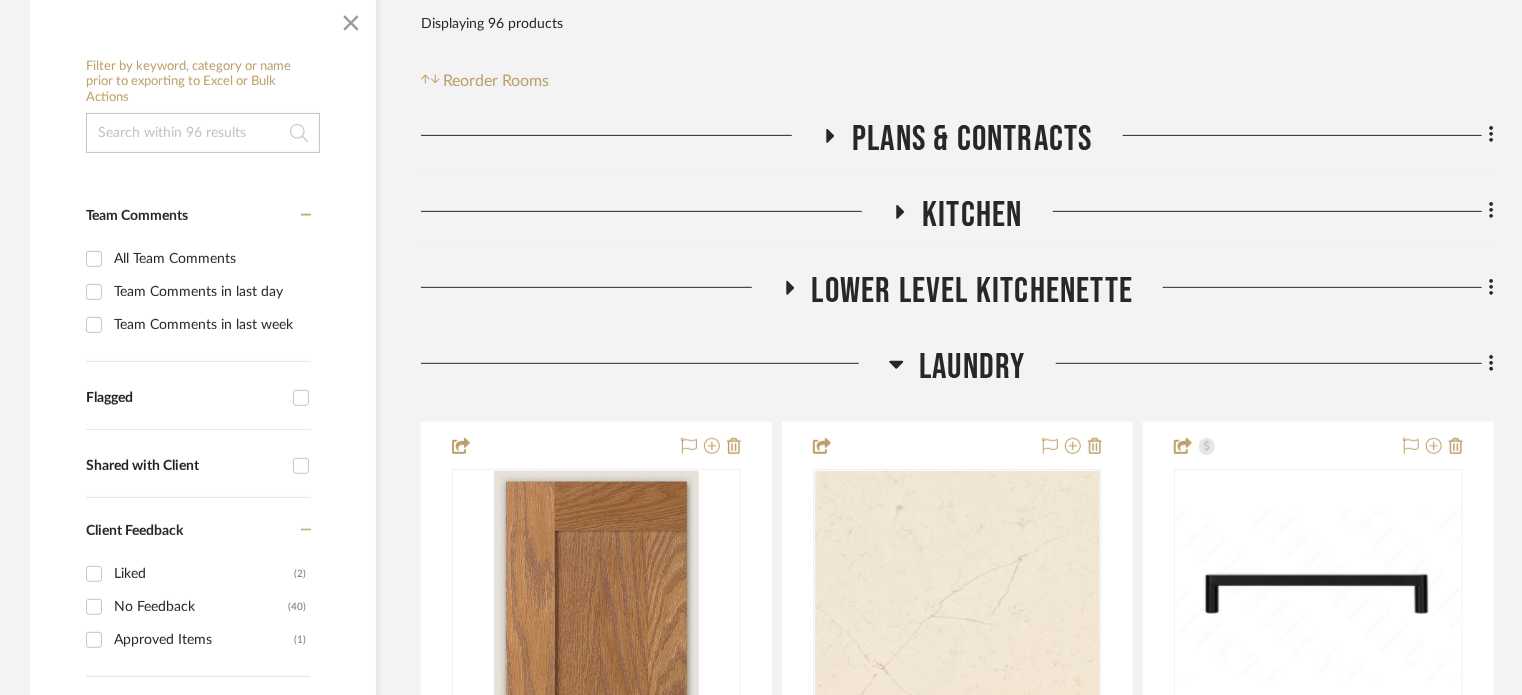 click 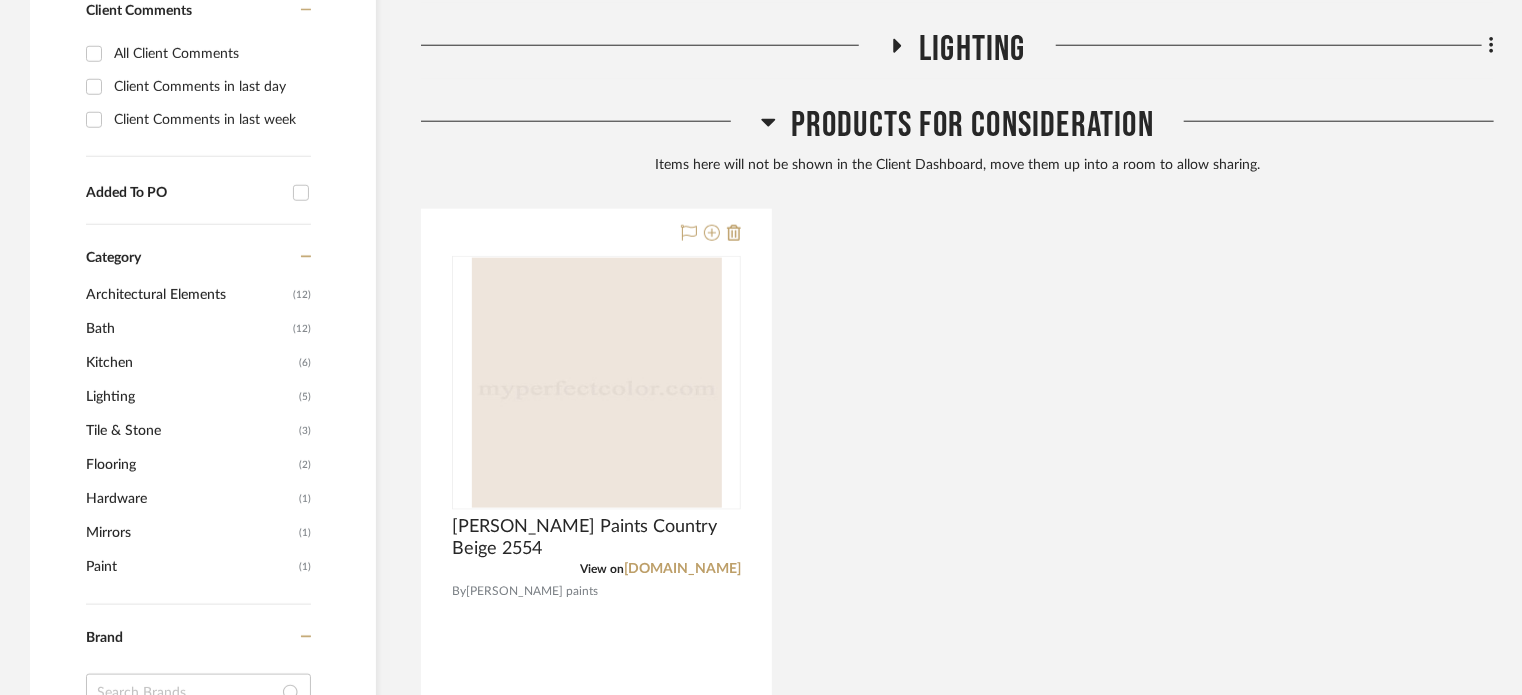 scroll, scrollTop: 1052, scrollLeft: 0, axis: vertical 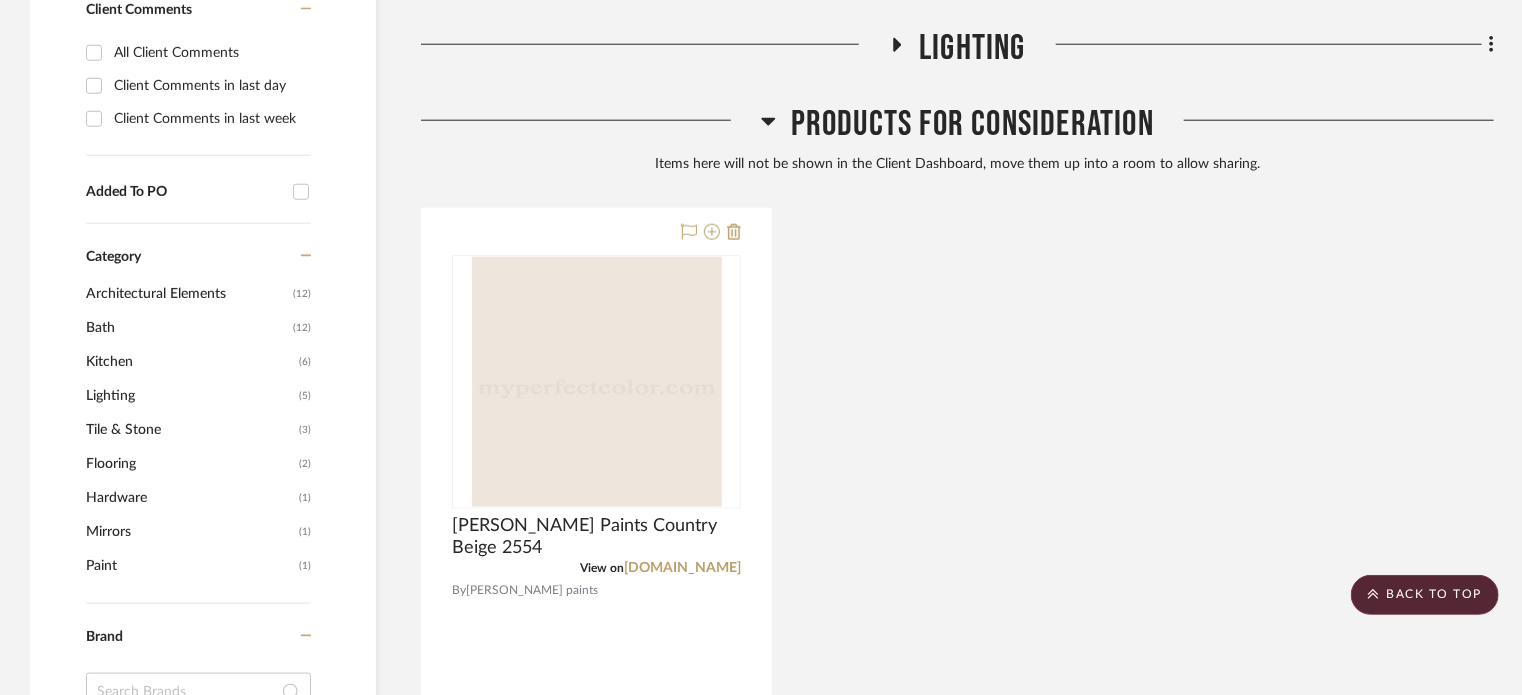 click 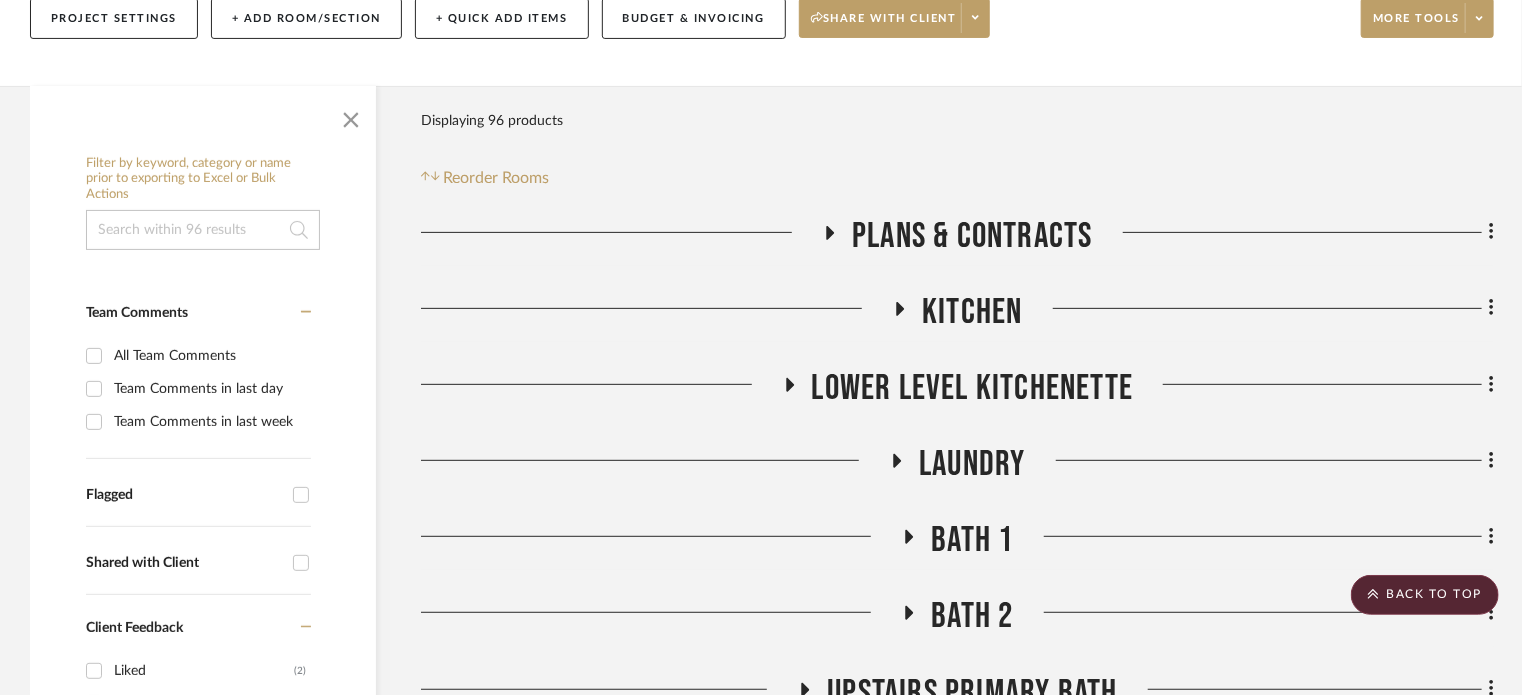 scroll, scrollTop: 252, scrollLeft: 0, axis: vertical 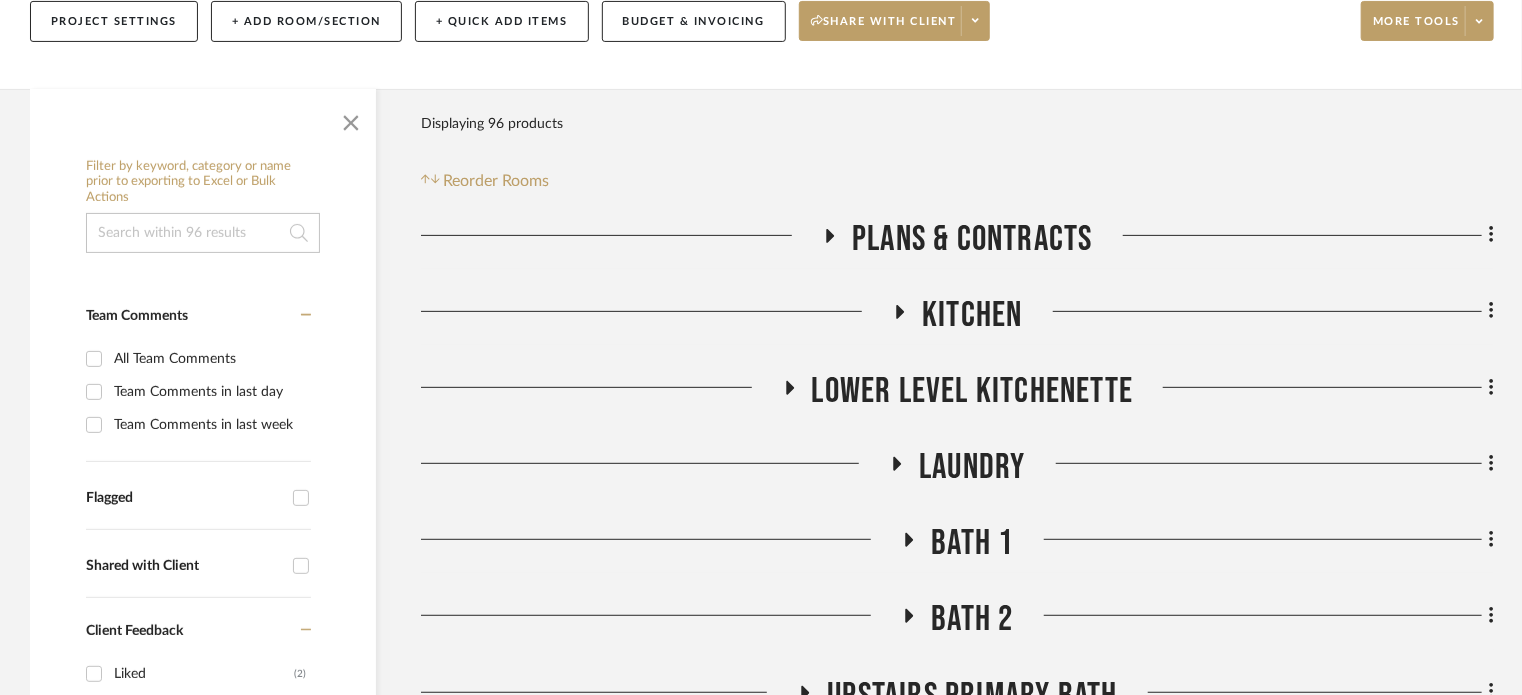 click on "Kitchen" 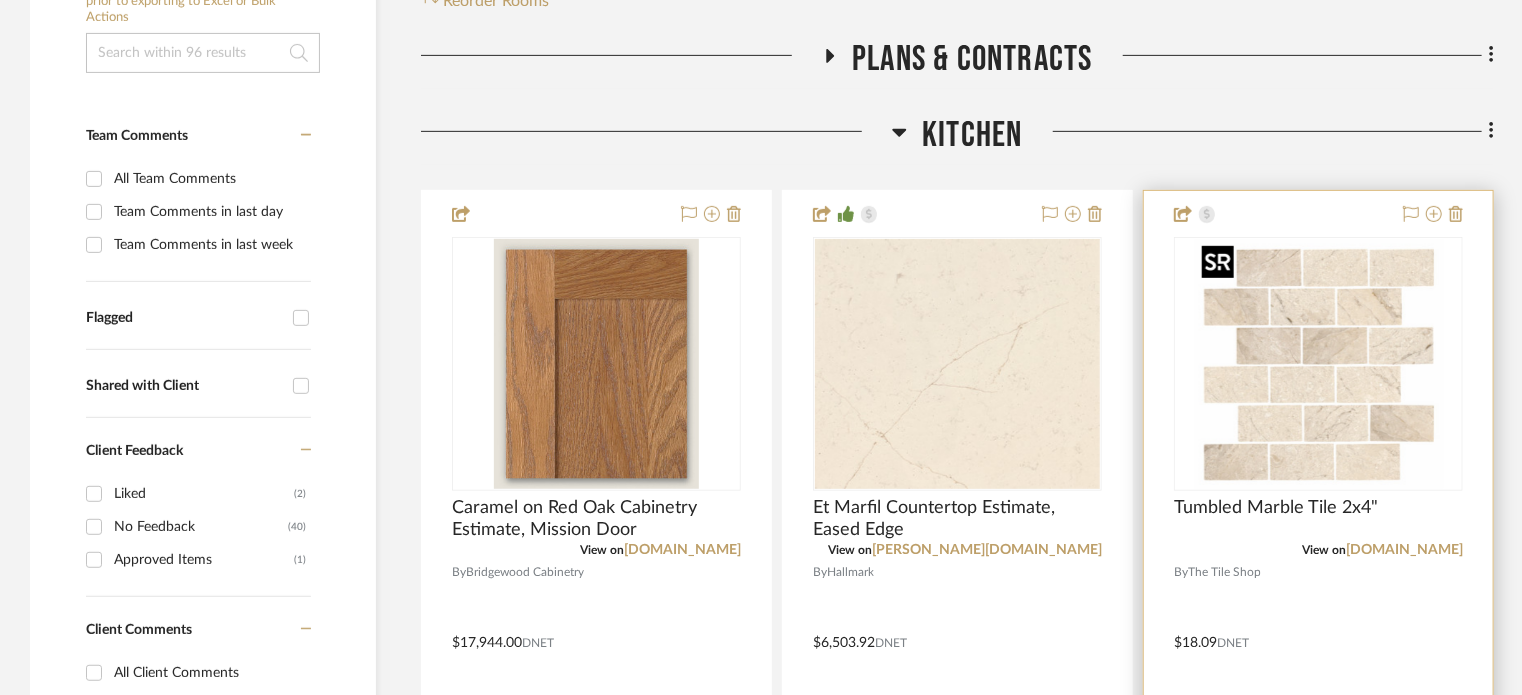 scroll, scrollTop: 452, scrollLeft: 0, axis: vertical 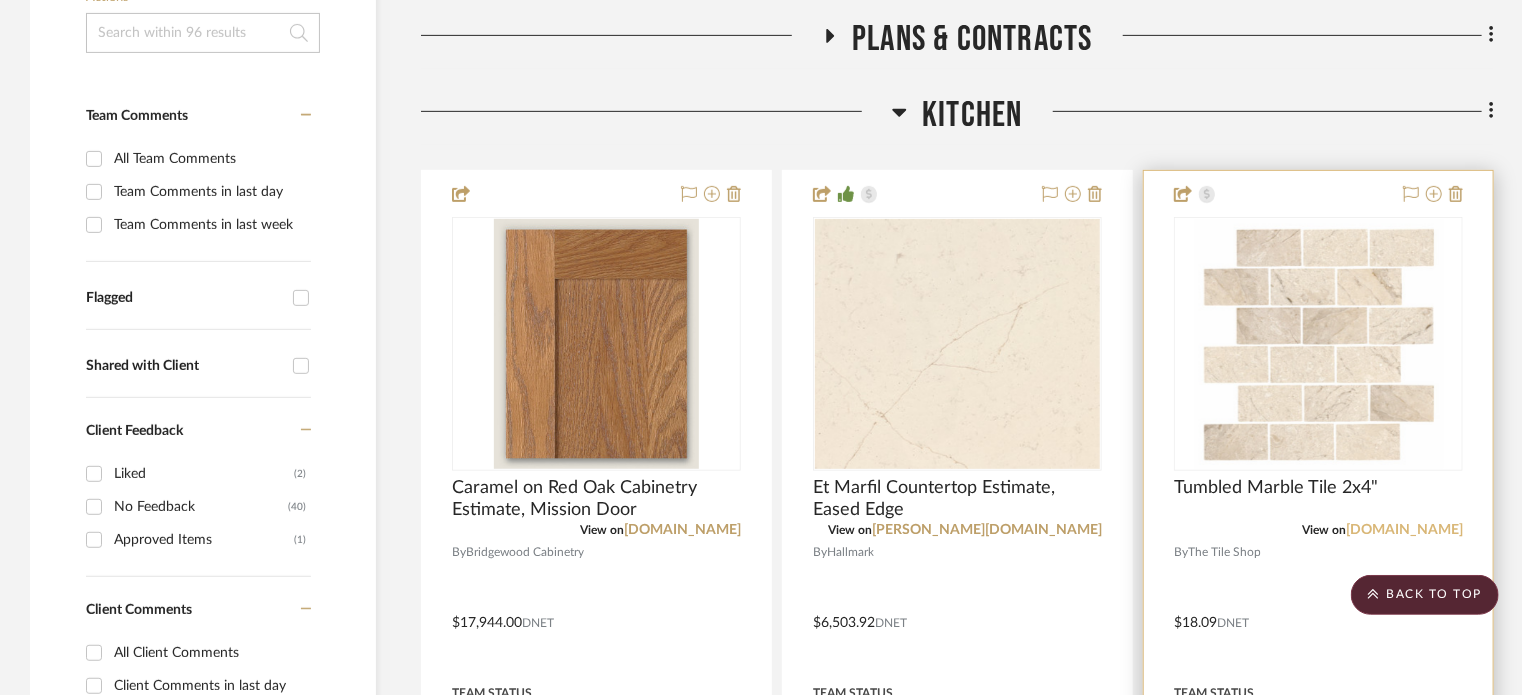 click on "[DOMAIN_NAME]" at bounding box center (1404, 530) 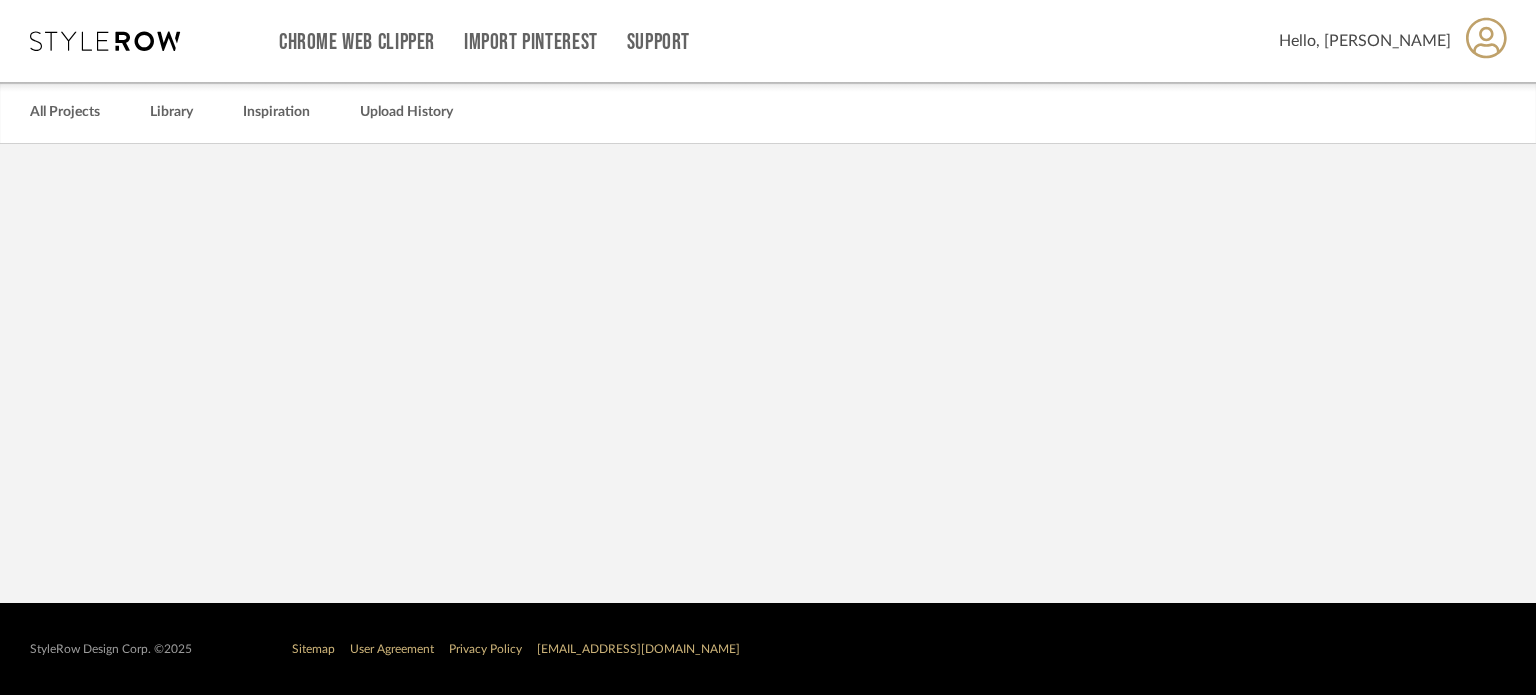 scroll, scrollTop: 0, scrollLeft: 0, axis: both 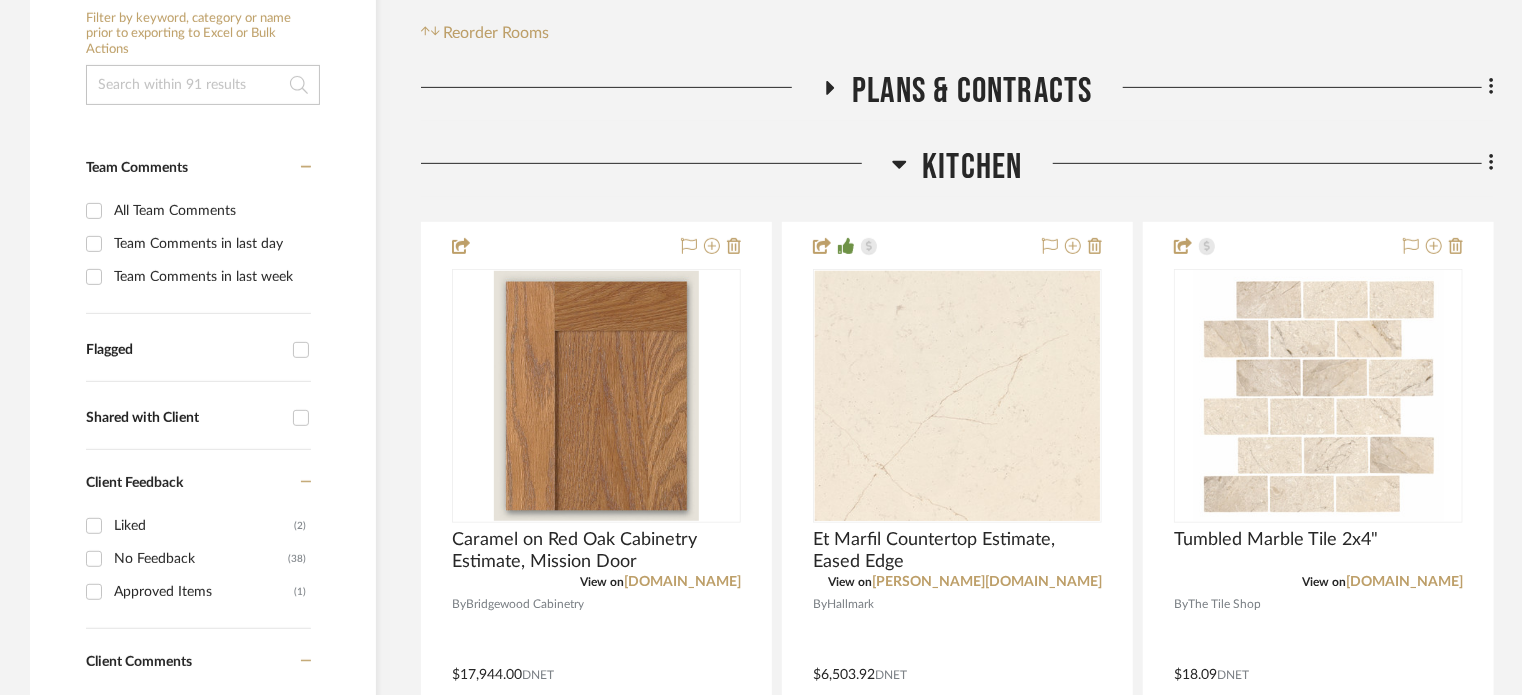 click 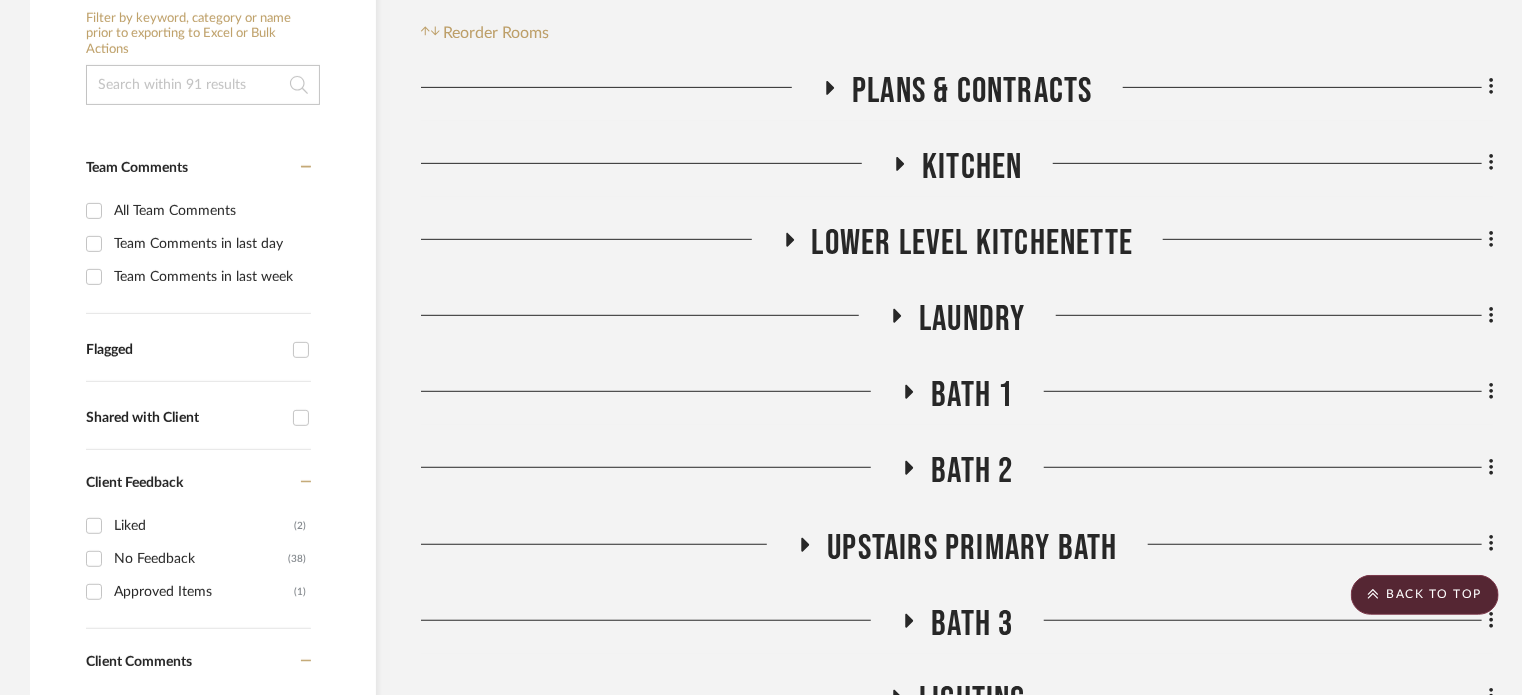 click 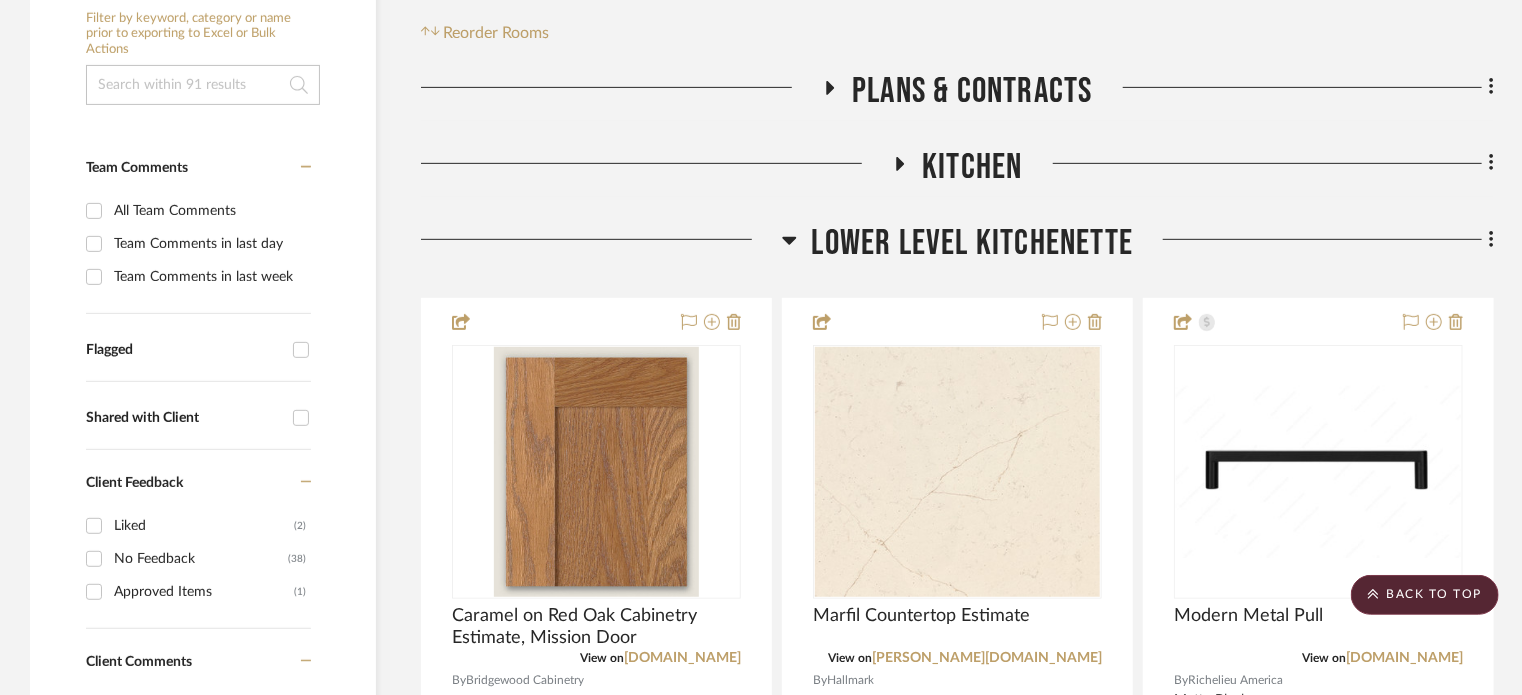 click 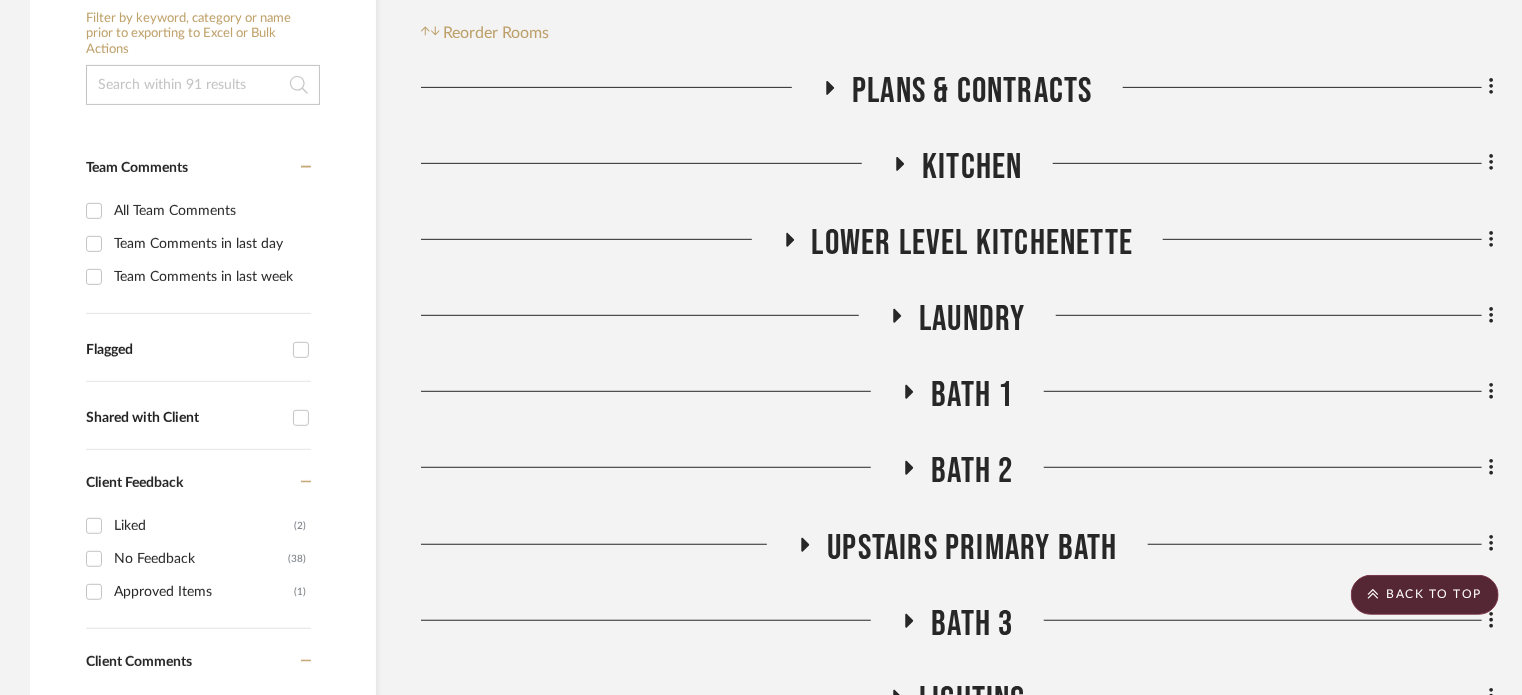 click 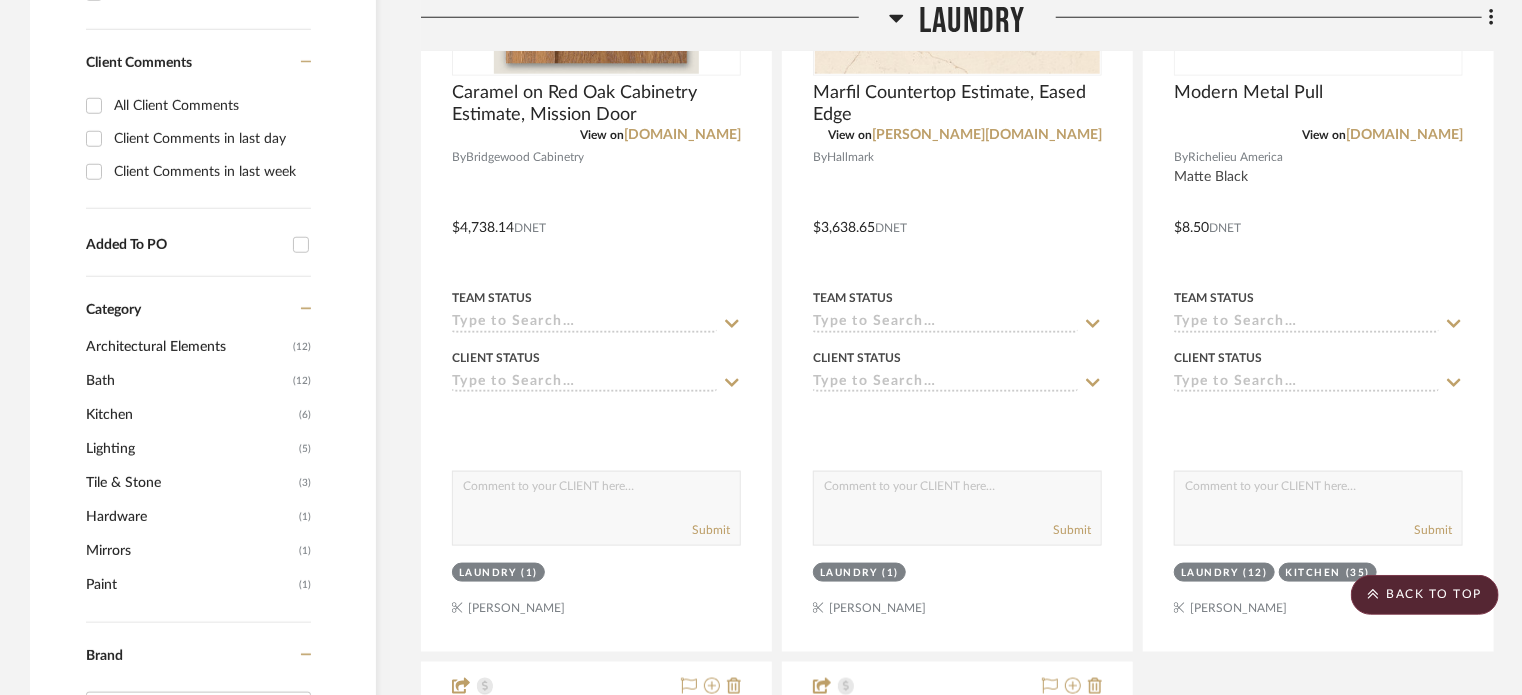 scroll, scrollTop: 1000, scrollLeft: 0, axis: vertical 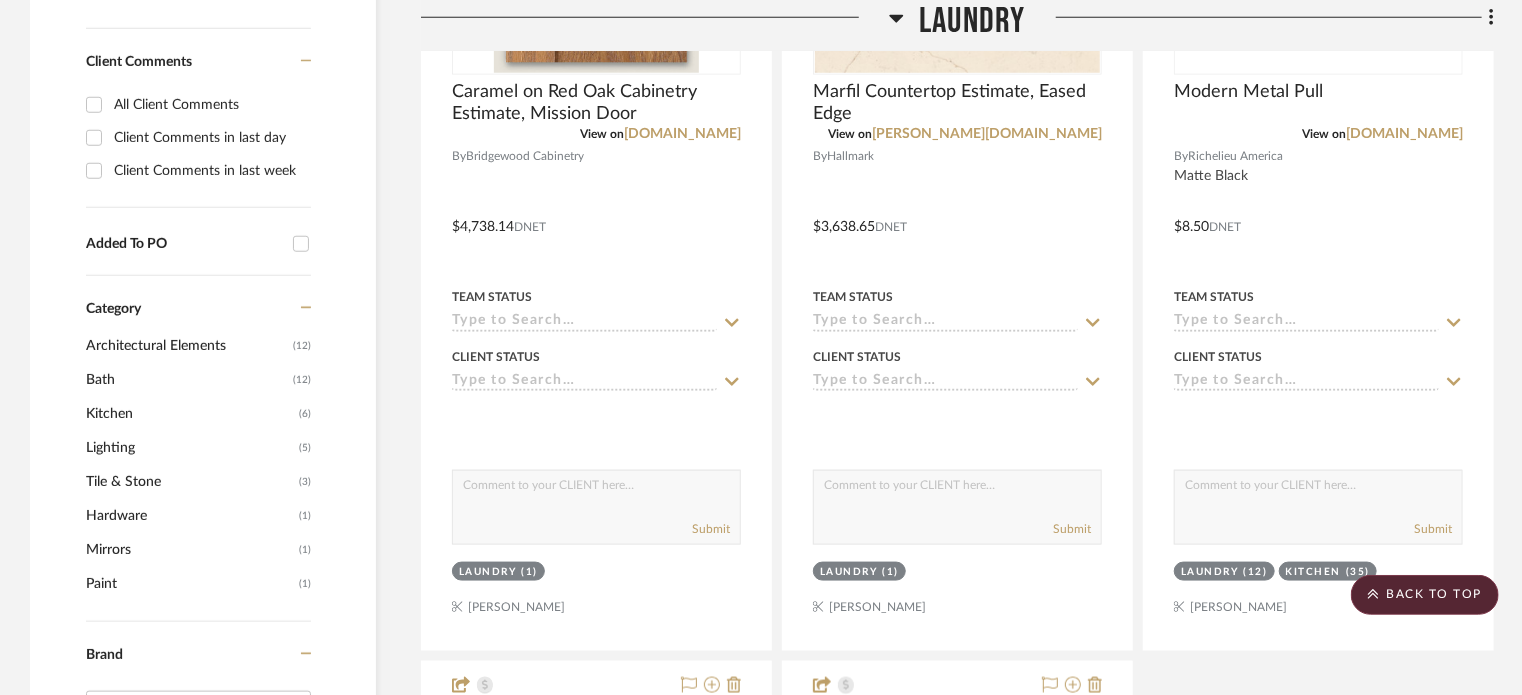 click 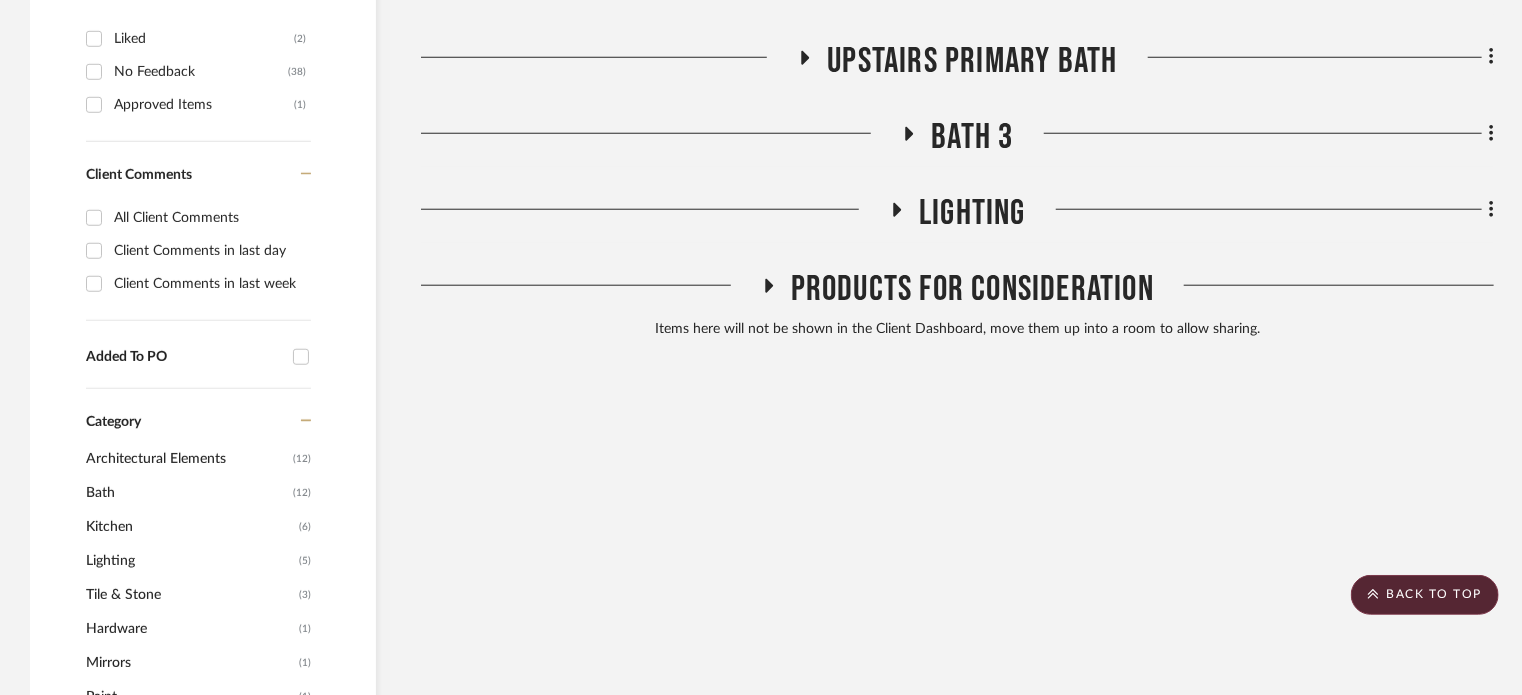 scroll, scrollTop: 500, scrollLeft: 0, axis: vertical 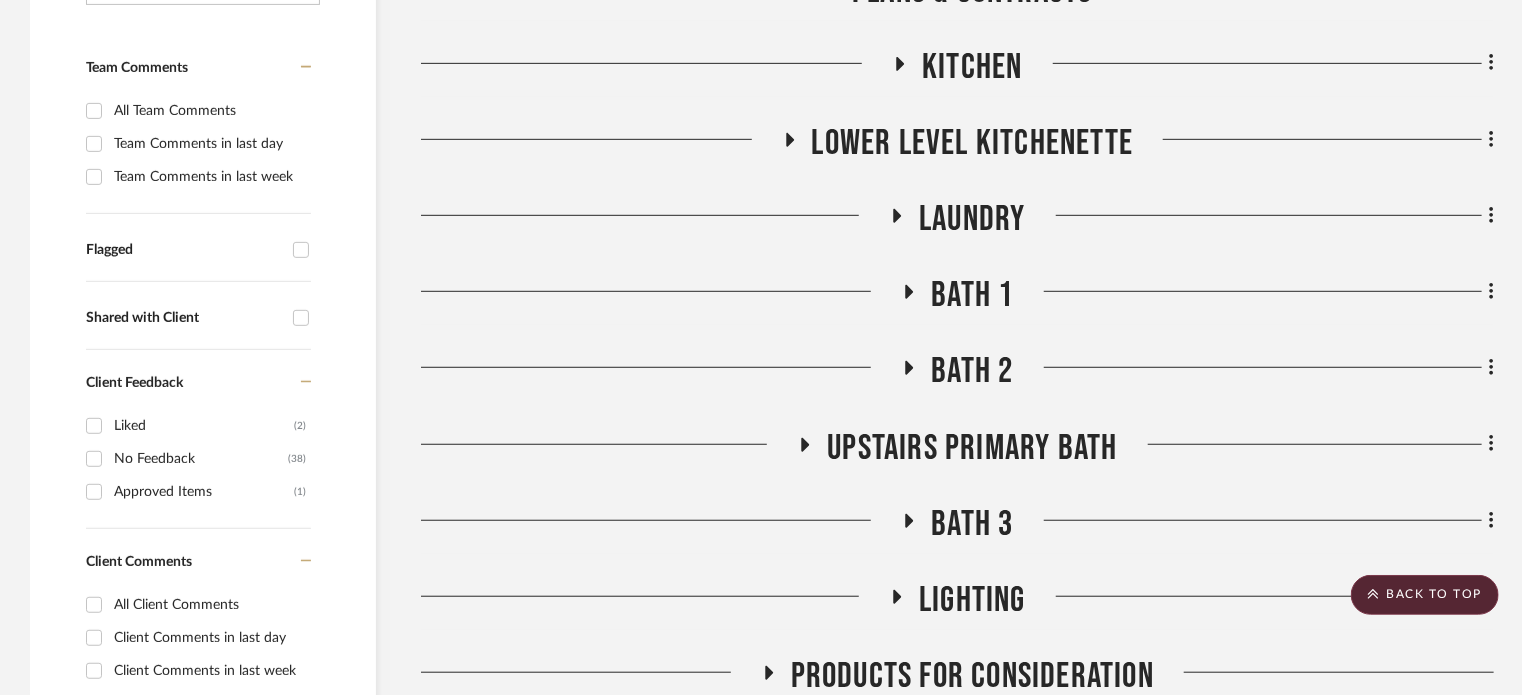 click 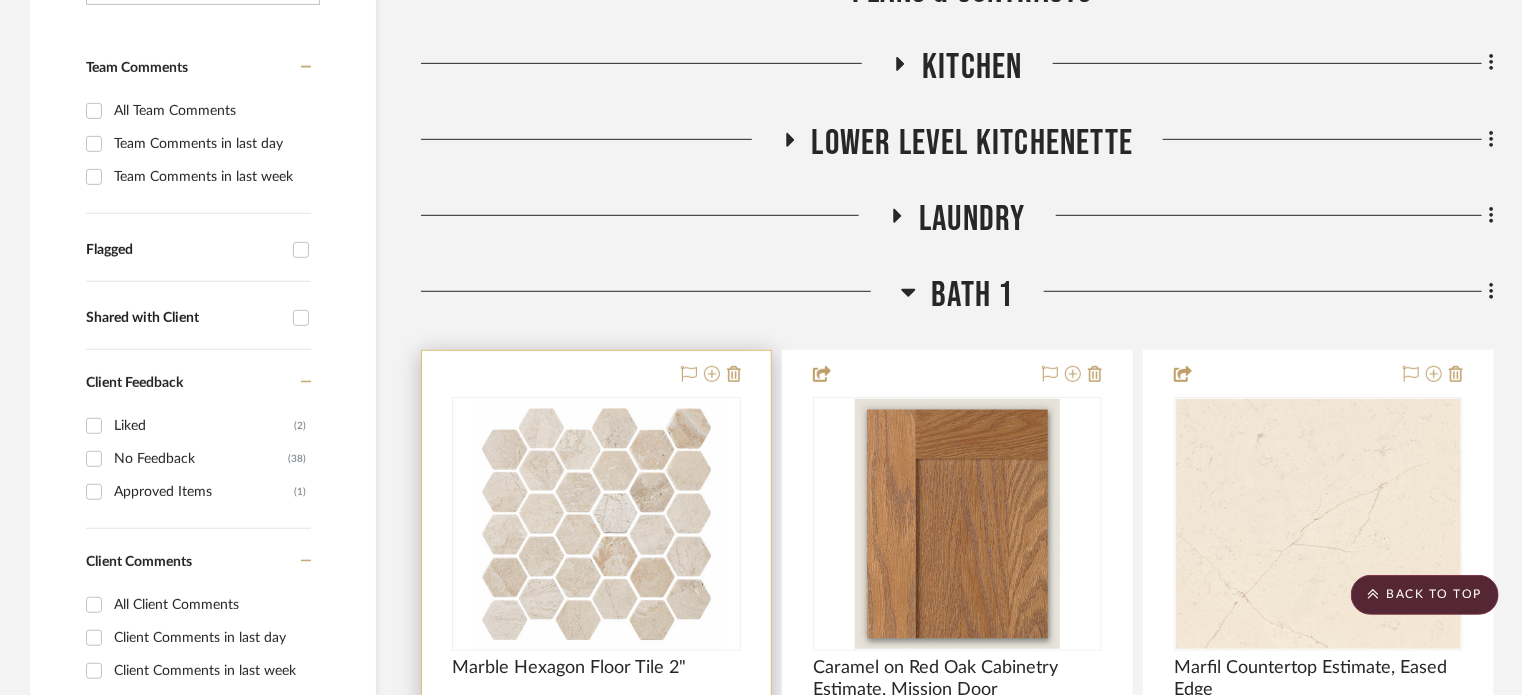 type 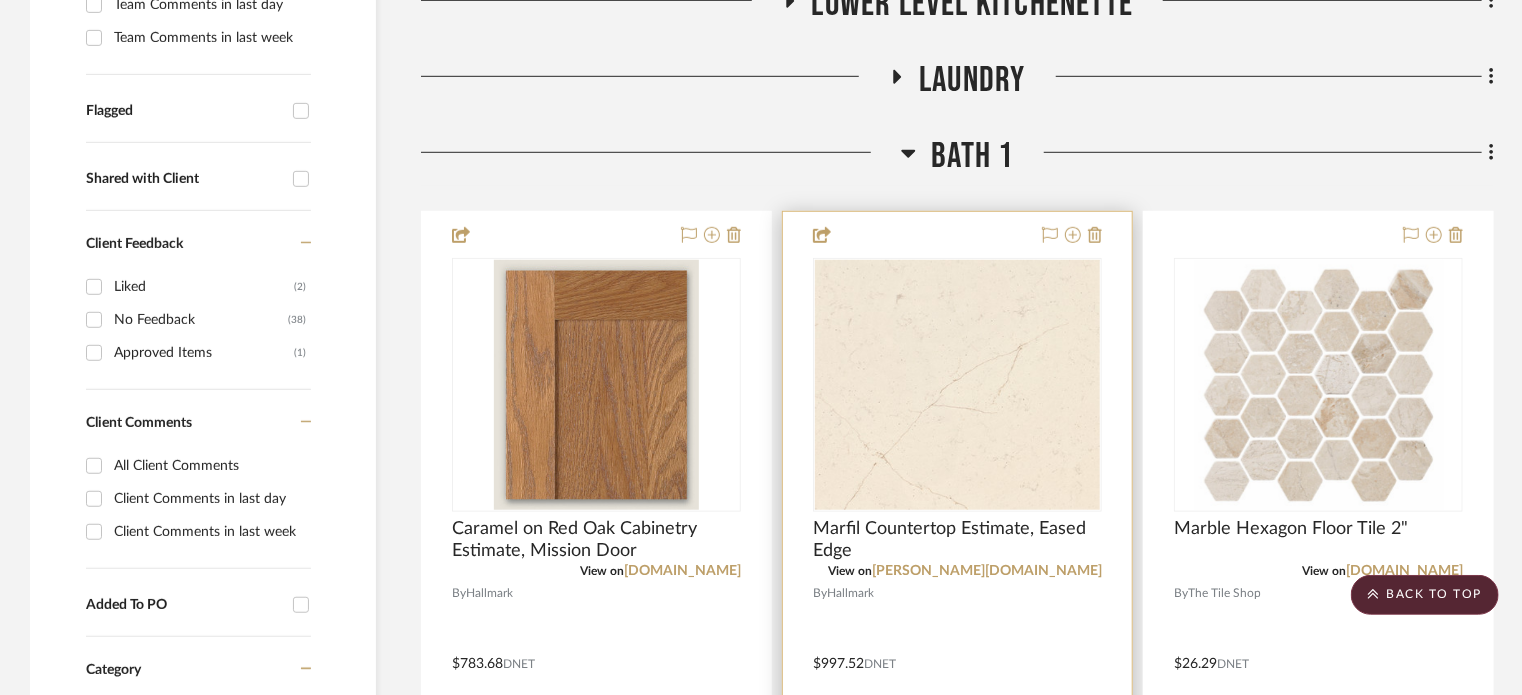 scroll, scrollTop: 600, scrollLeft: 0, axis: vertical 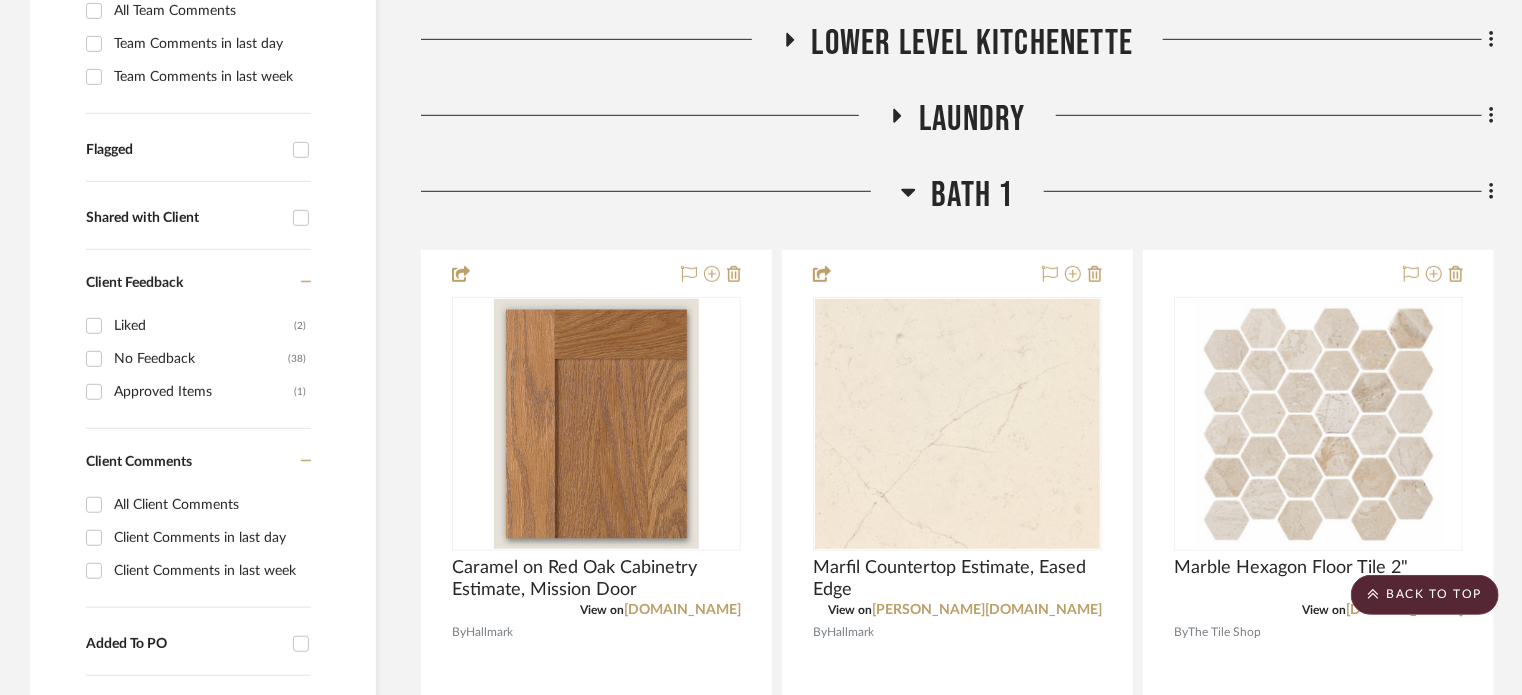 click 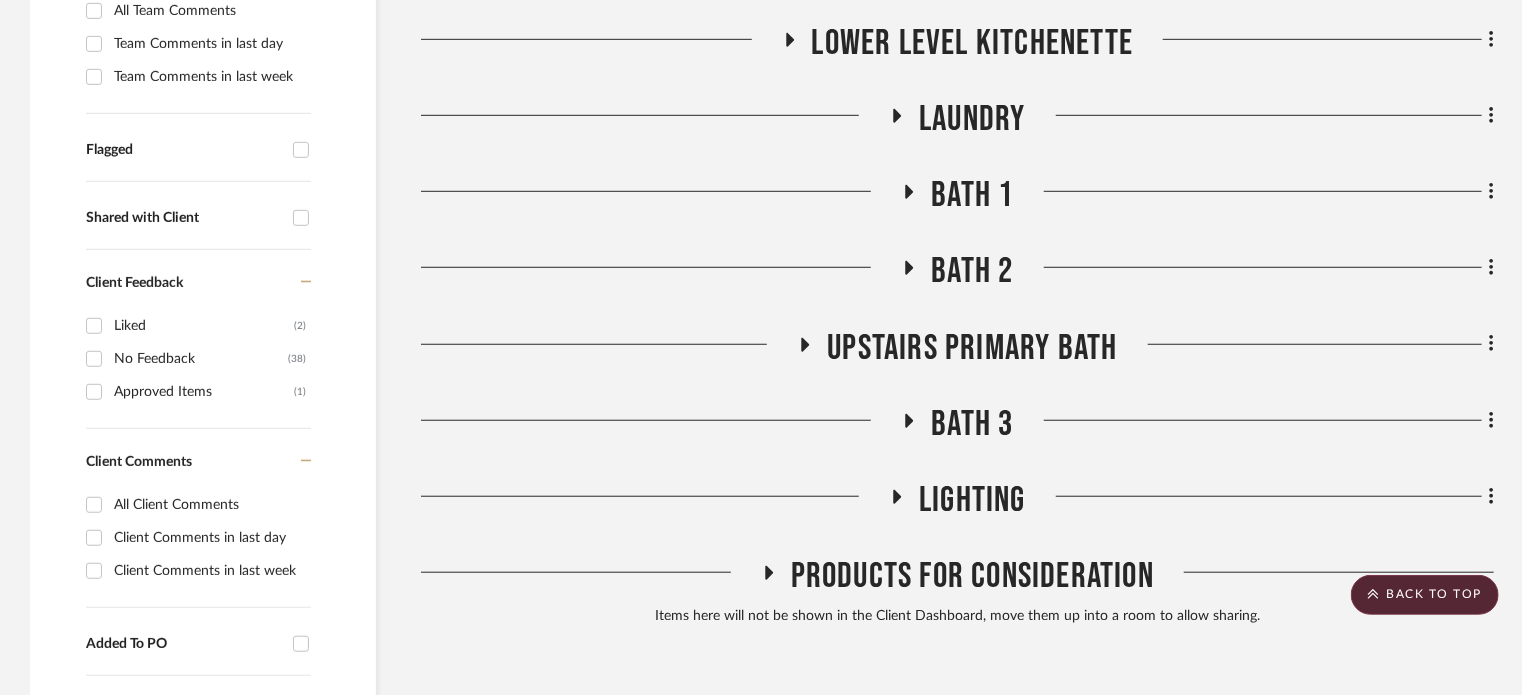 click 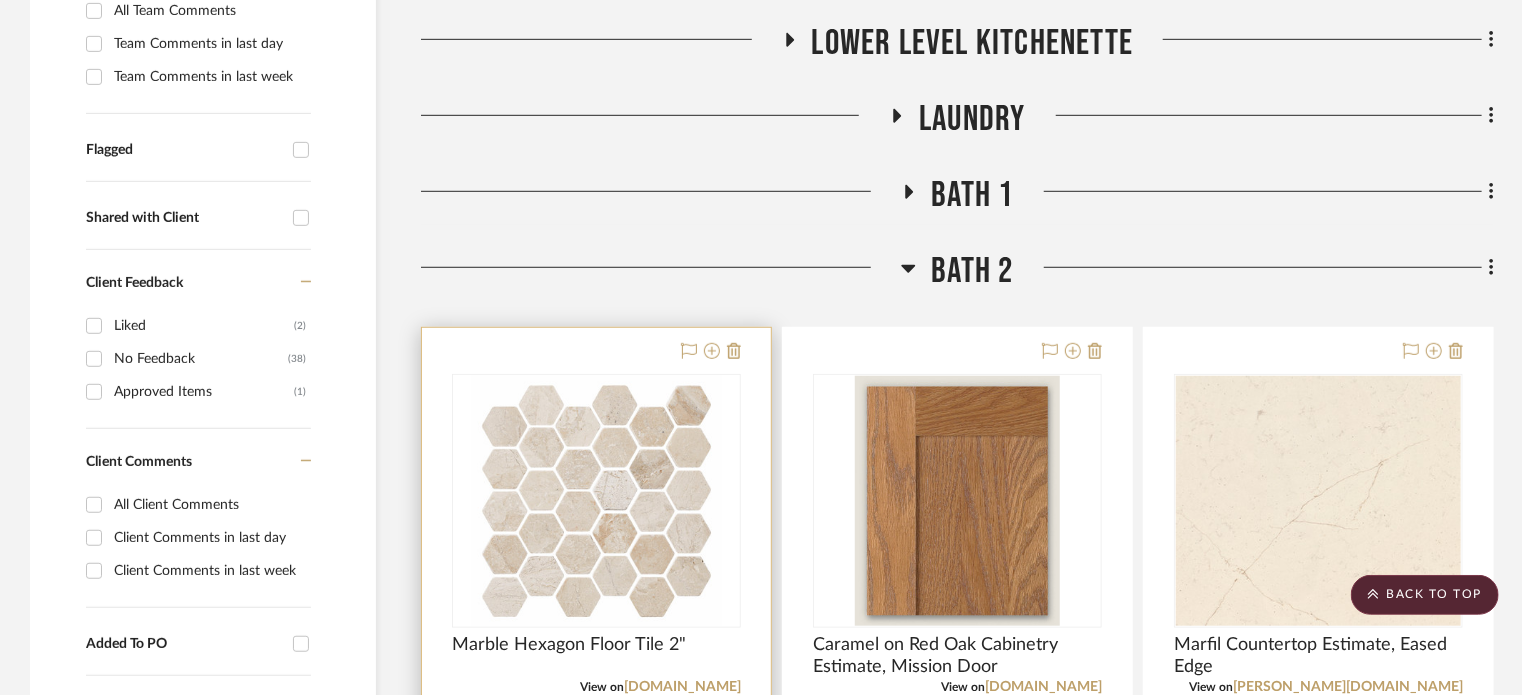 type 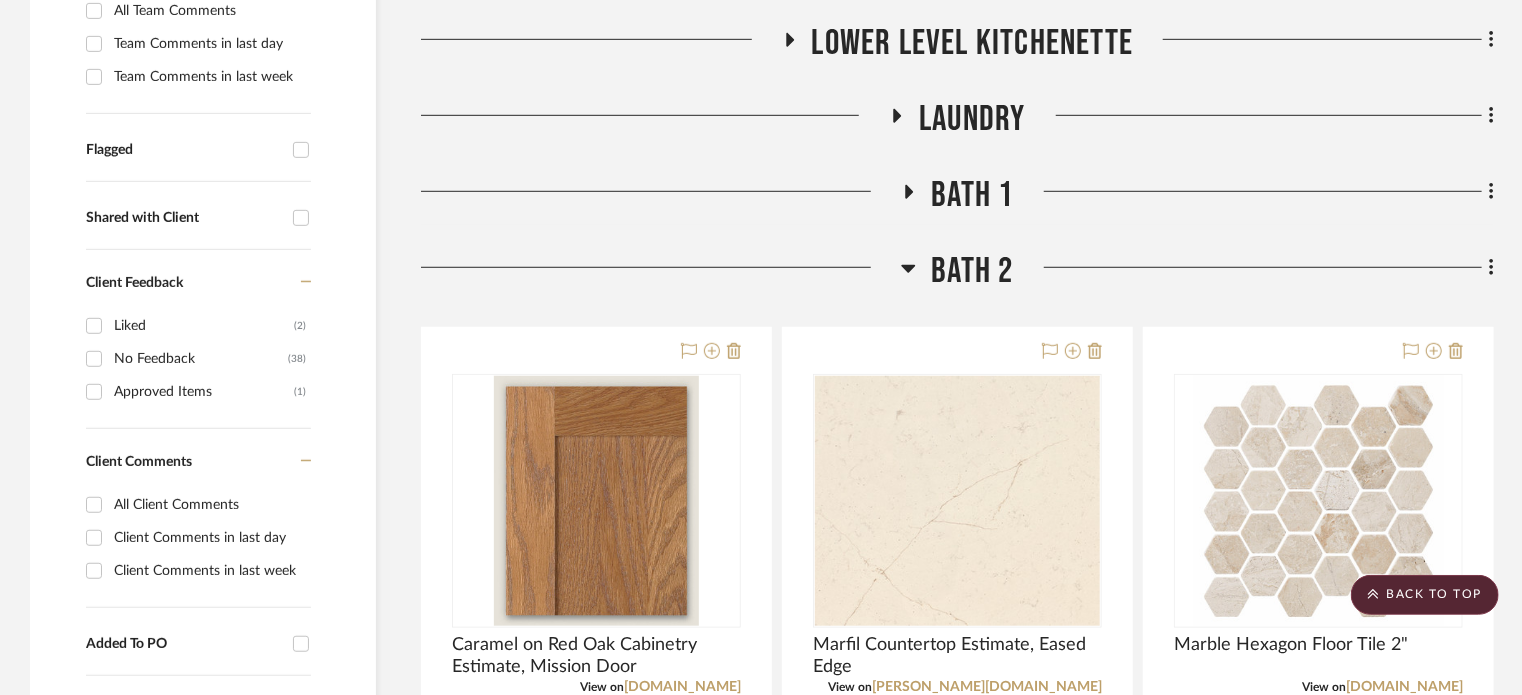 click 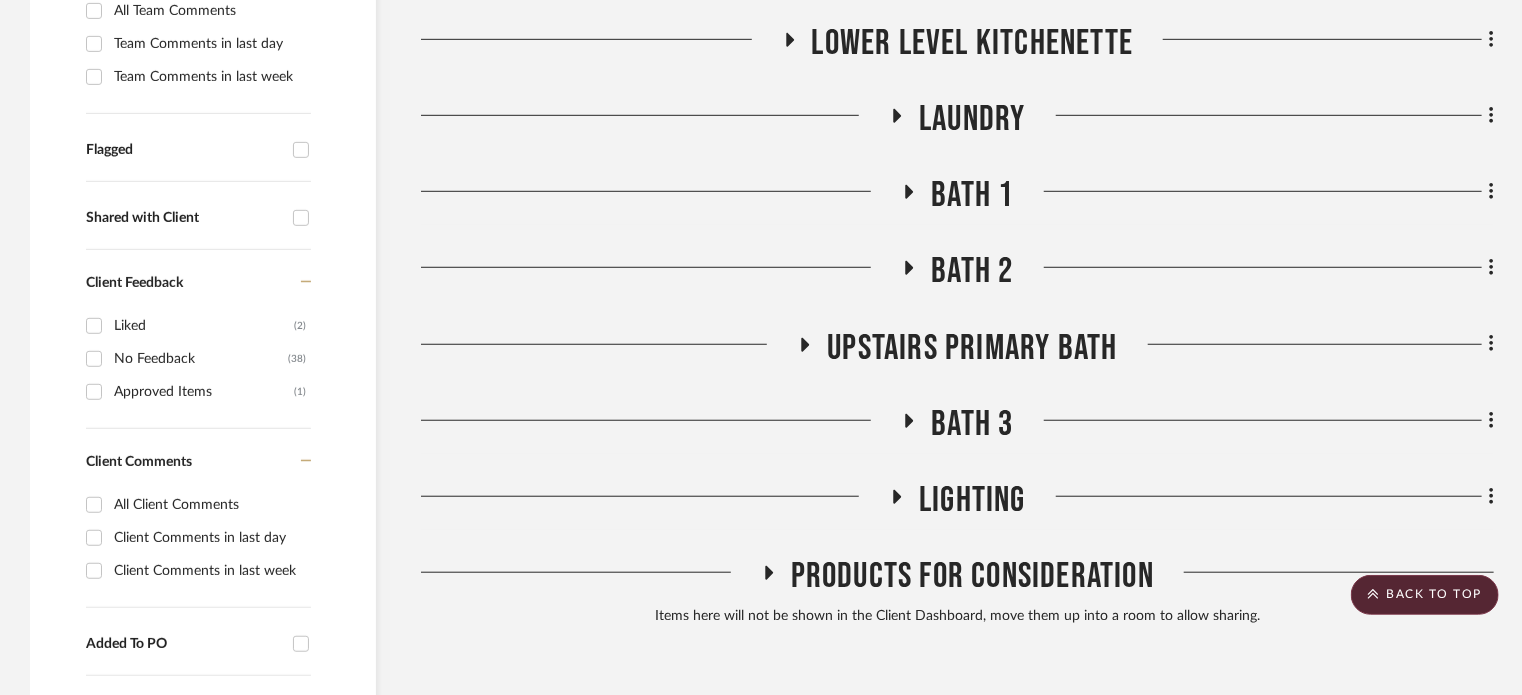 click 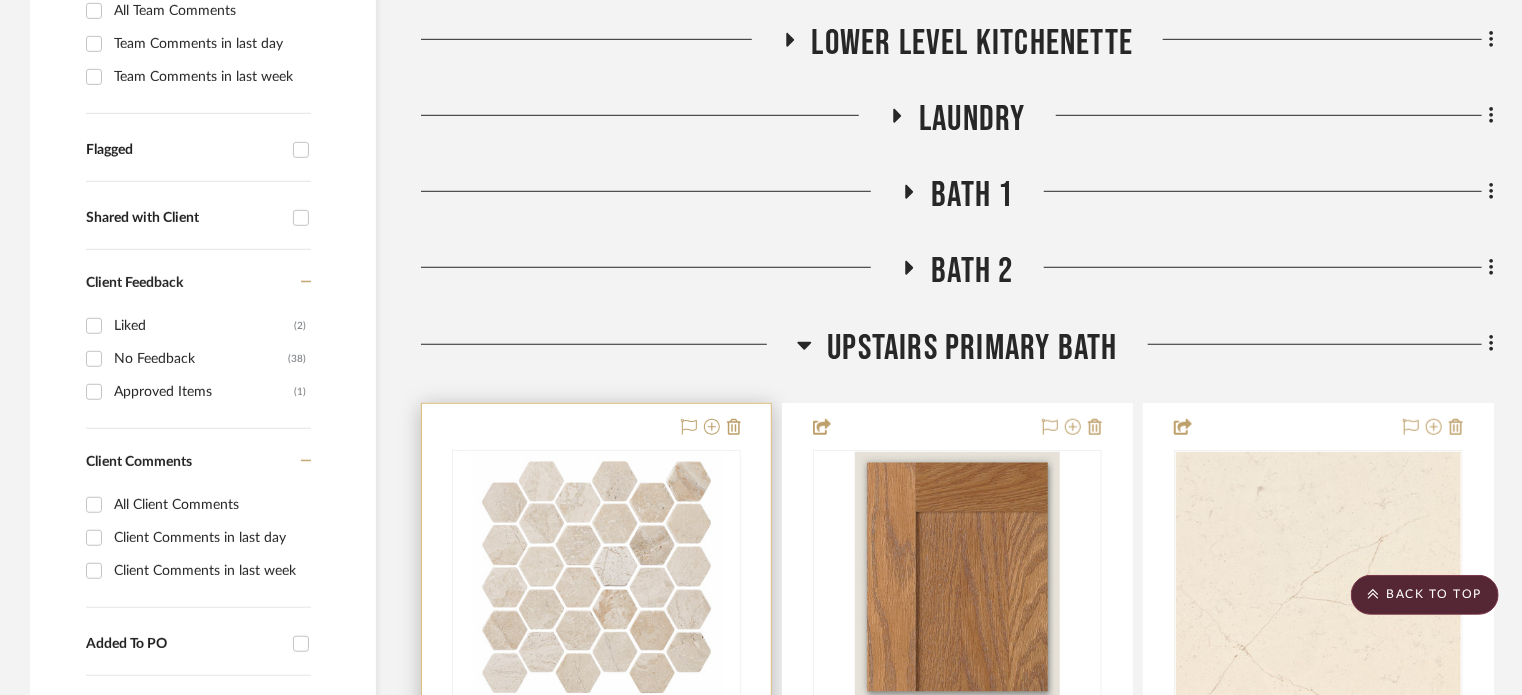 type 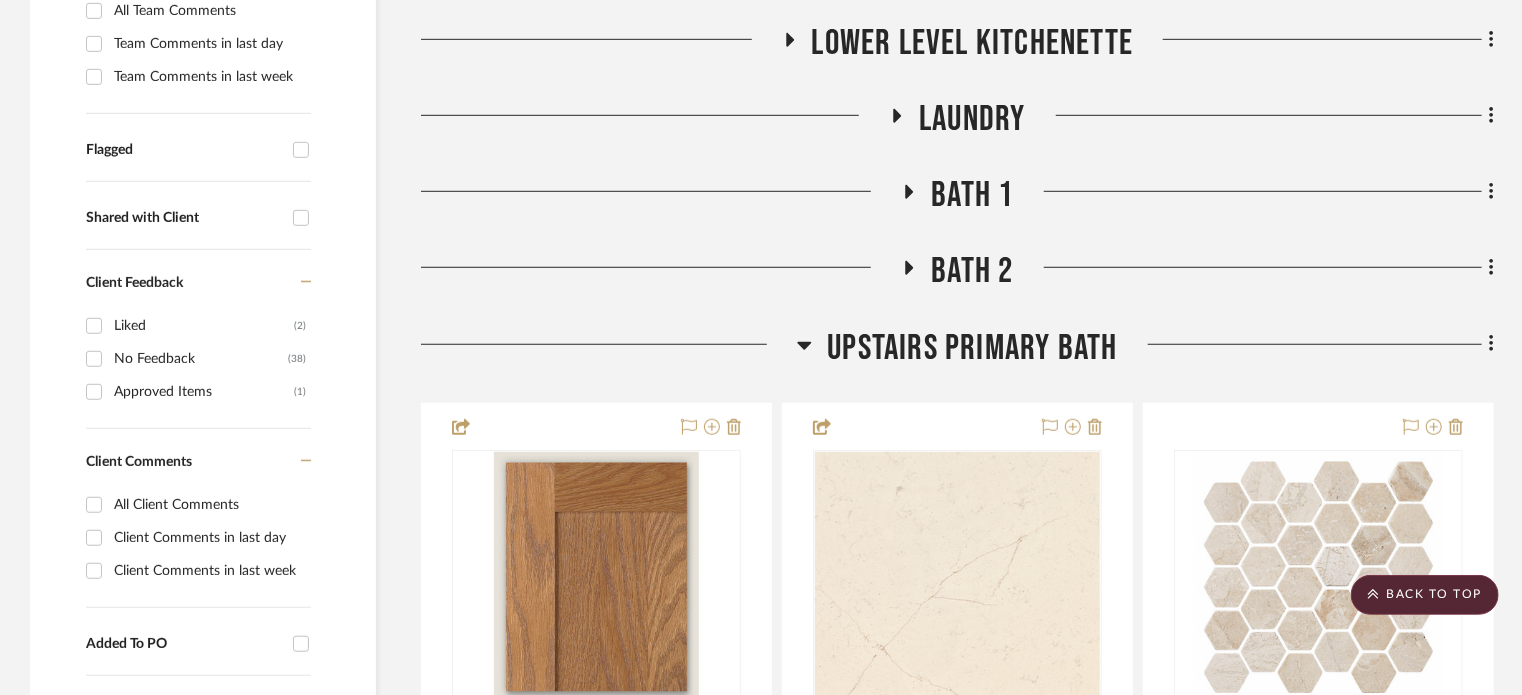 click 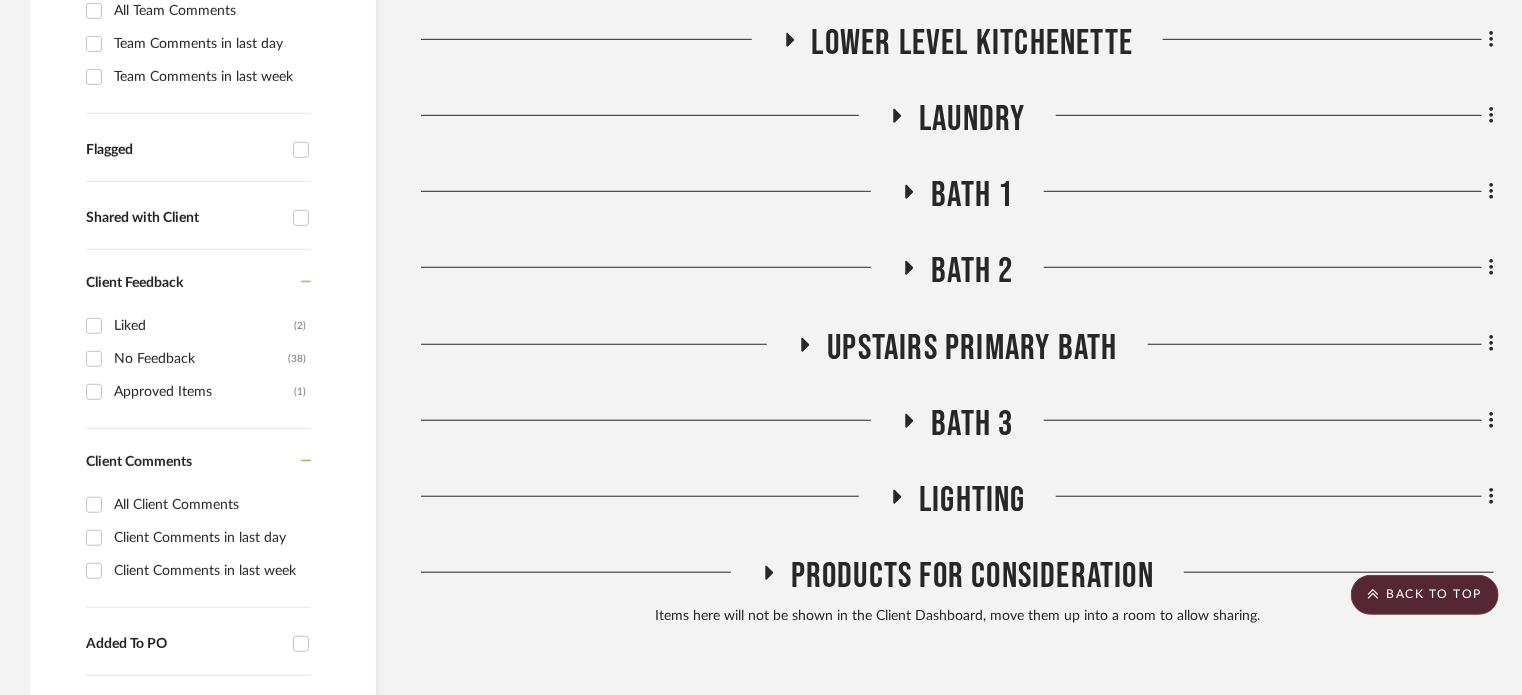 click 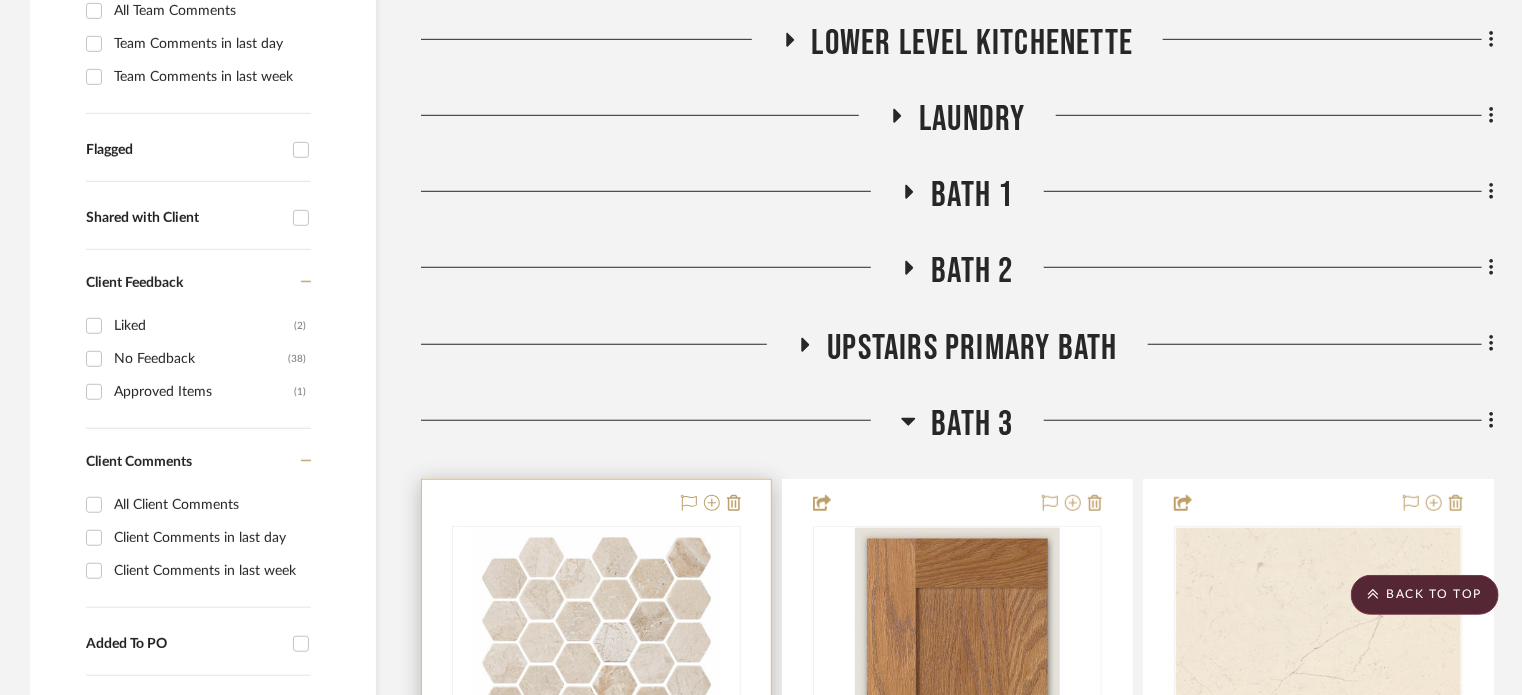 type 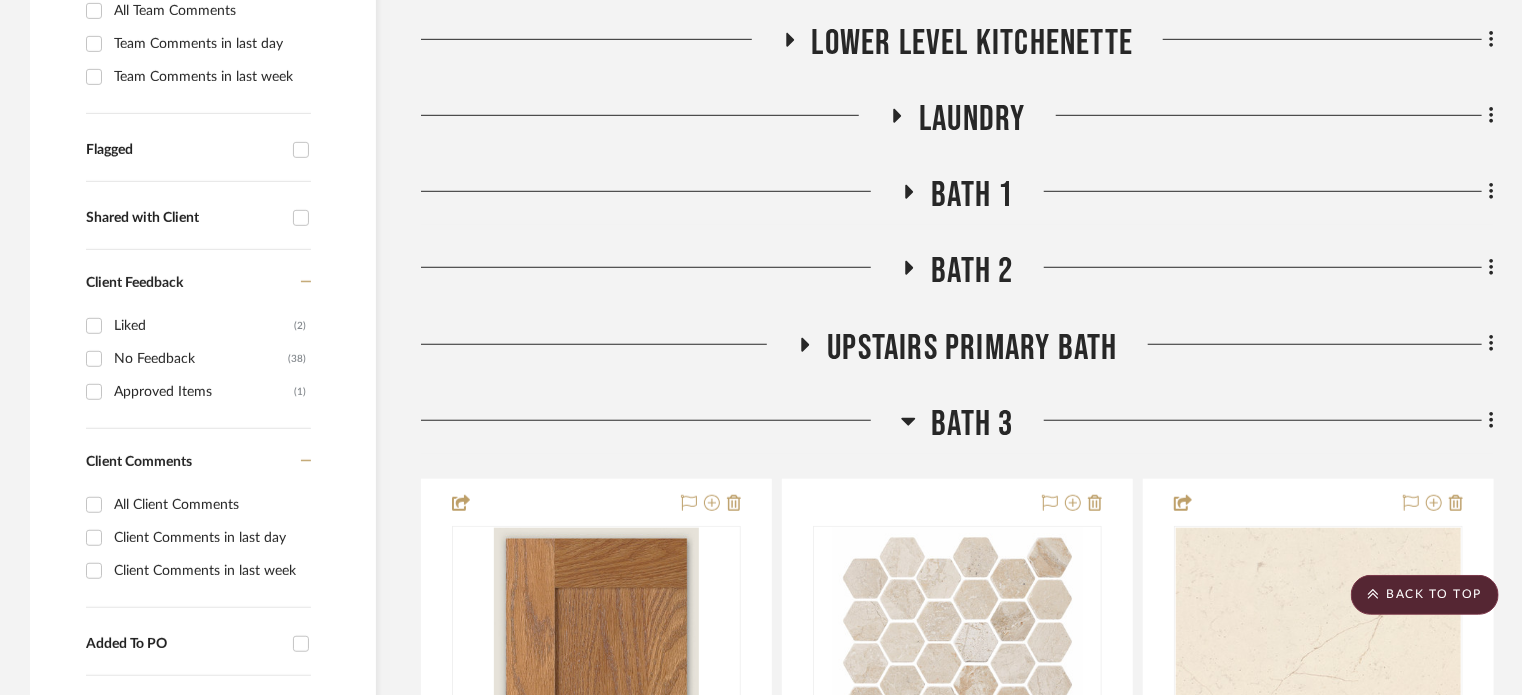 click on "Bath 3  Caramel on Red Oak Cabinetry Estimate, Mission Door  View on  app.stylerow.com  By  Bridgewood Cabinetry
$818.93  DNET  Team Status Client Status client Comments:  Submit   Bath 3  (1)    Shannon Leisure  Marble Hexagon Floor Tile 2"  View on  tileshop.com  By  The Tile Shop
$26.29  DNET  Team Status Client Status client Comments:  Submit   Bath 3  (1)  Bath 1  (1)    Shannon Leisure  Marfil Countertop Estimate, Eased Edge  View on  cosentino.com  By  Hallmark
Team Status Client Status client Comments:  Submit   Bath 3  (1)    Shannon Leisure  Marble Wall Tile 12 x 24"  View on  tileshop.com  By  The Tile Shop
$18.09  DNET  Team Status Client Status client Comments:  Submit   Bath 3  (1)  Bath 1  (1)    Shannon Leisure  Modern Metal Pull  View on  richelieu.com  By  Richelieu America  Matte Black
$8.50  DNET  Team Status Client Status client Comments:  Submit   Bath 3  (3)  Kitchen  (35)    Shannon Leisure  Grab Bar 24"  View on  deltafaucet.com  By  Immerse
Submit" 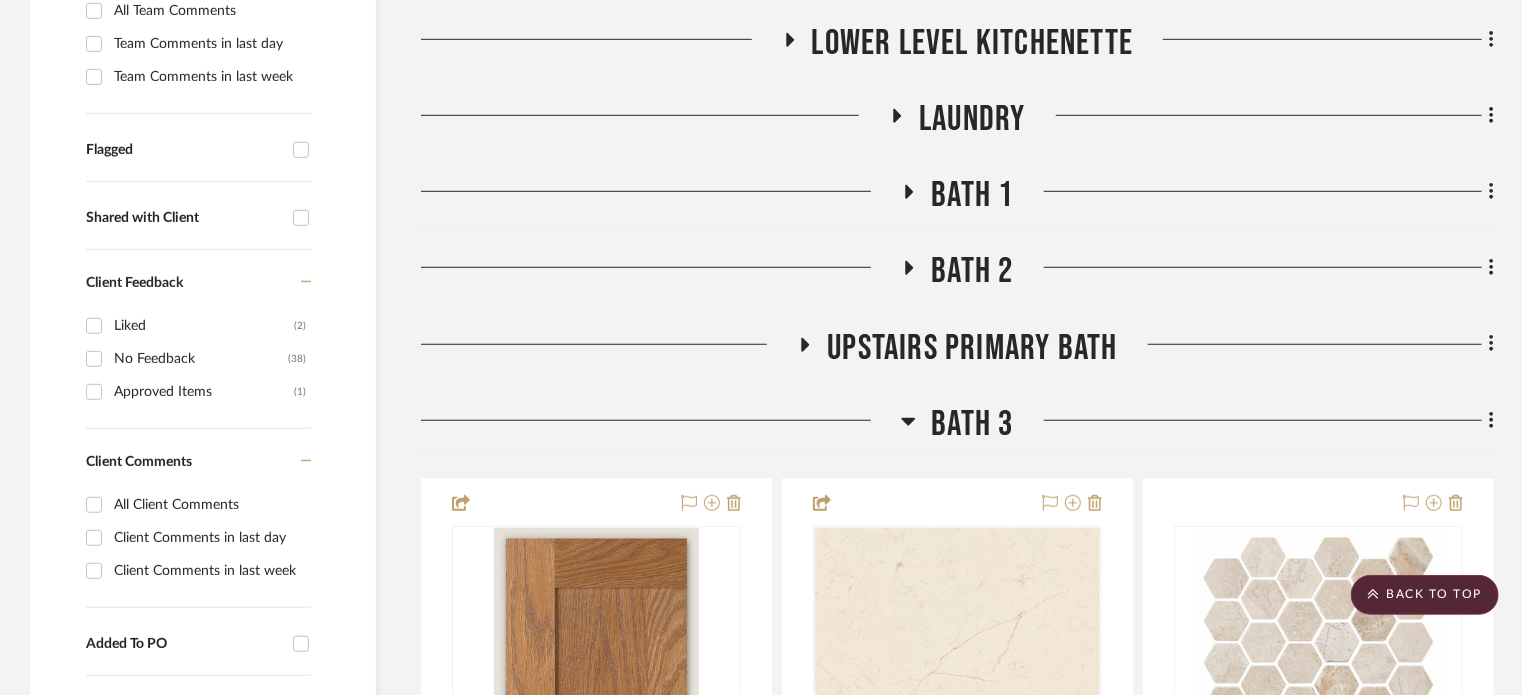 click 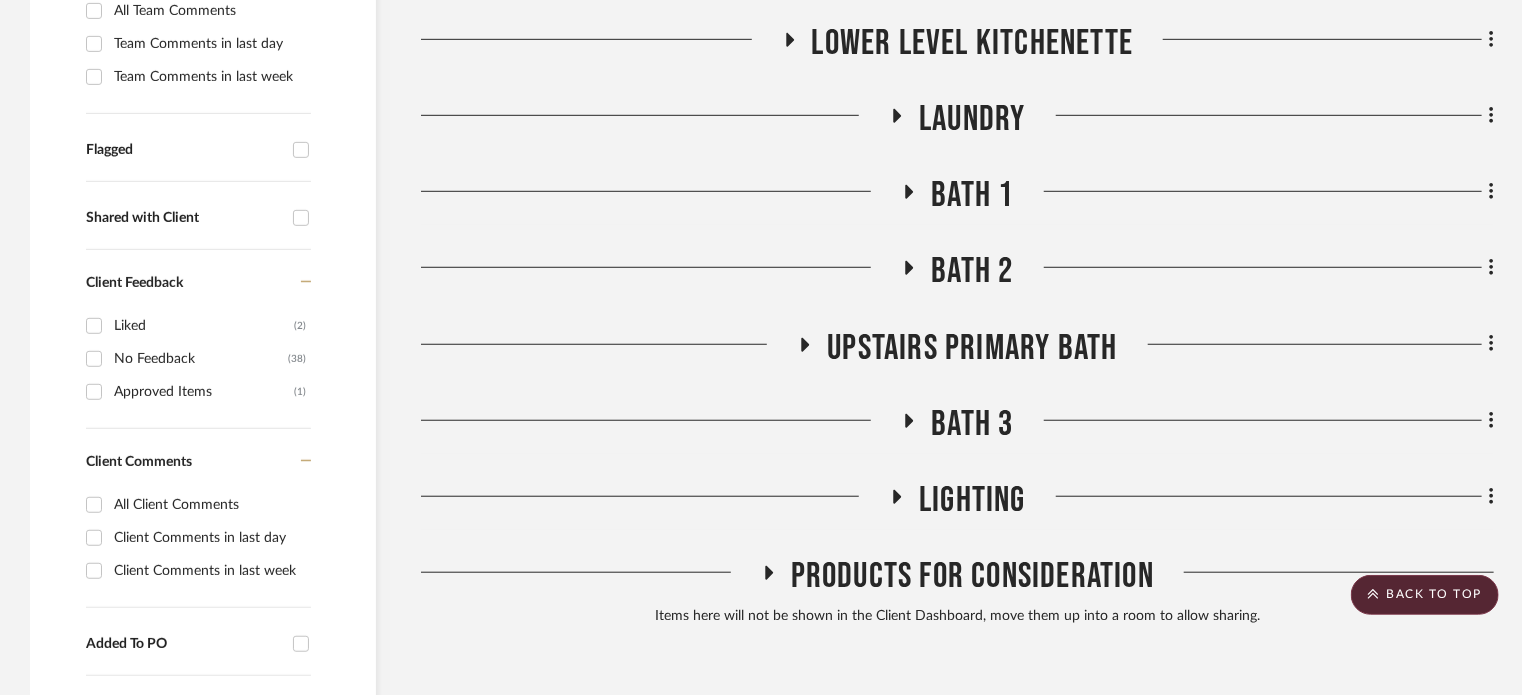 click 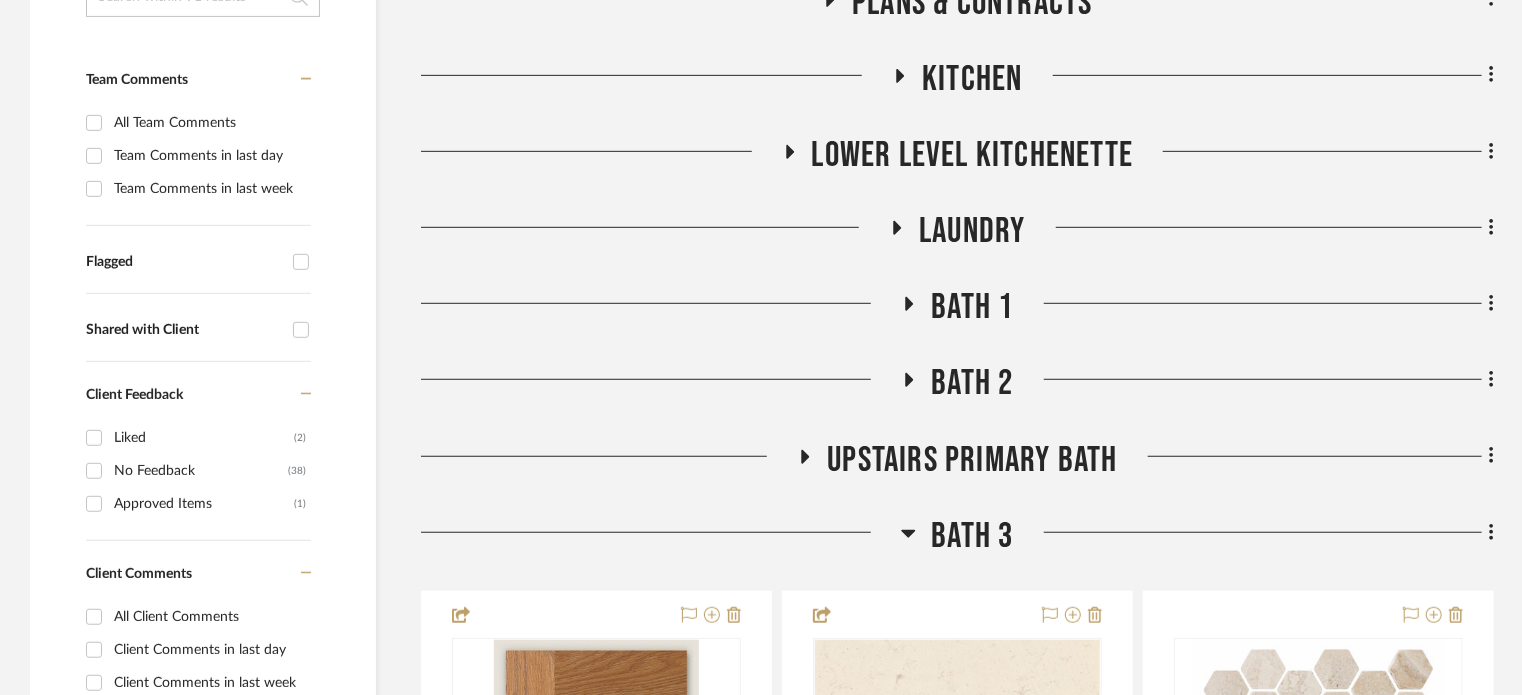 scroll, scrollTop: 500, scrollLeft: 0, axis: vertical 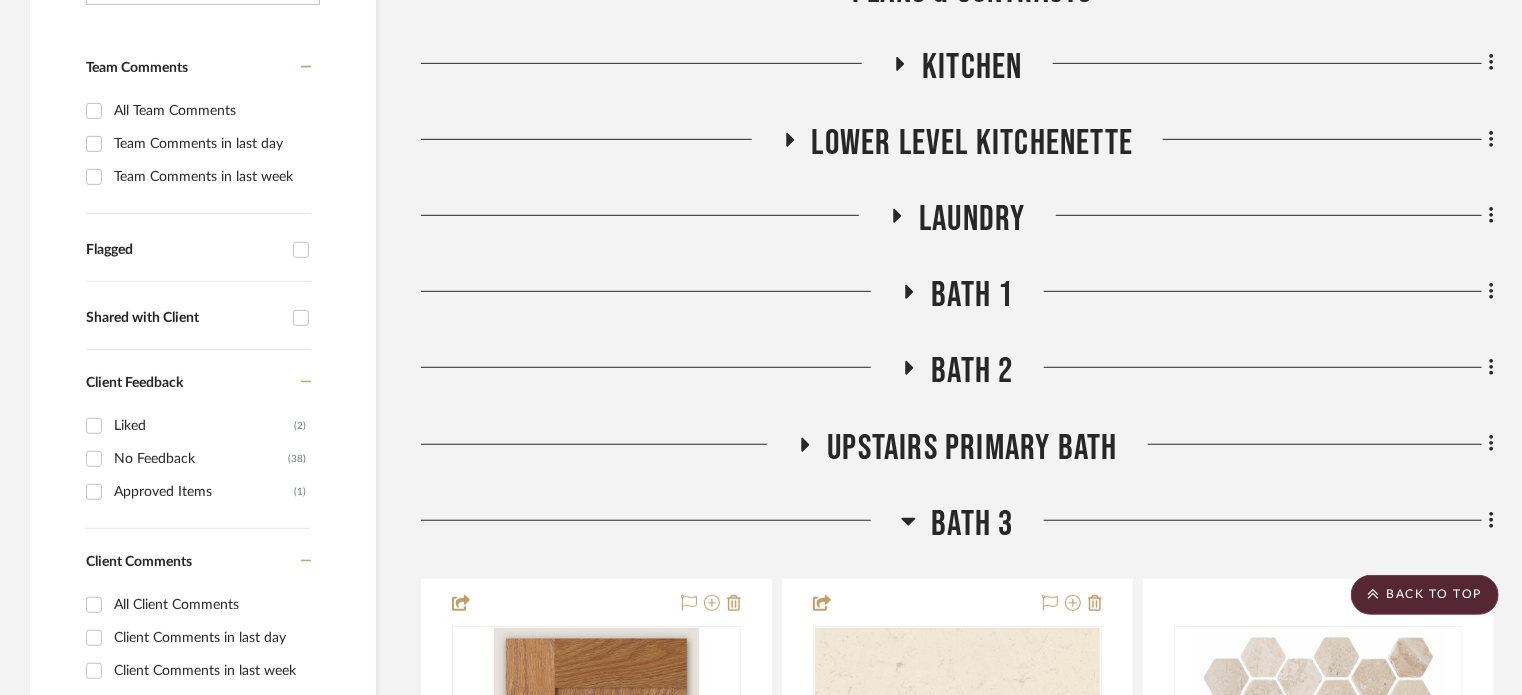 click 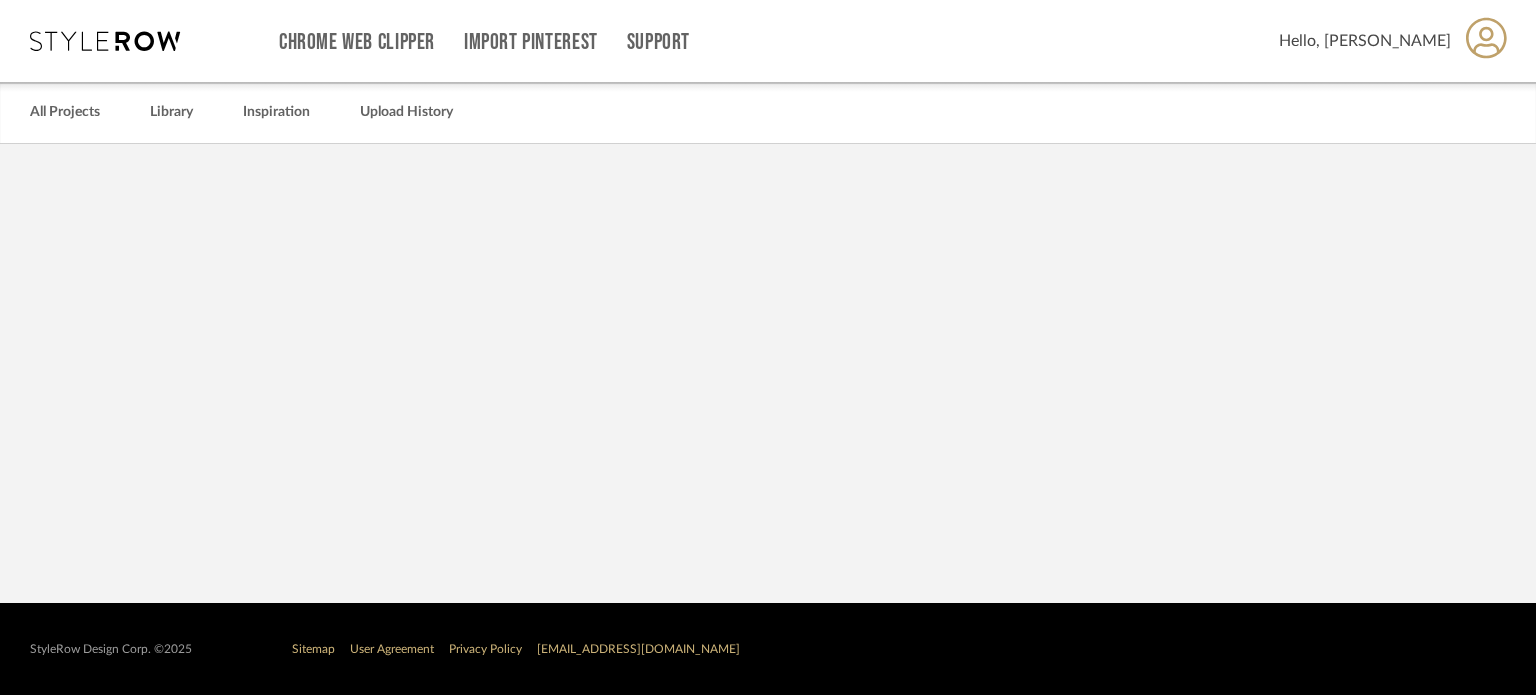 scroll, scrollTop: 0, scrollLeft: 0, axis: both 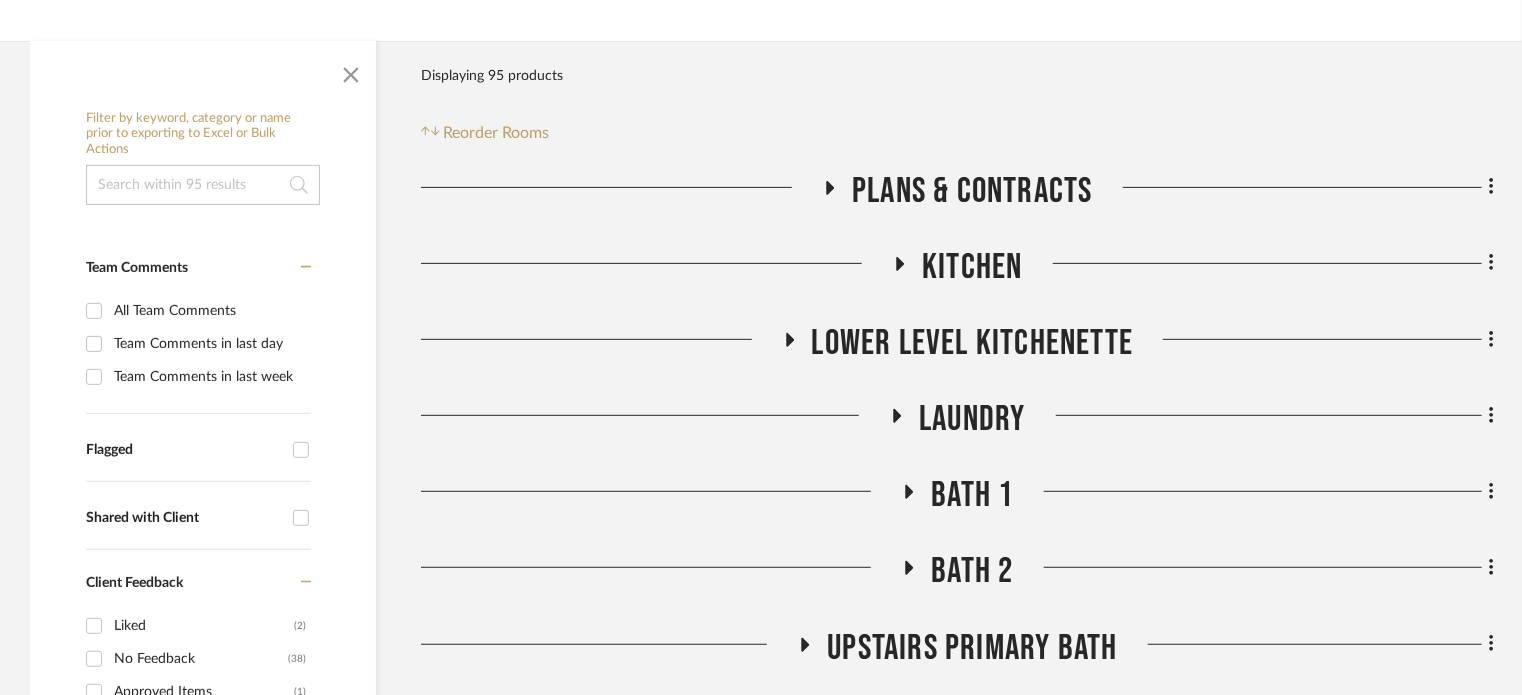 click 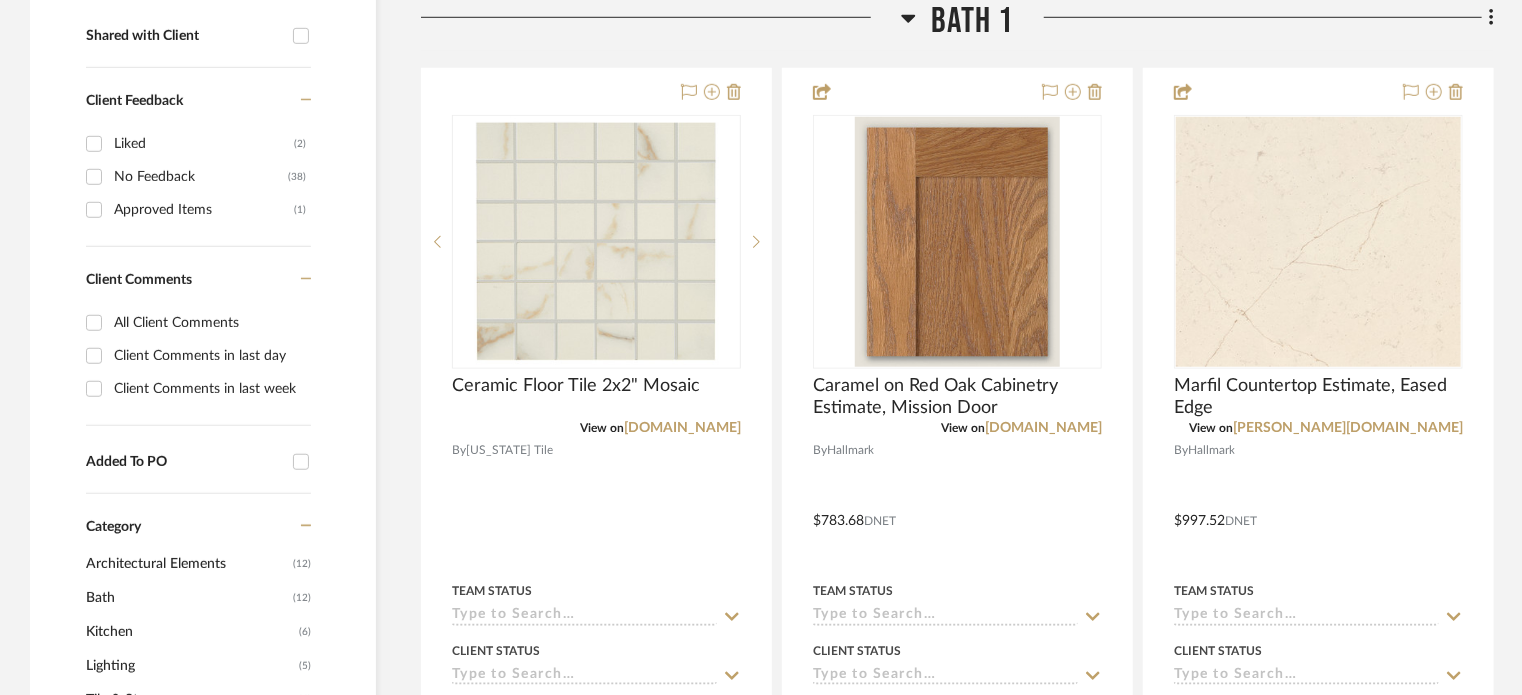 scroll, scrollTop: 800, scrollLeft: 0, axis: vertical 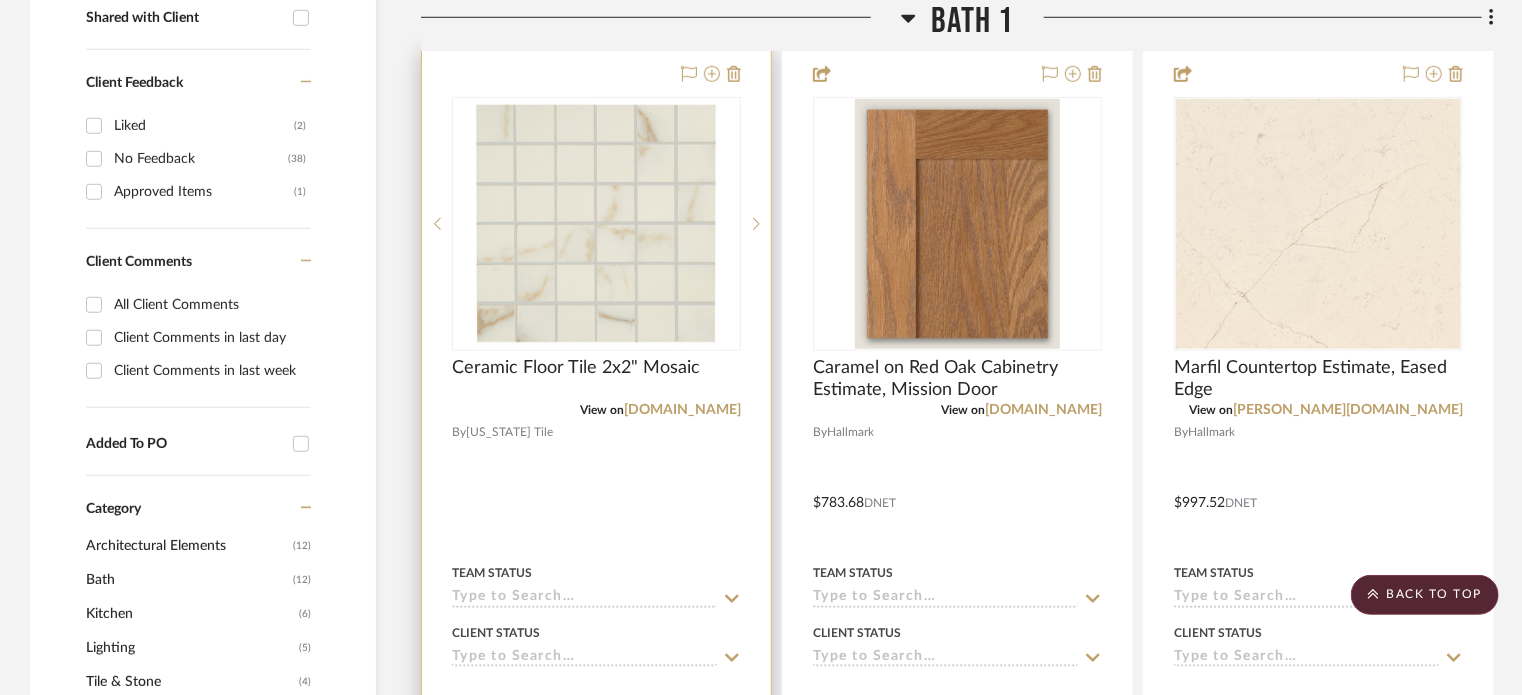 type 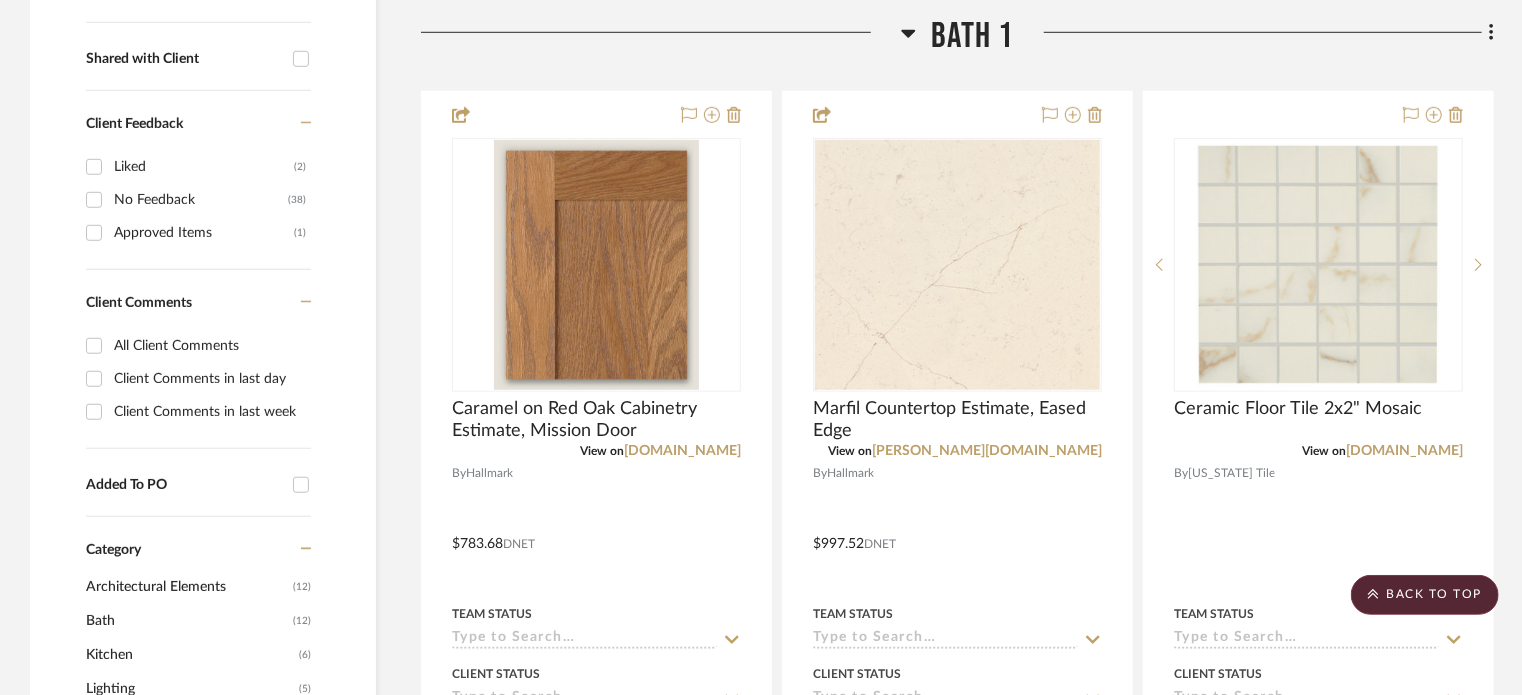 scroll, scrollTop: 758, scrollLeft: 0, axis: vertical 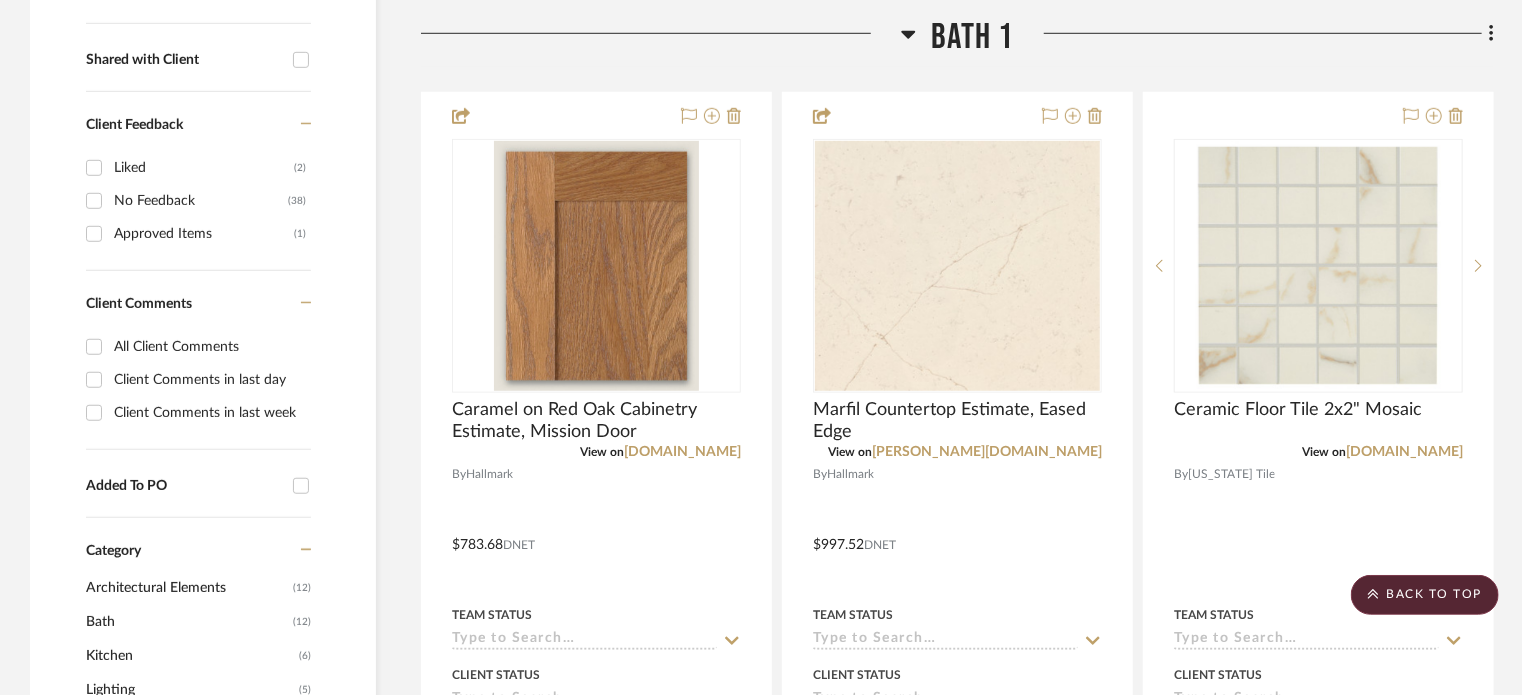 click 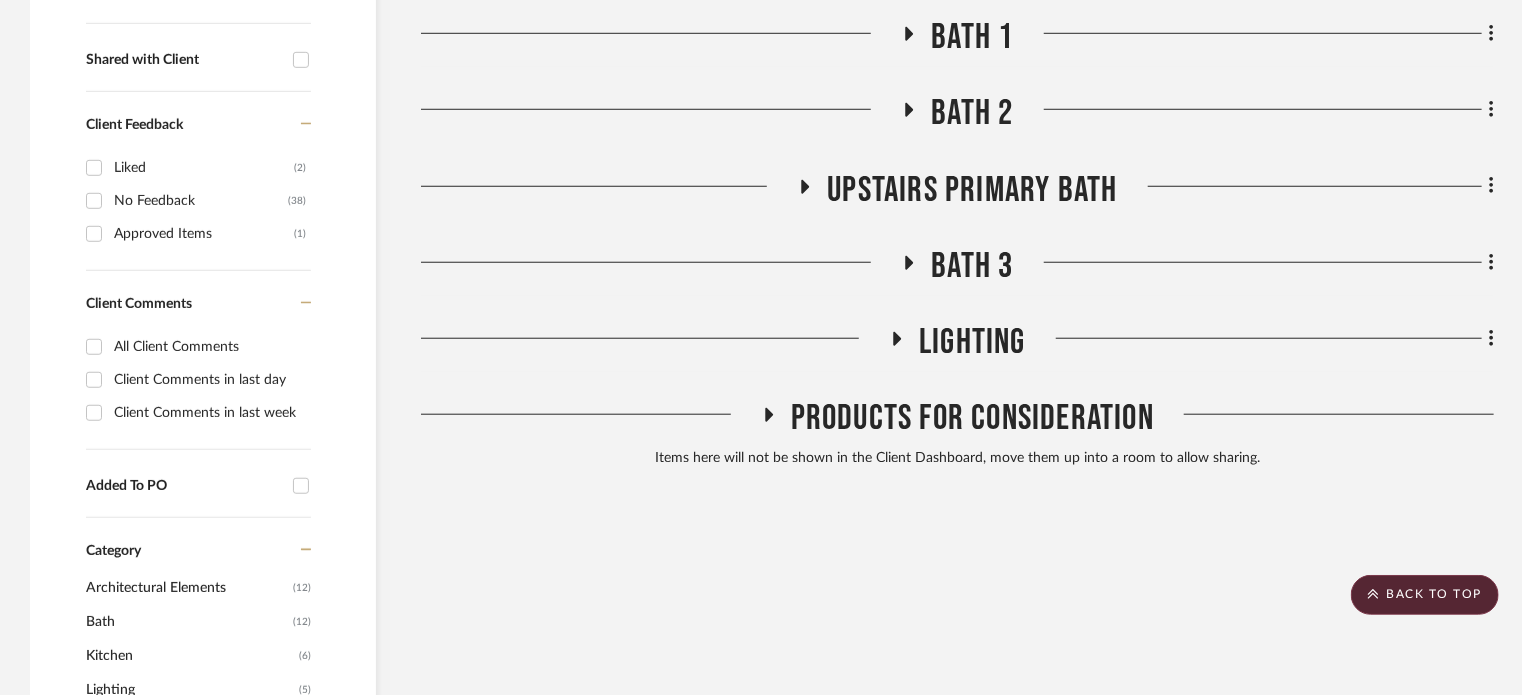 click 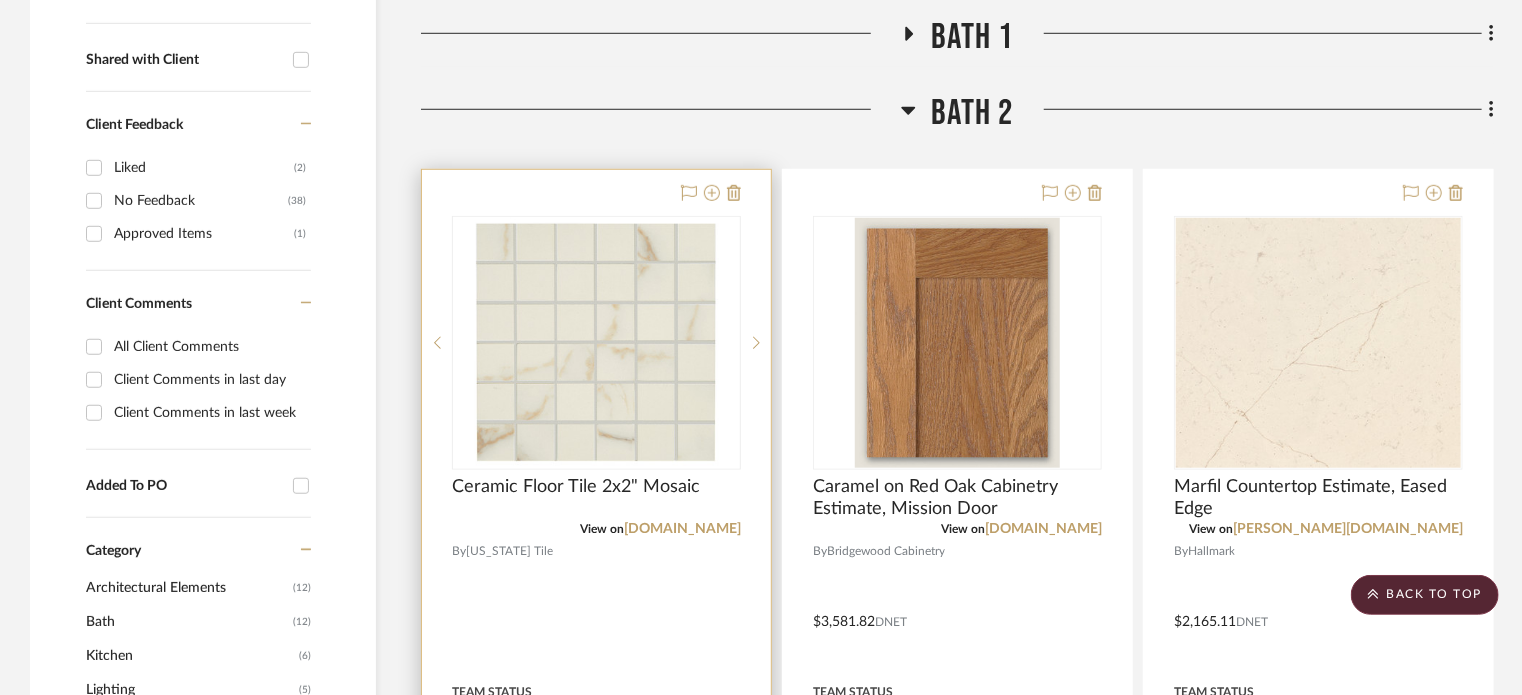 type 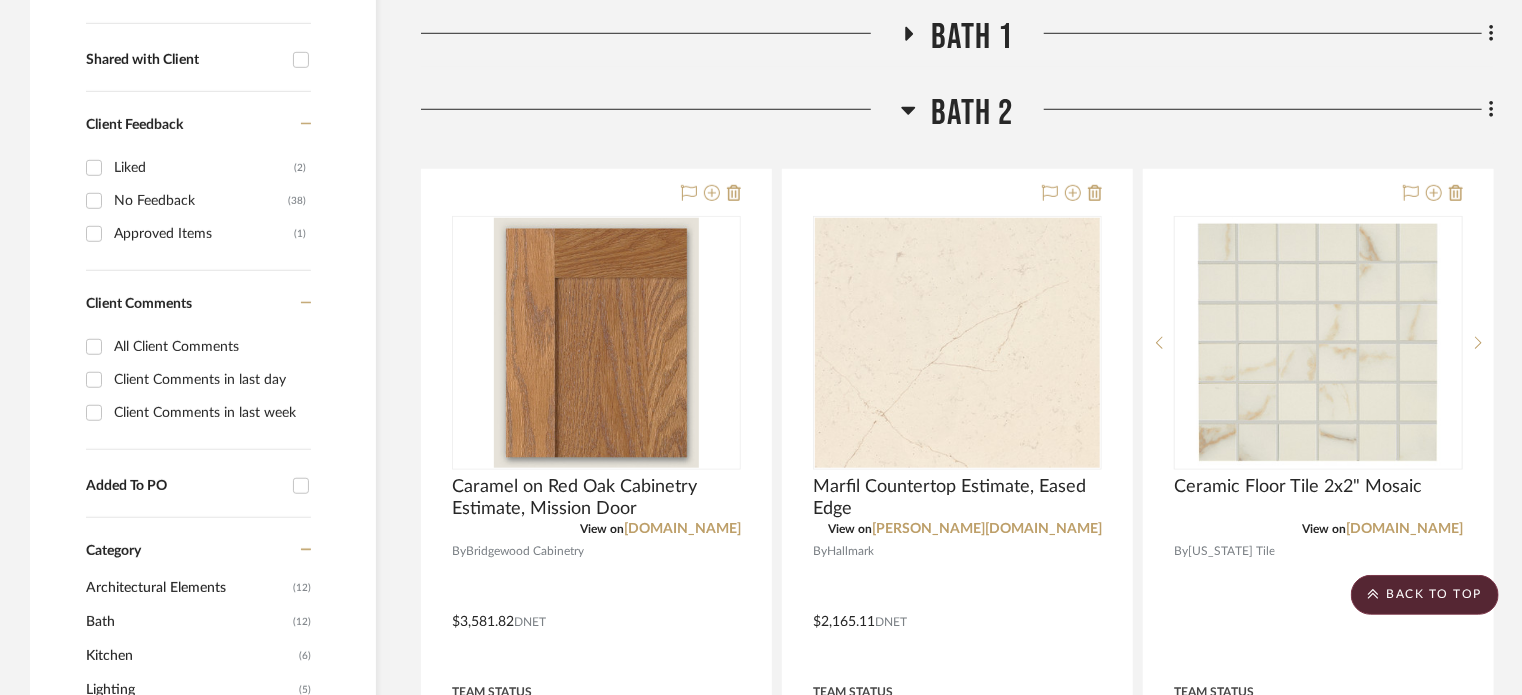 click 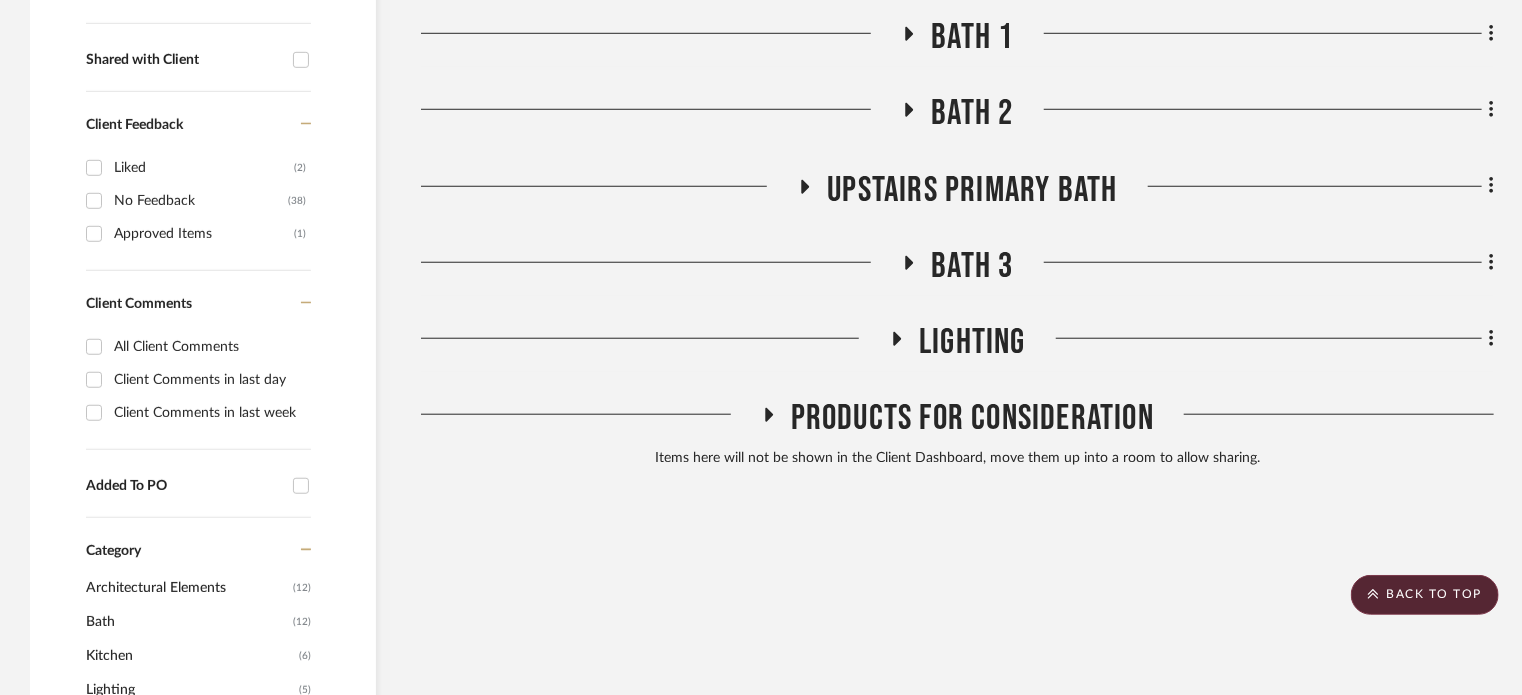 click 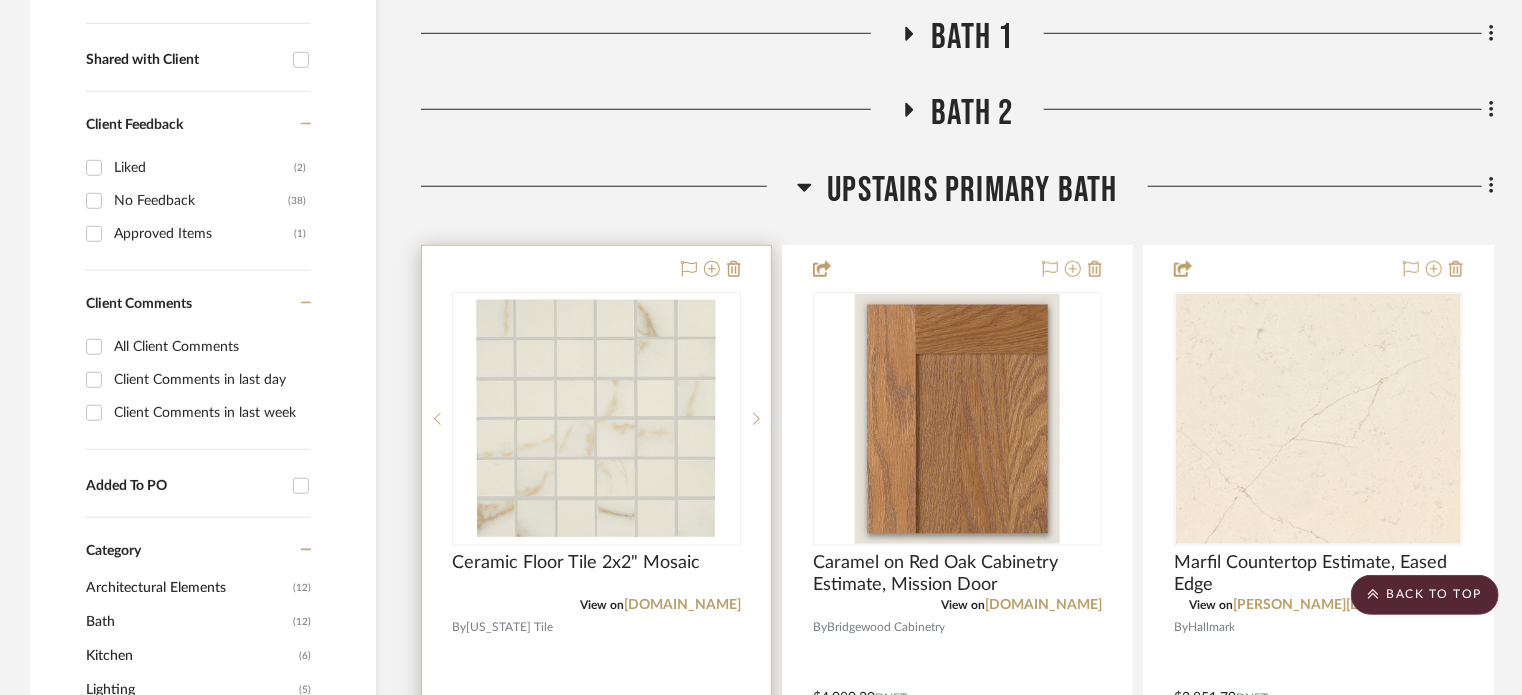 type 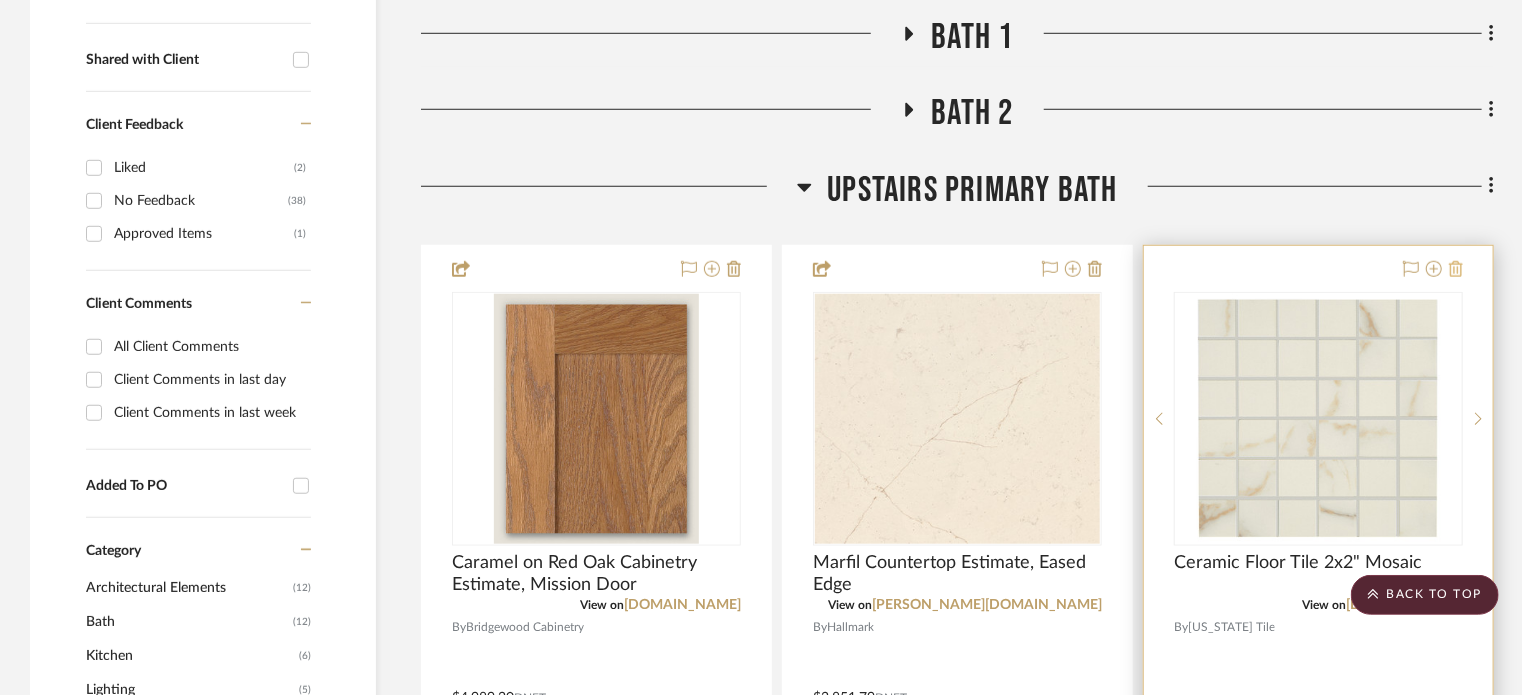 click 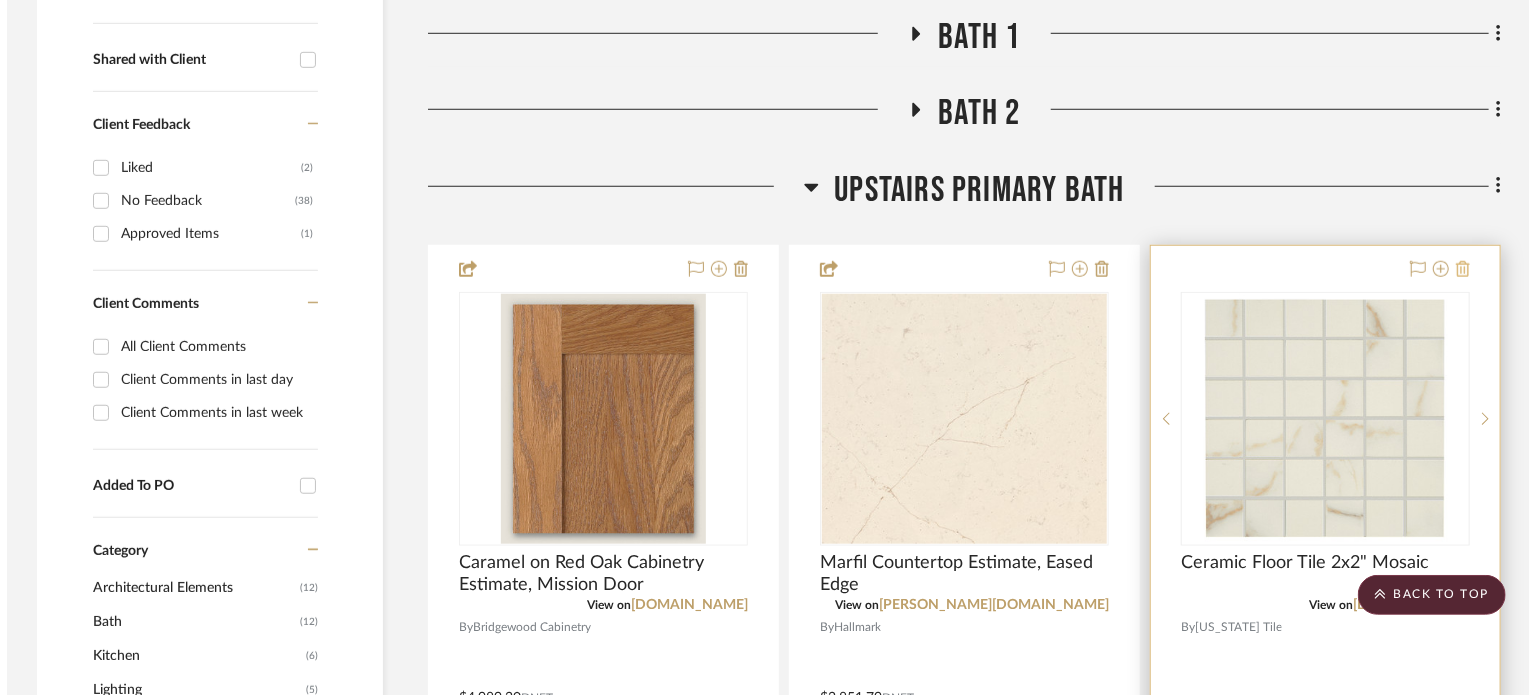 scroll, scrollTop: 0, scrollLeft: 0, axis: both 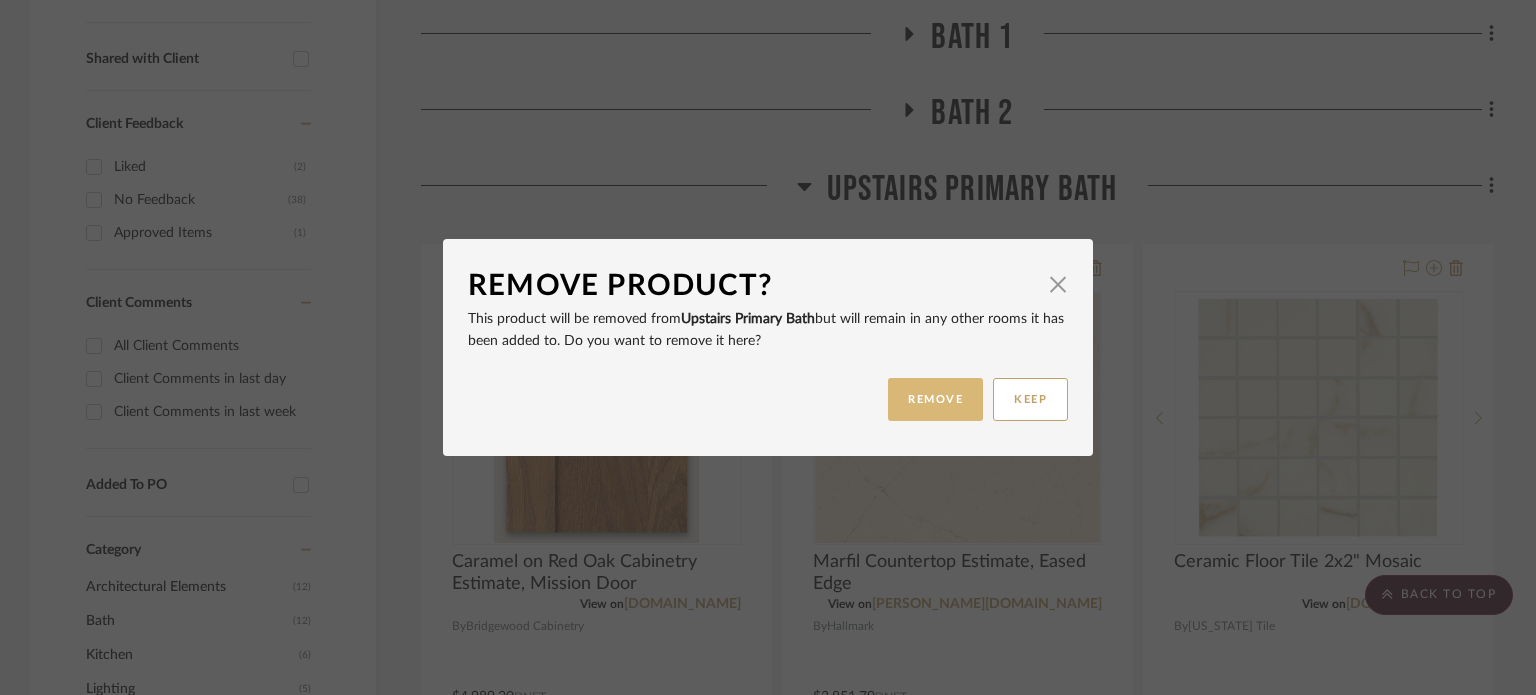 click on "REMOVE" at bounding box center [935, 399] 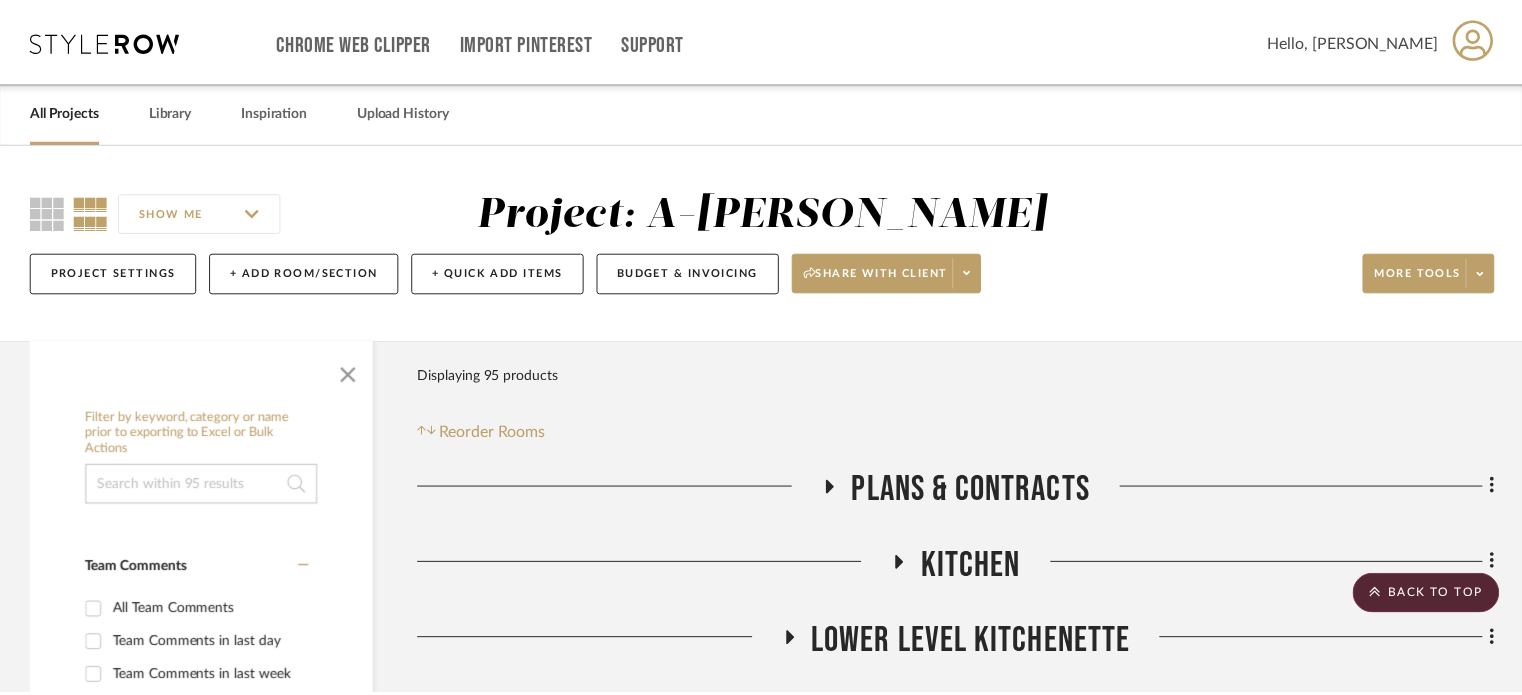 scroll, scrollTop: 758, scrollLeft: 0, axis: vertical 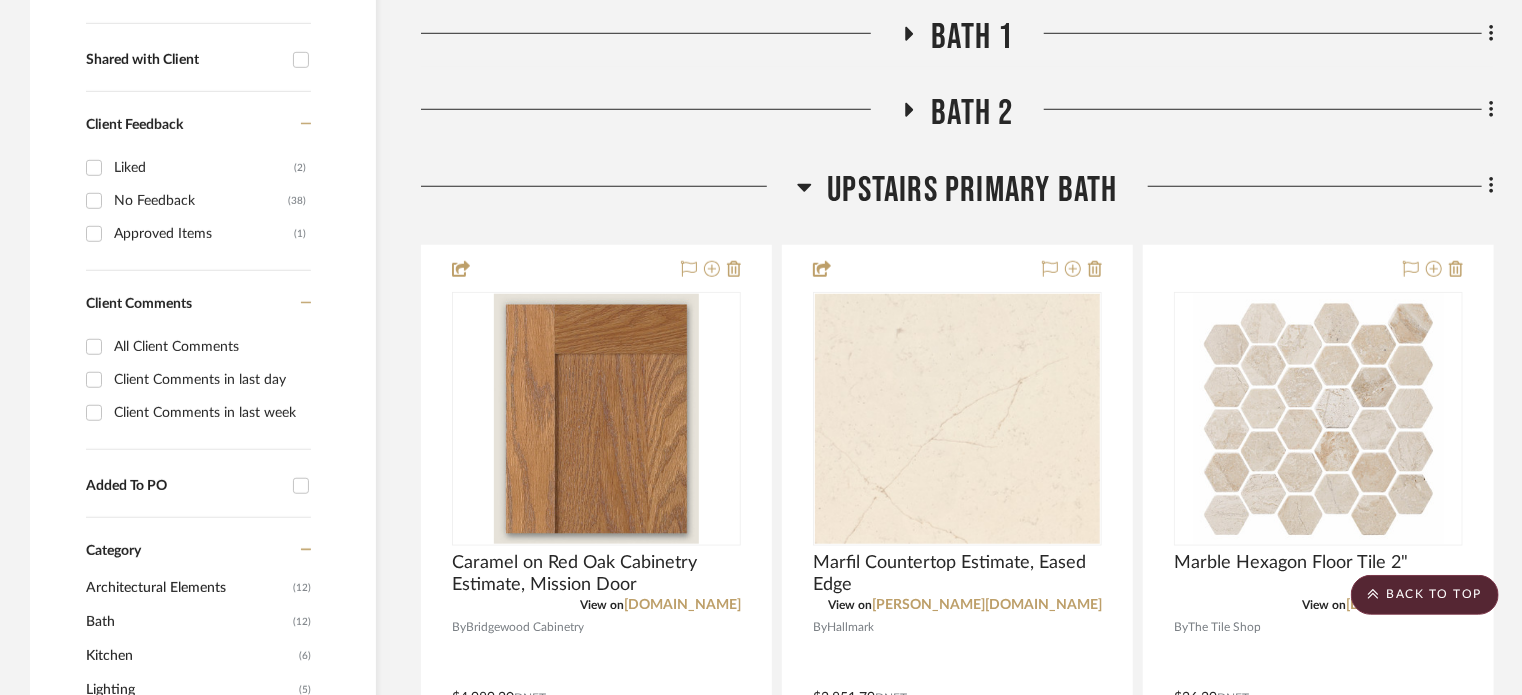 drag, startPoint x: 908, startPoint y: 109, endPoint x: 918, endPoint y: 110, distance: 10.049875 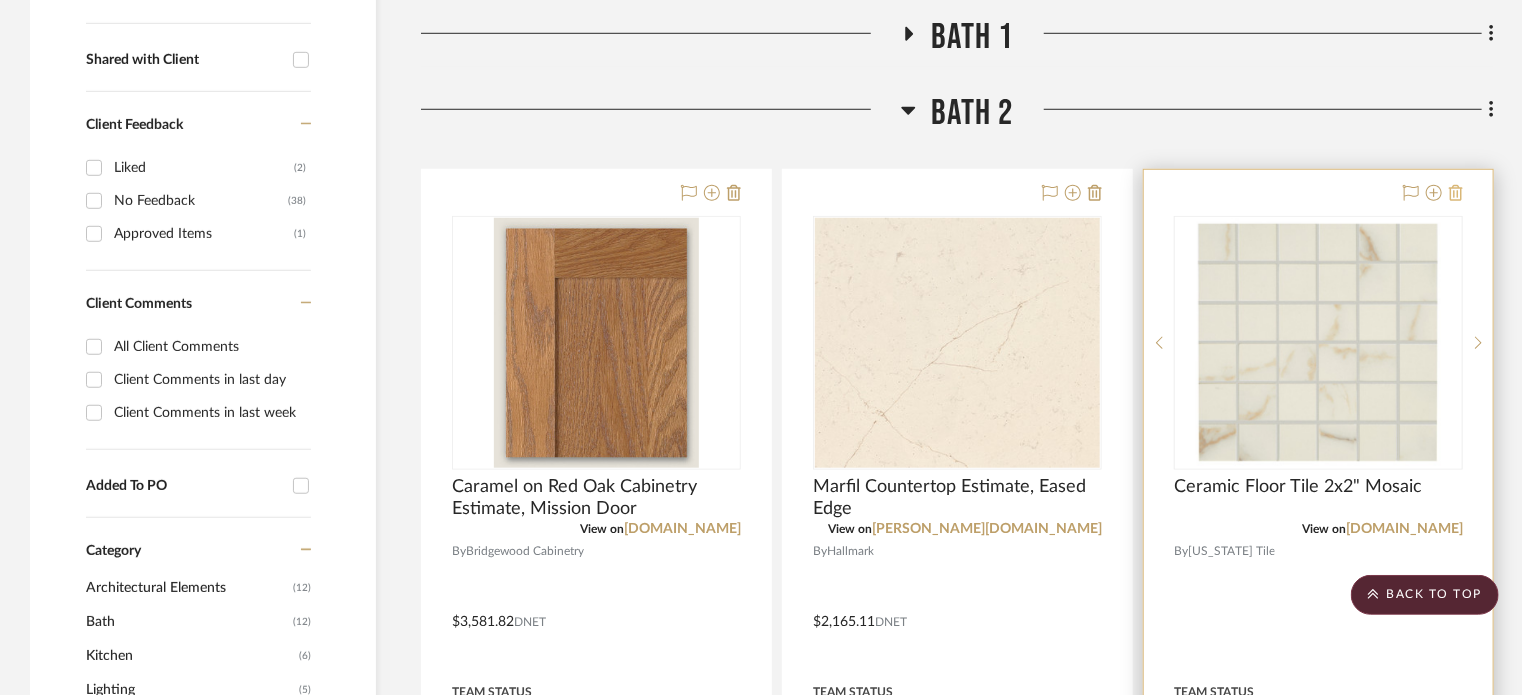 click 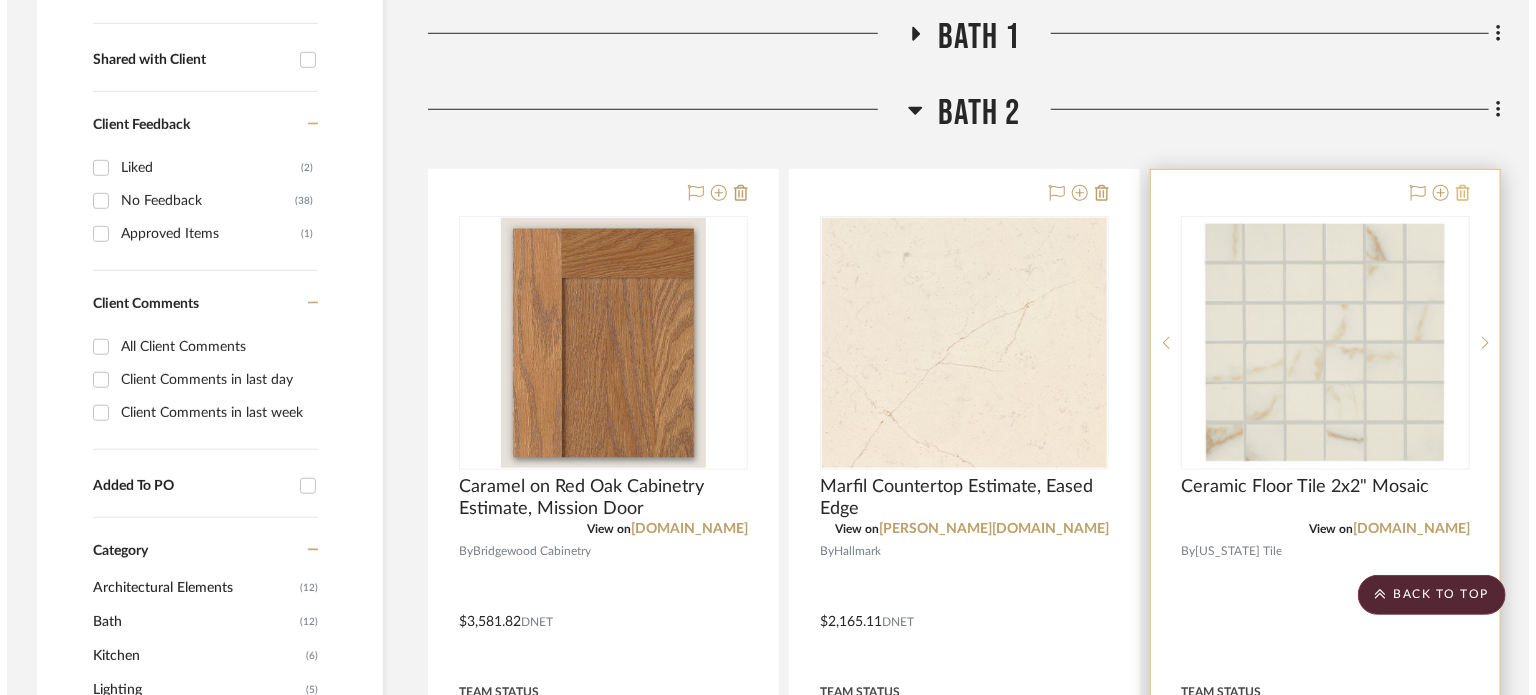 scroll, scrollTop: 0, scrollLeft: 0, axis: both 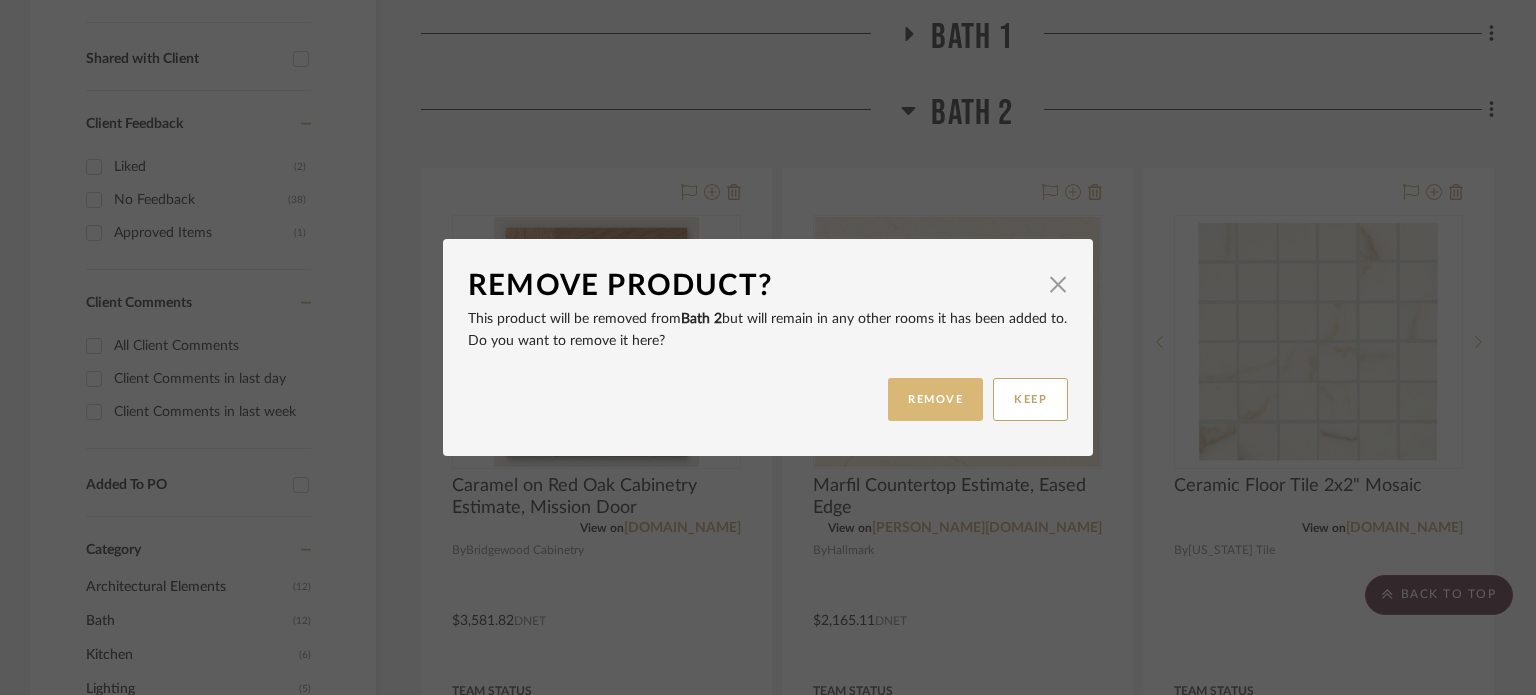 click on "REMOVE" at bounding box center (935, 399) 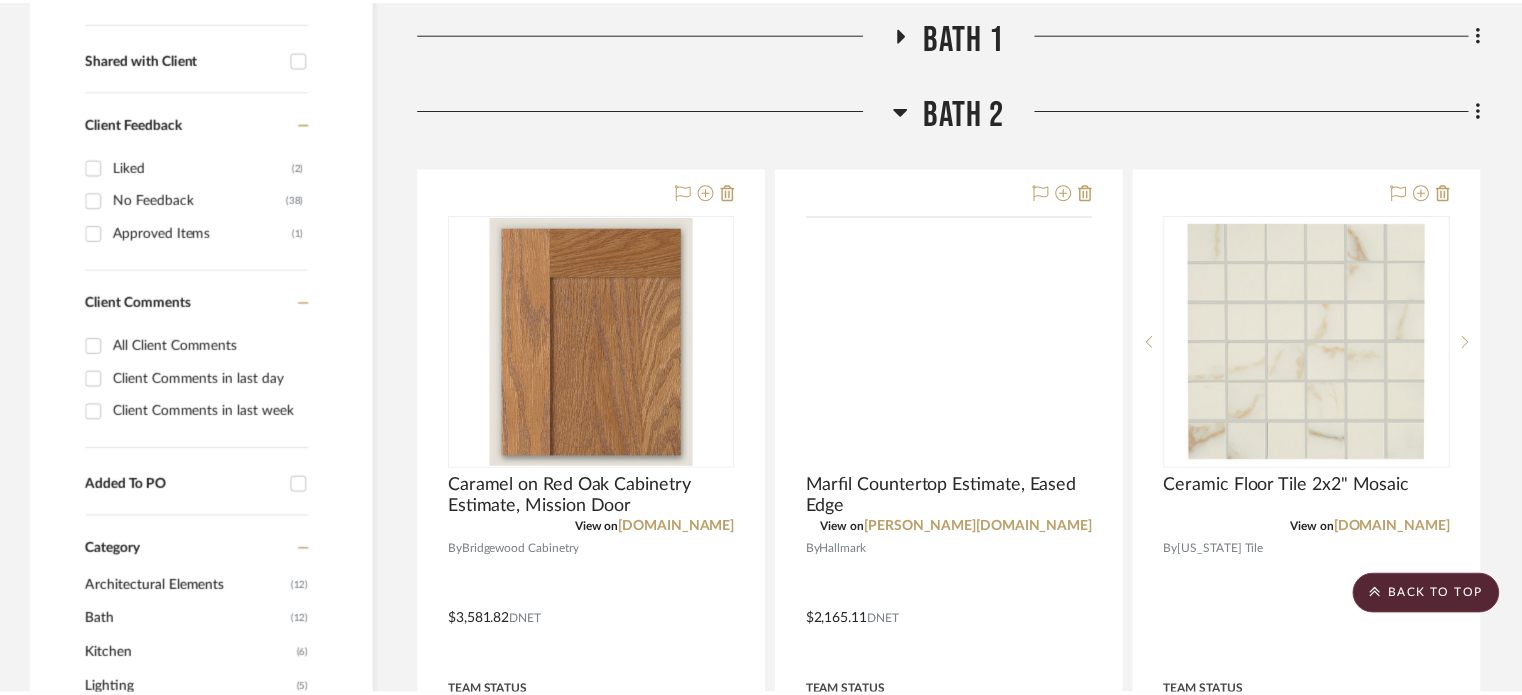scroll, scrollTop: 758, scrollLeft: 0, axis: vertical 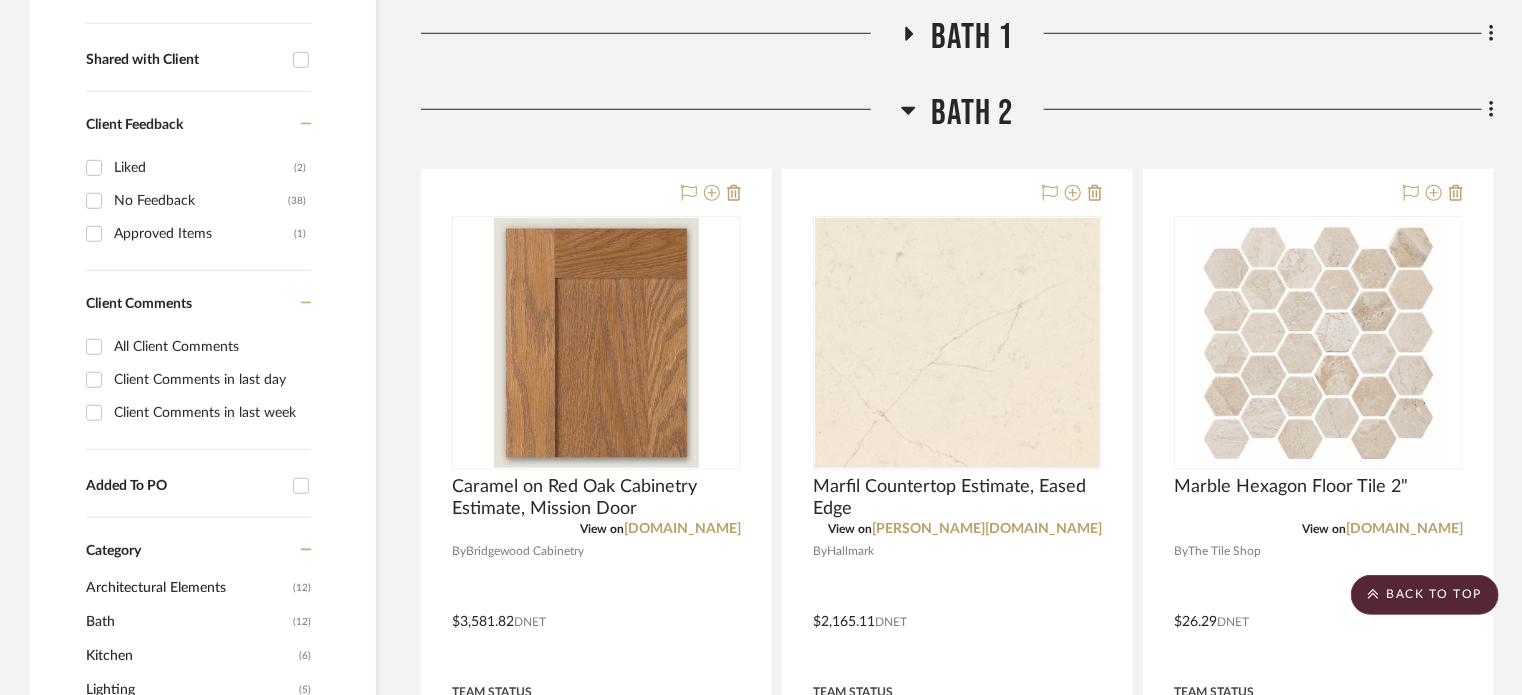 click 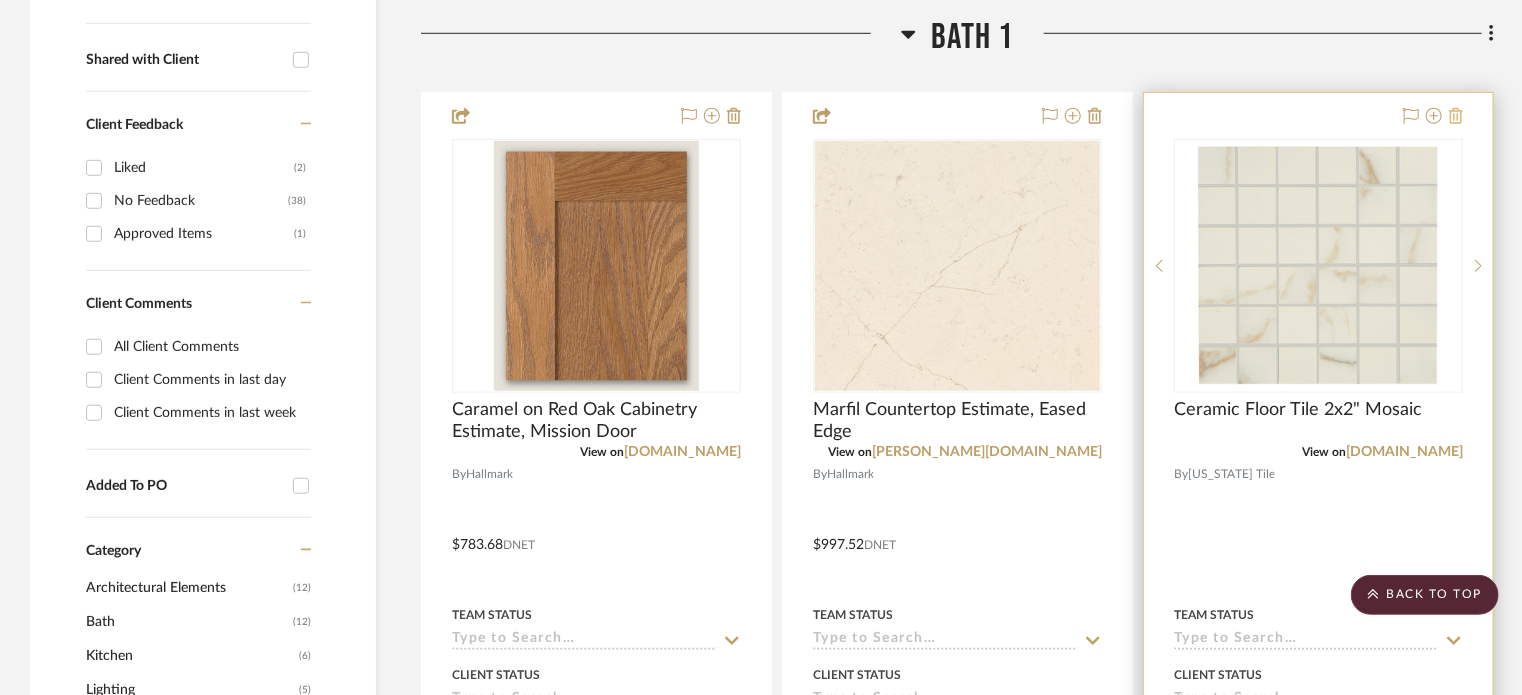 click 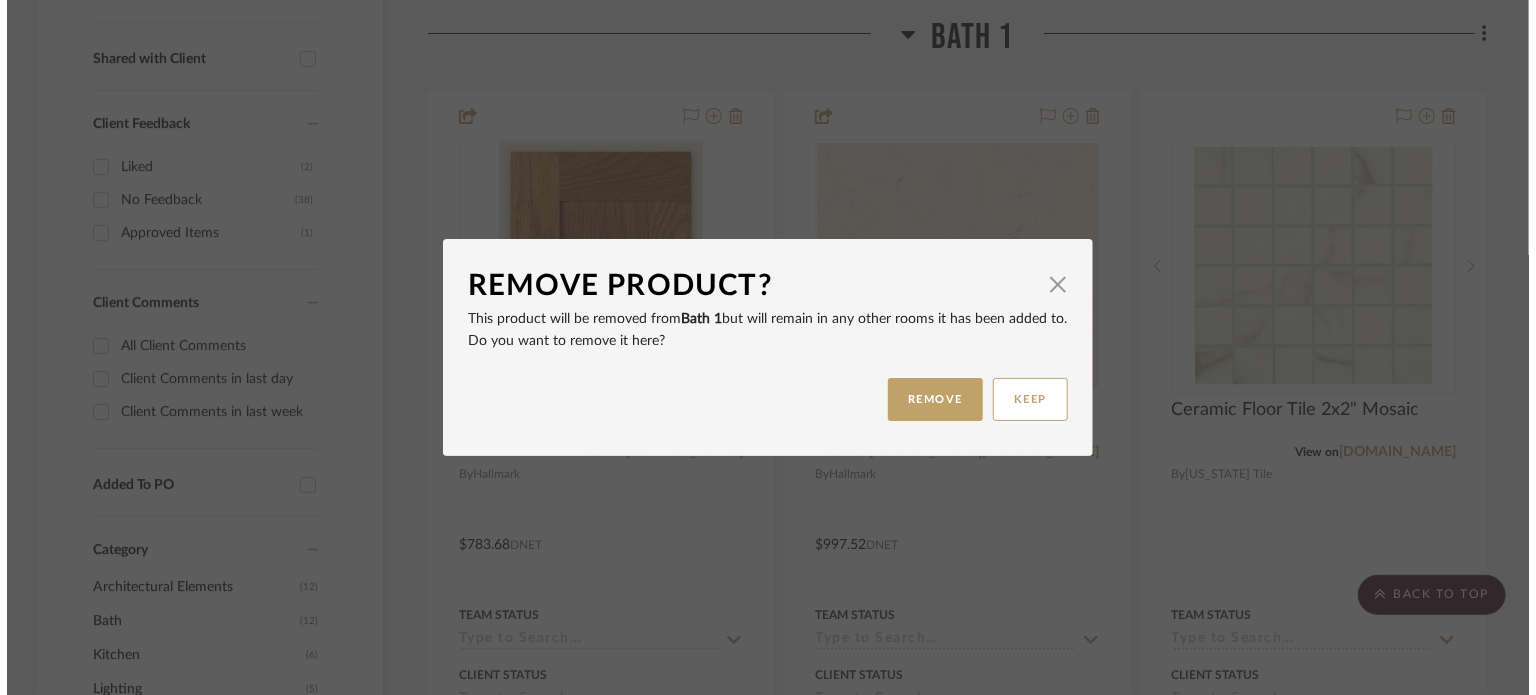 scroll, scrollTop: 0, scrollLeft: 0, axis: both 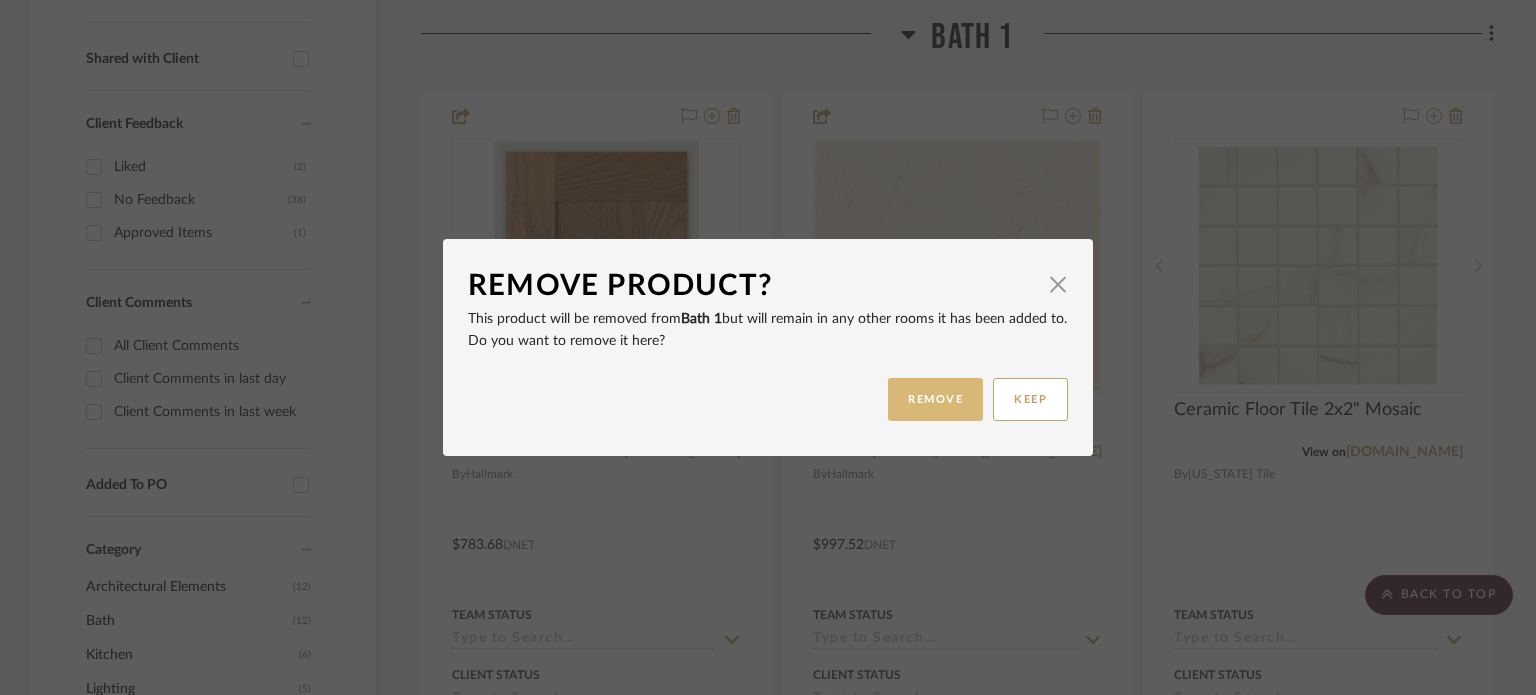 click on "REMOVE" at bounding box center (935, 399) 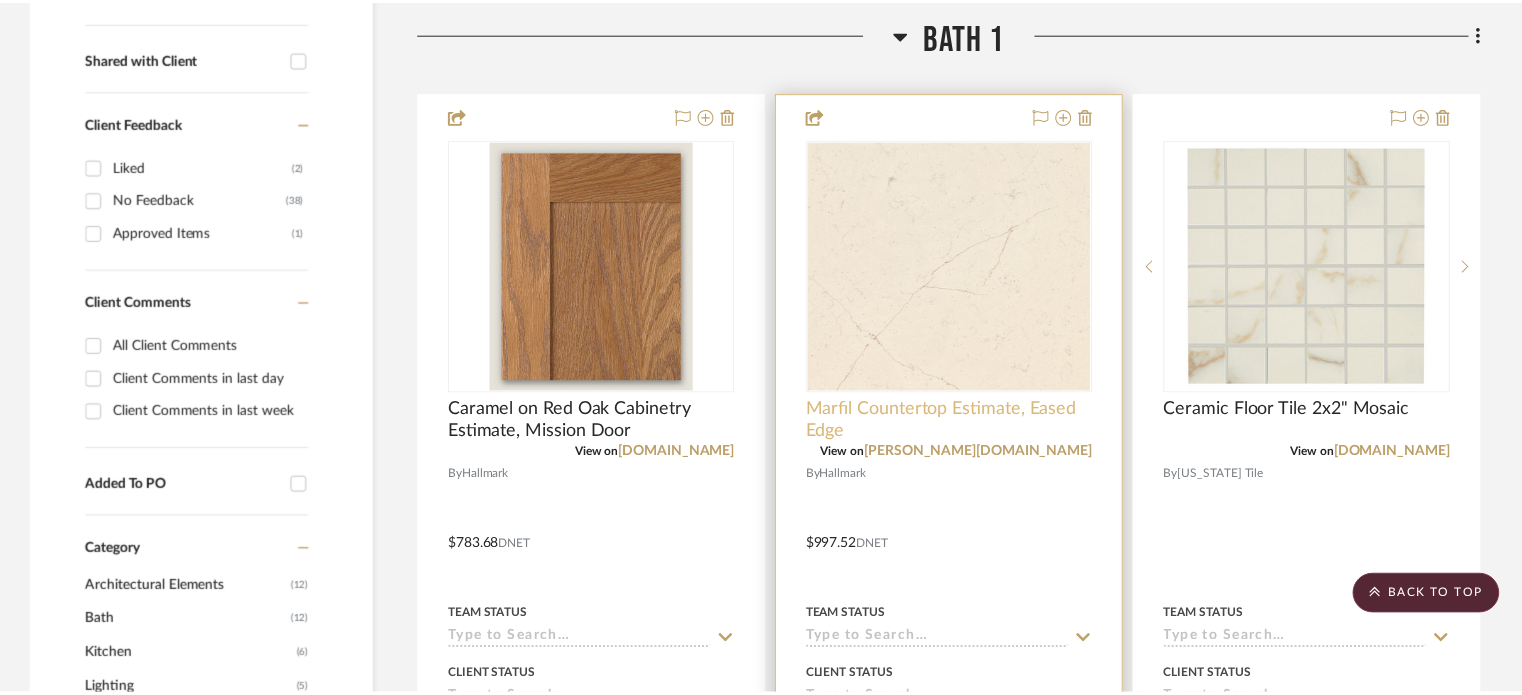 scroll, scrollTop: 758, scrollLeft: 0, axis: vertical 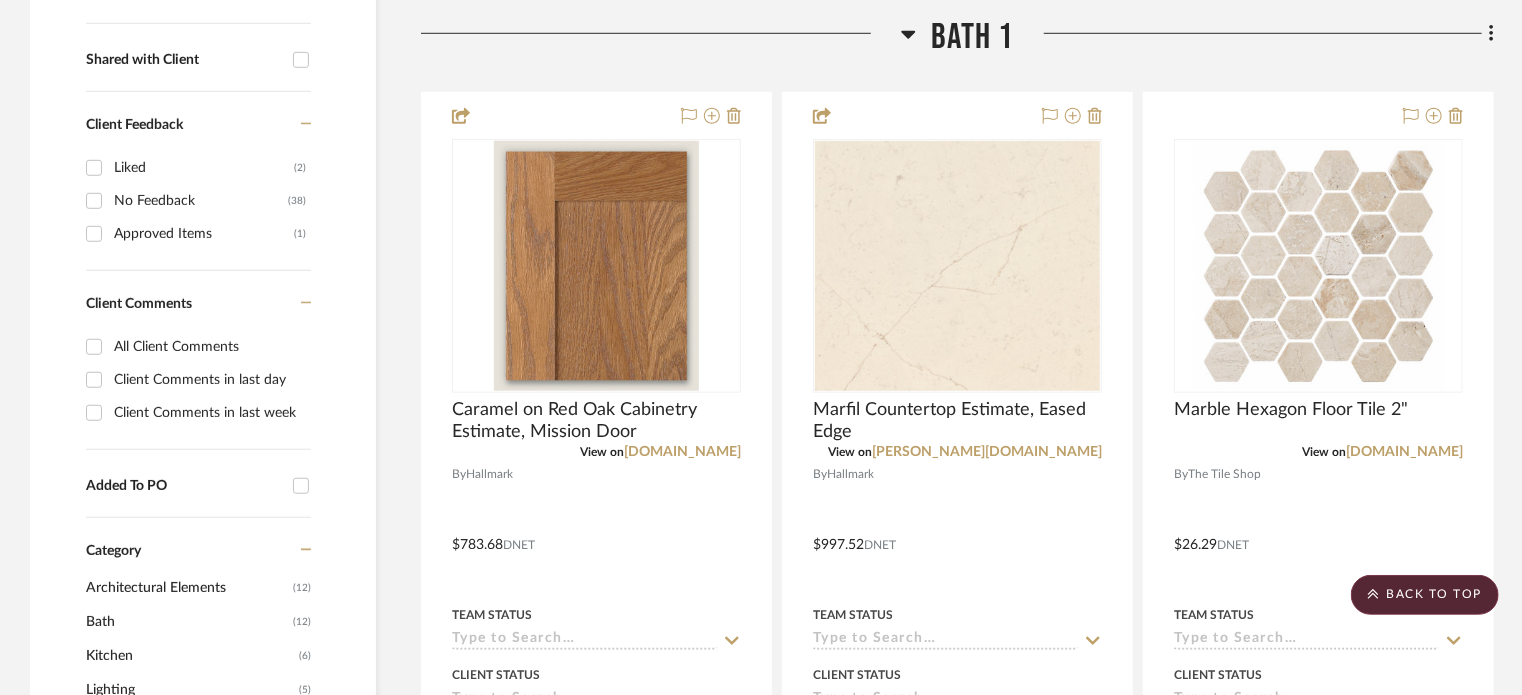 click 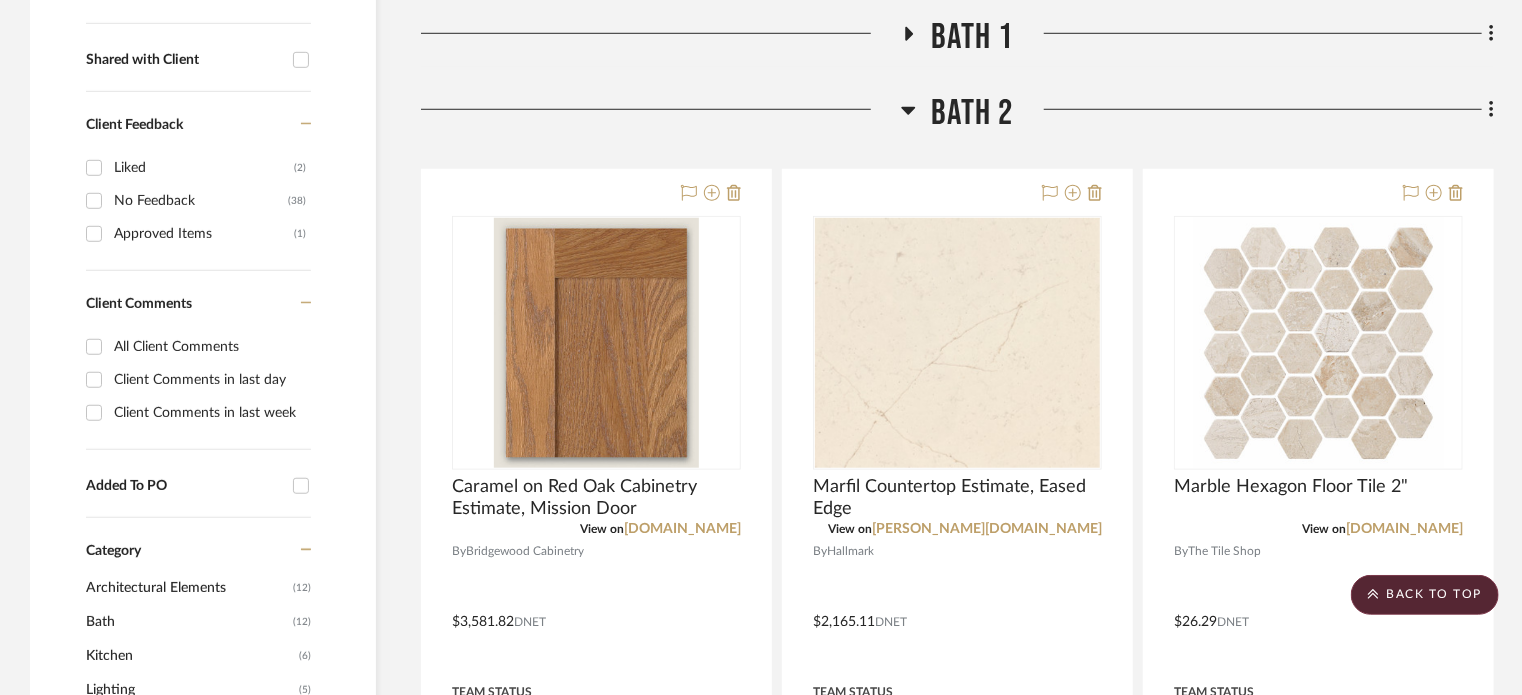 click 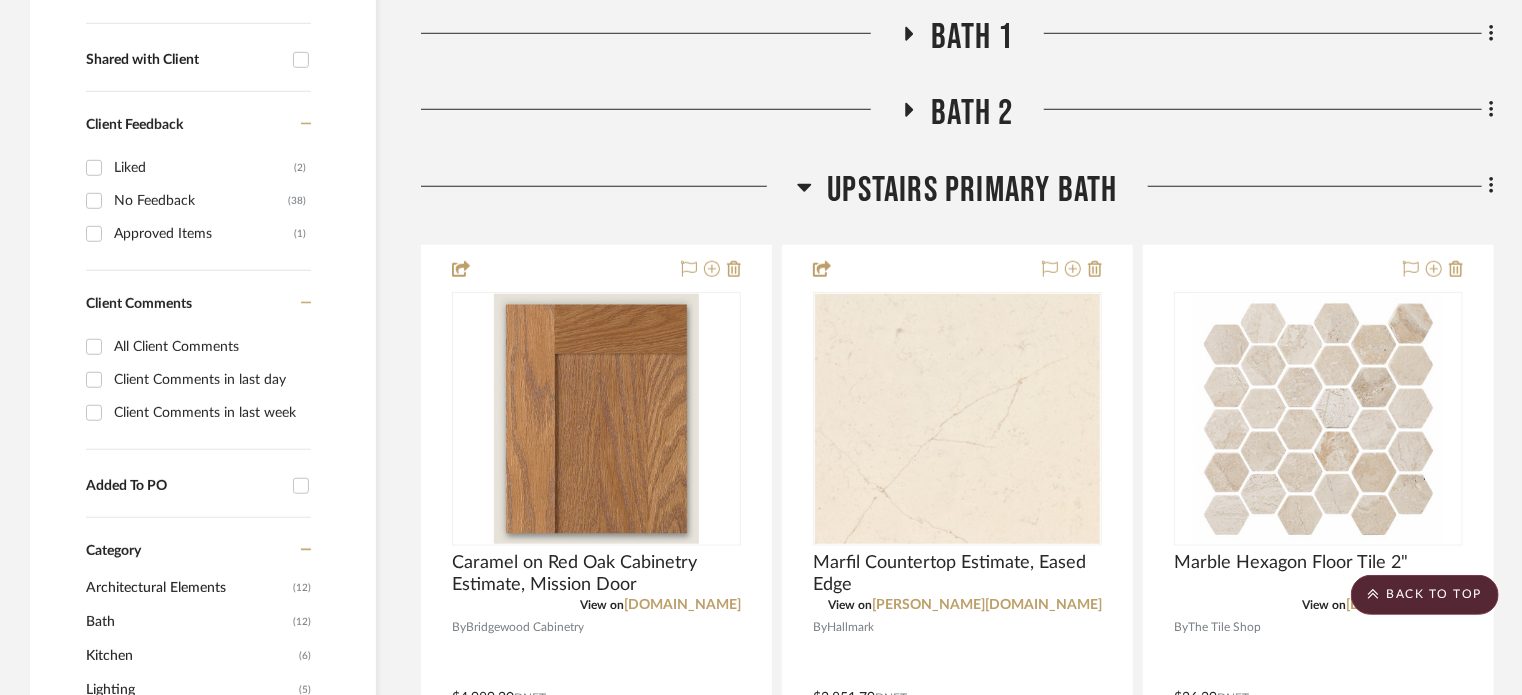 click 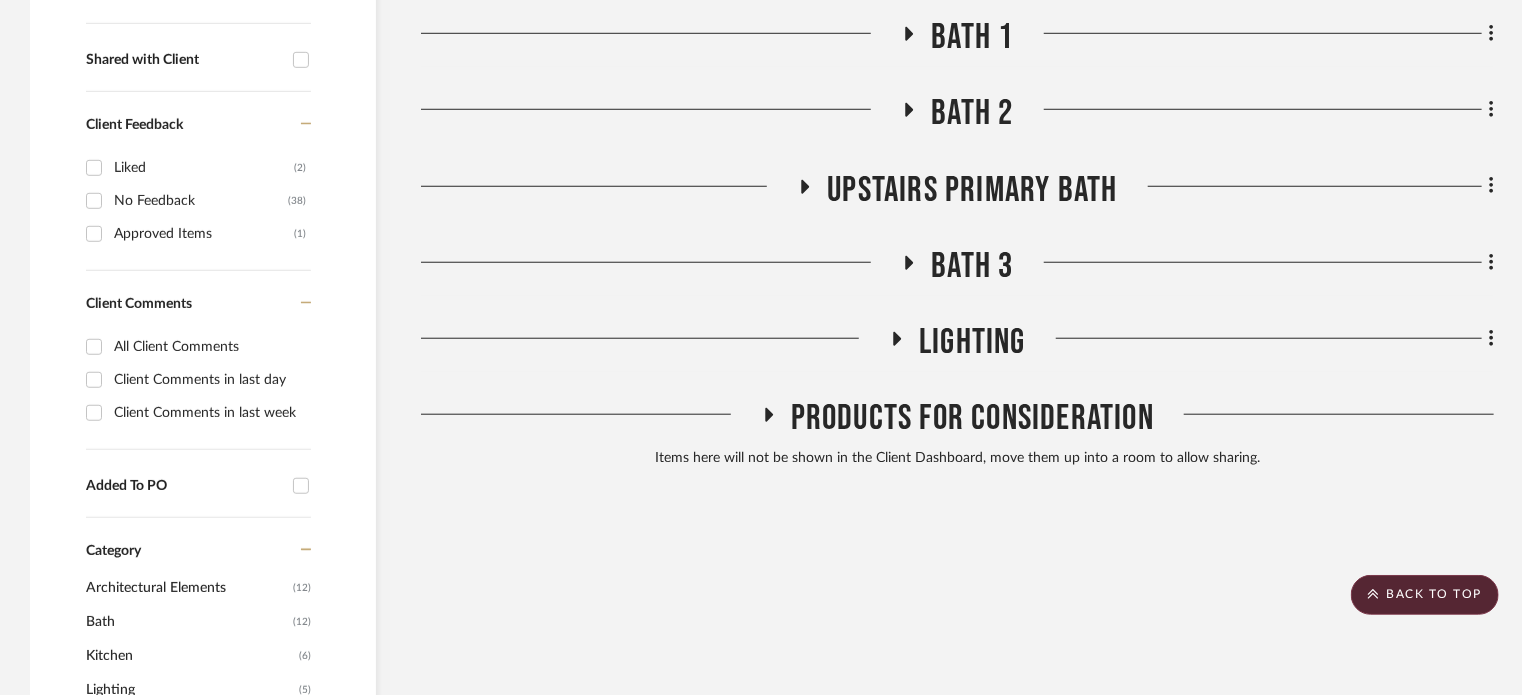 click 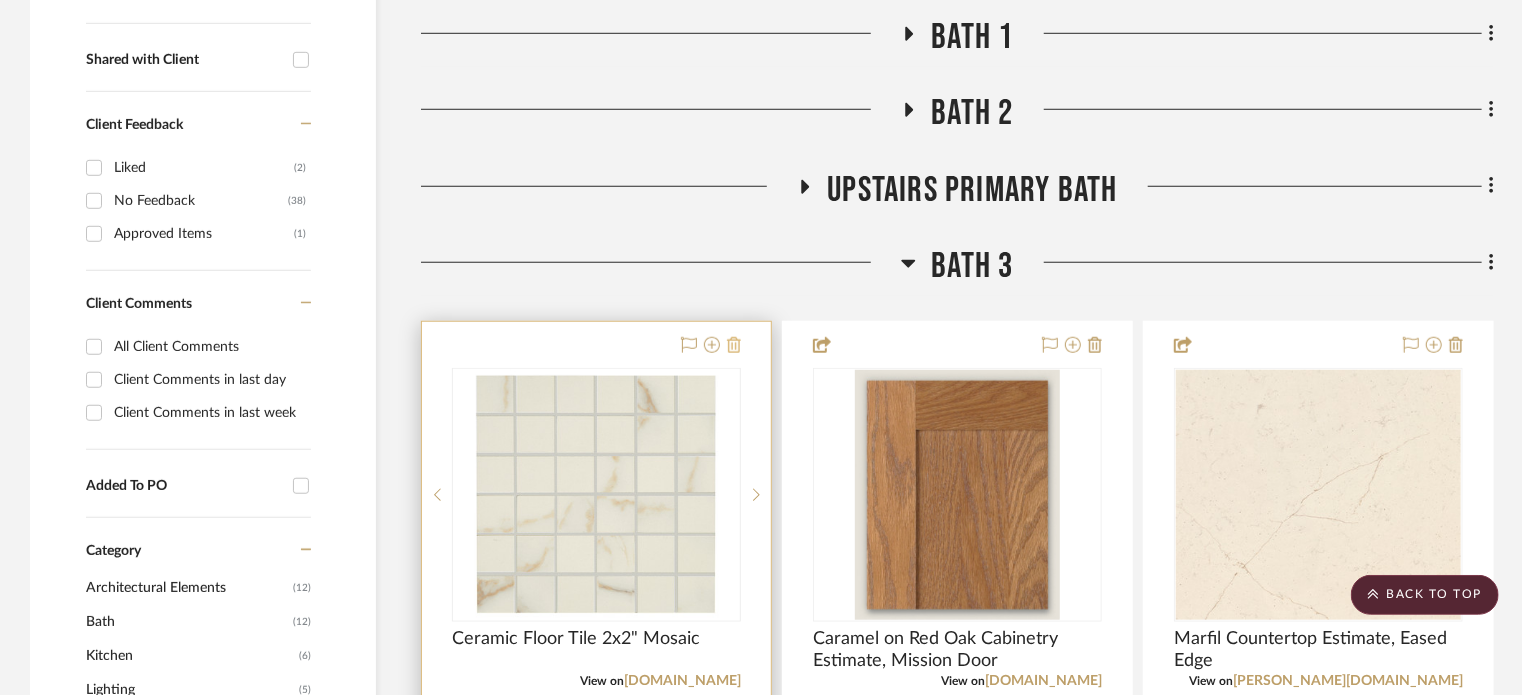 click 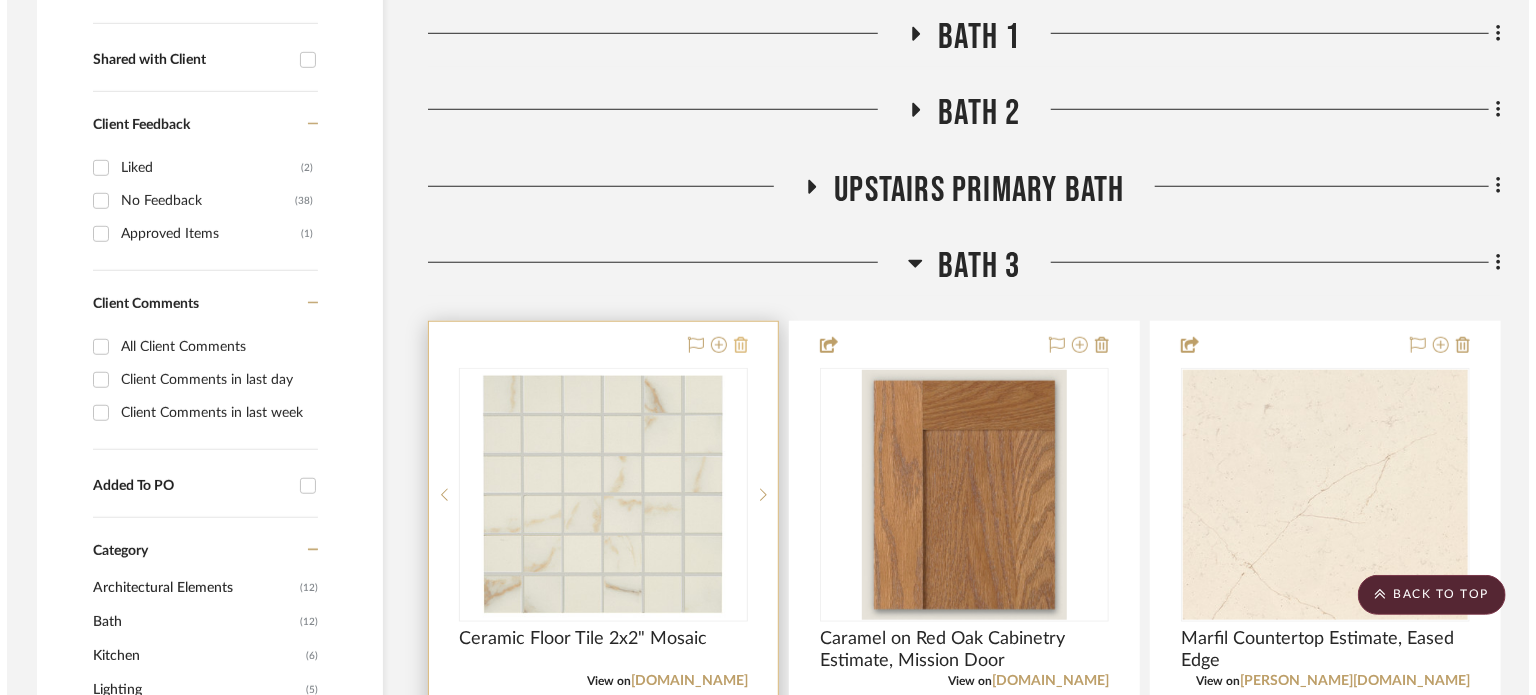 scroll, scrollTop: 0, scrollLeft: 0, axis: both 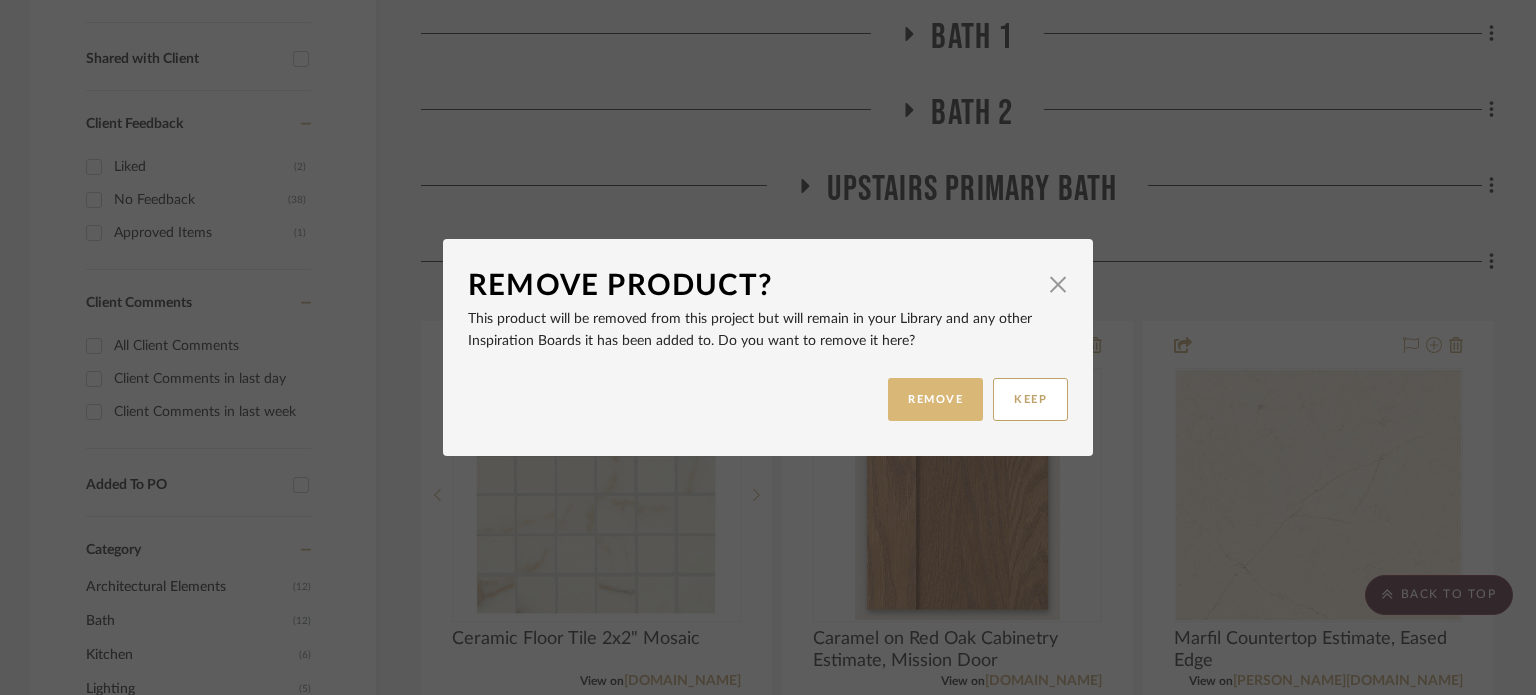 click on "REMOVE" at bounding box center [935, 399] 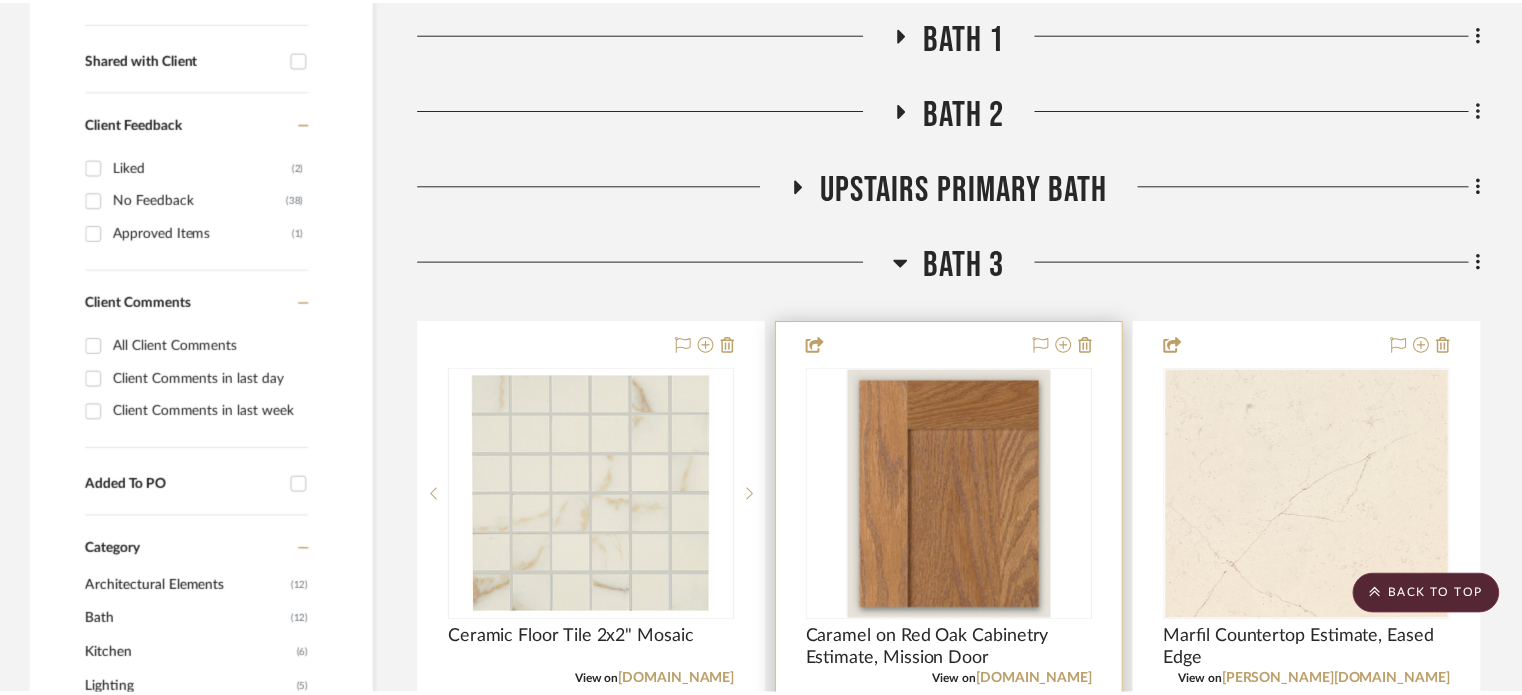scroll, scrollTop: 758, scrollLeft: 0, axis: vertical 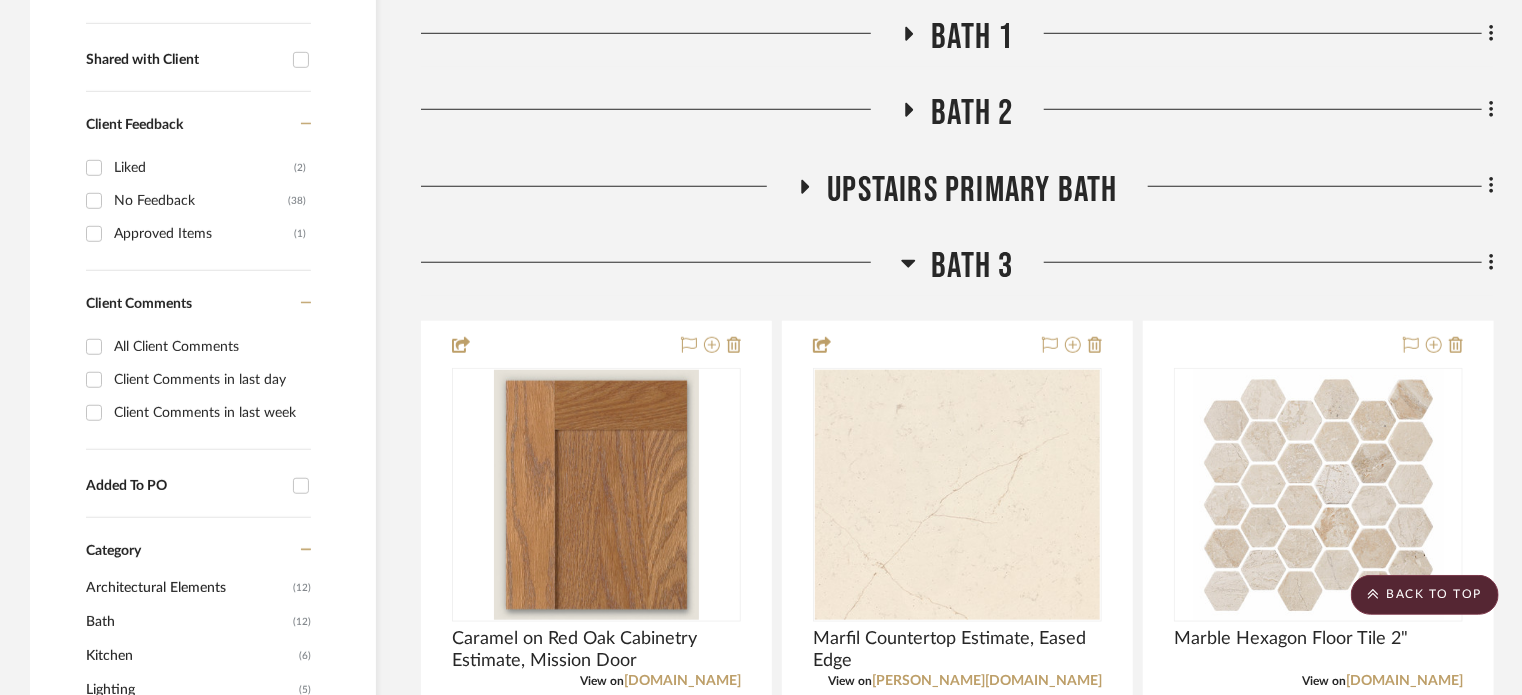 click 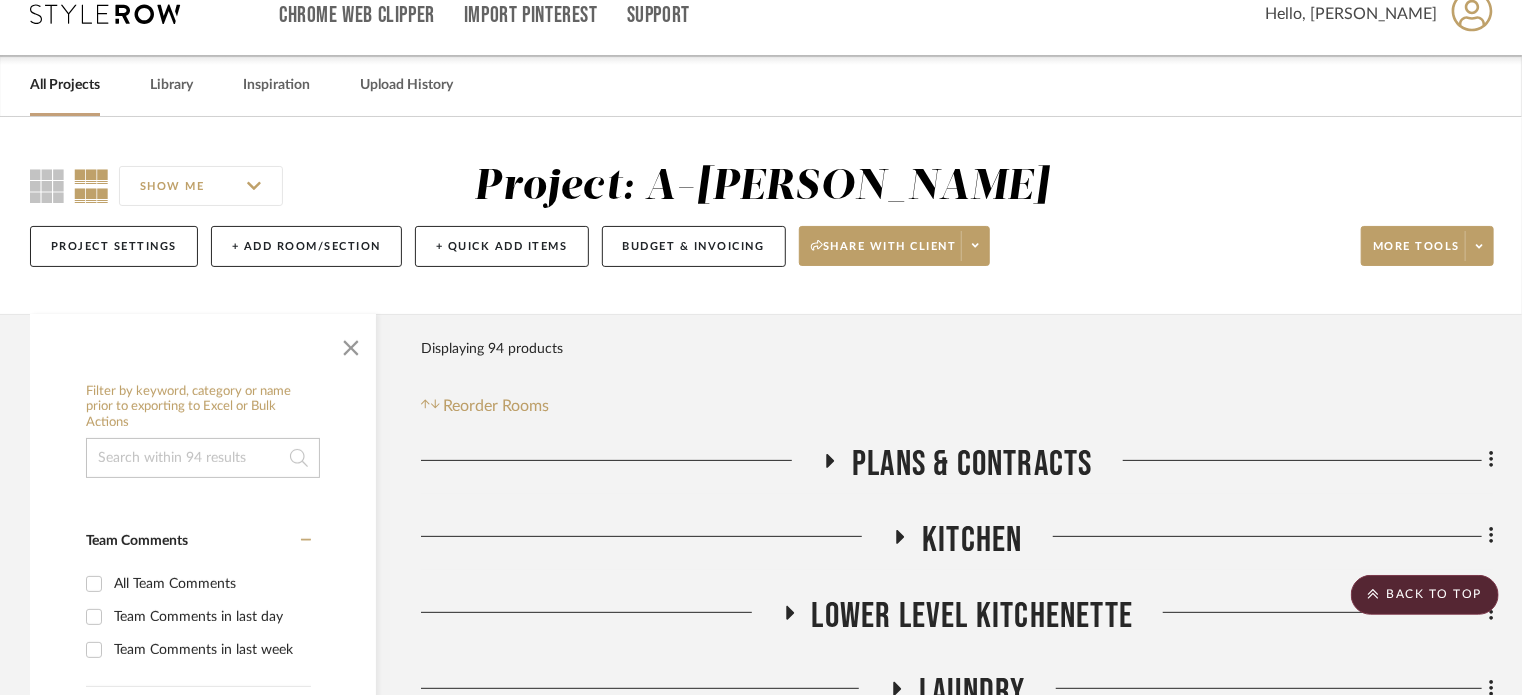 scroll, scrollTop: 0, scrollLeft: 0, axis: both 